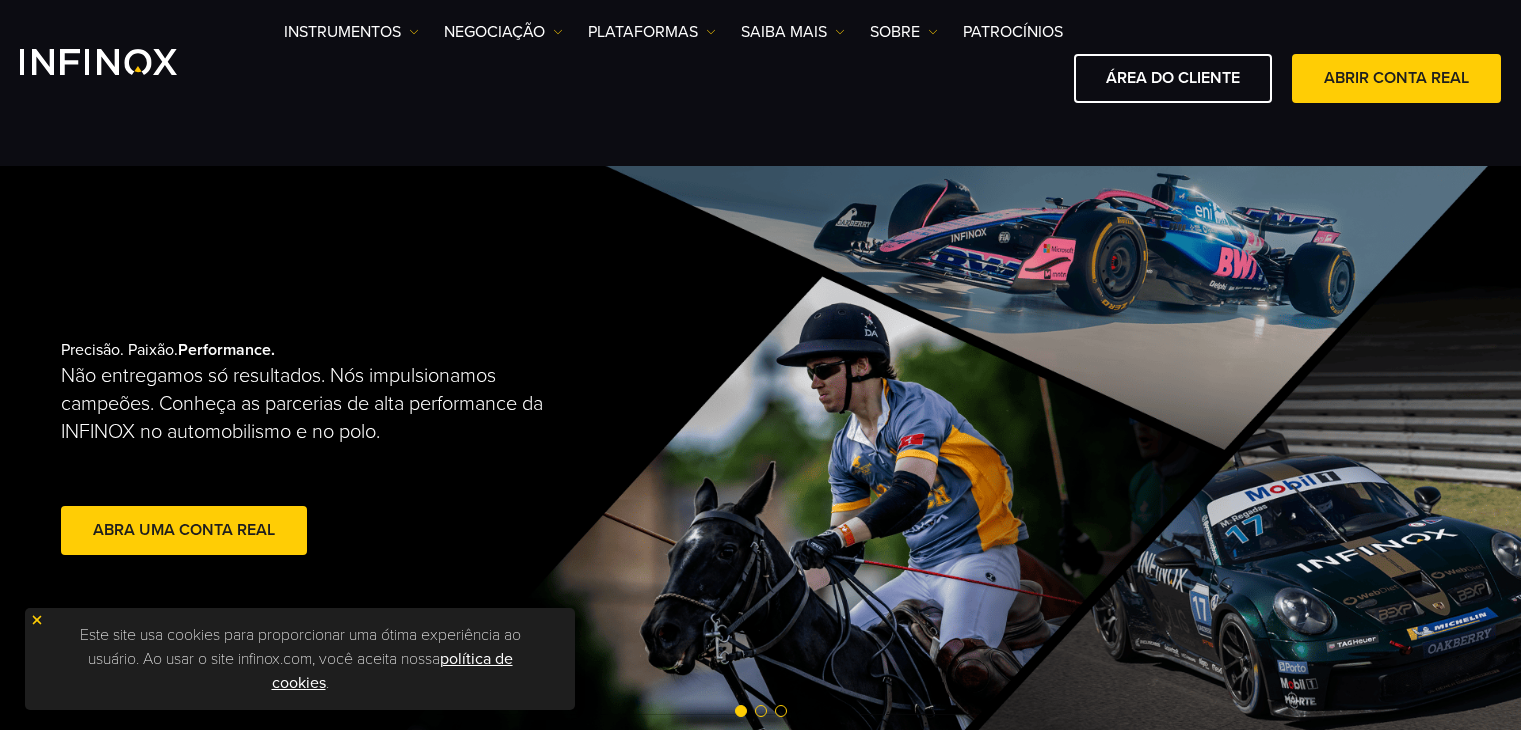 scroll, scrollTop: 300, scrollLeft: 0, axis: vertical 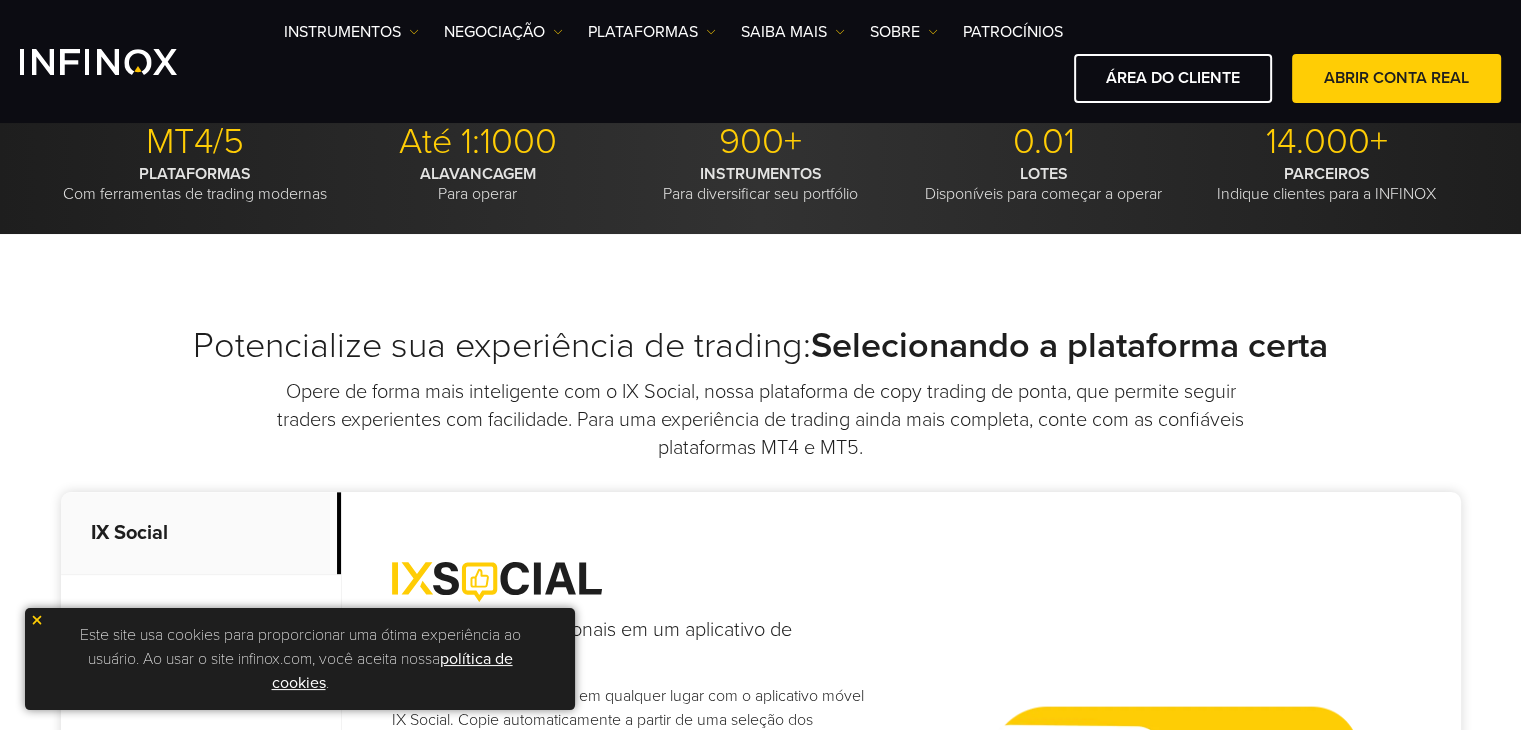 click at bounding box center (37, 620) 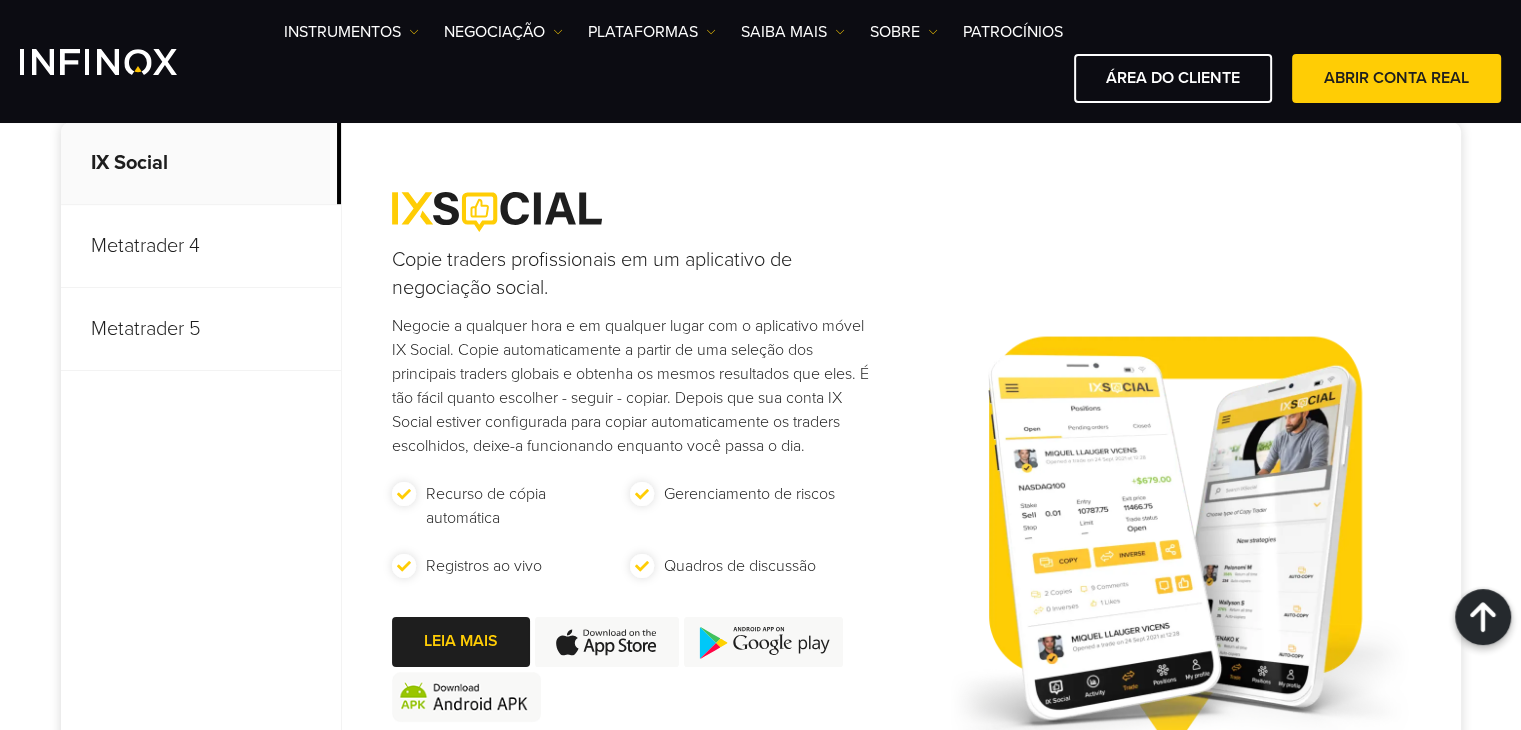 scroll, scrollTop: 700, scrollLeft: 0, axis: vertical 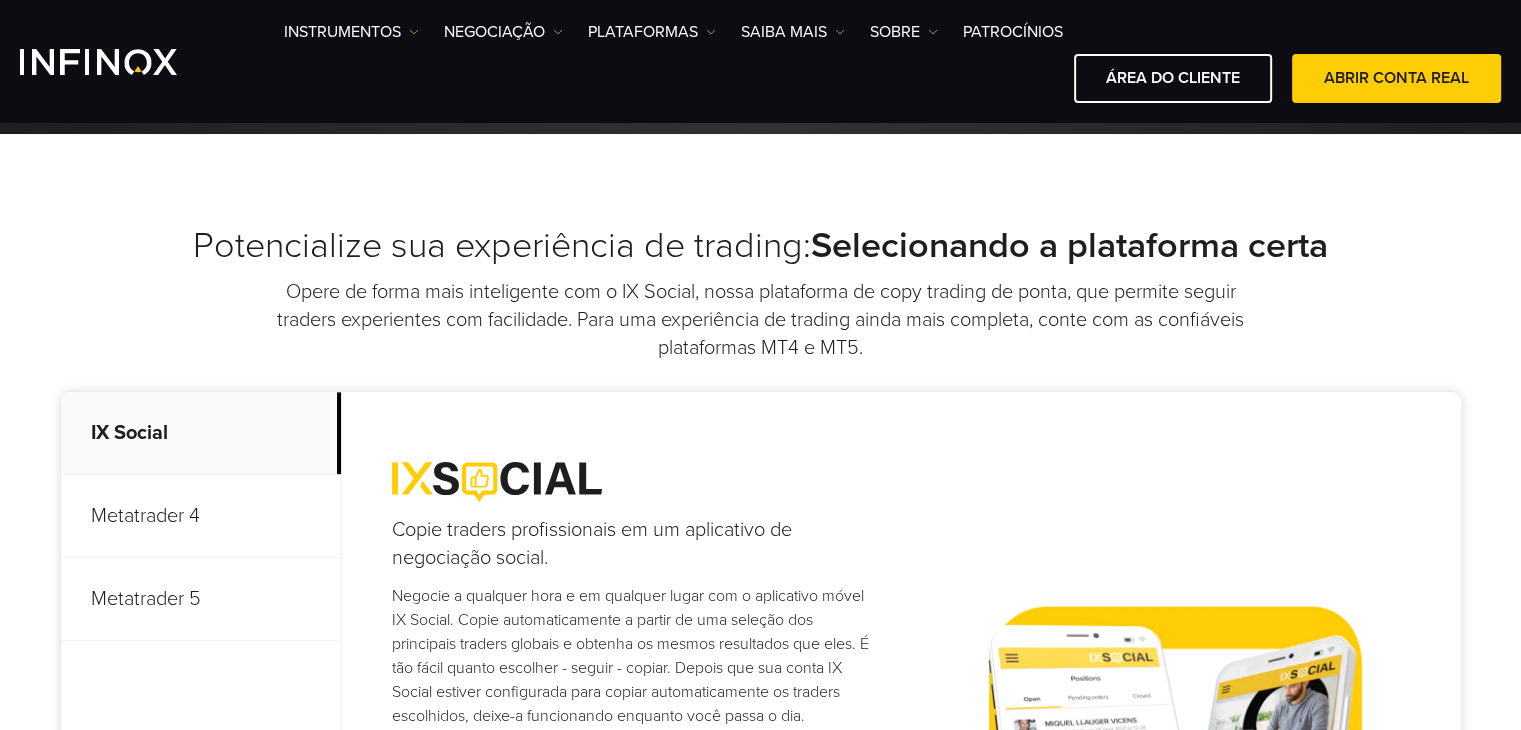 click on "Metatrader 5" at bounding box center (201, 599) 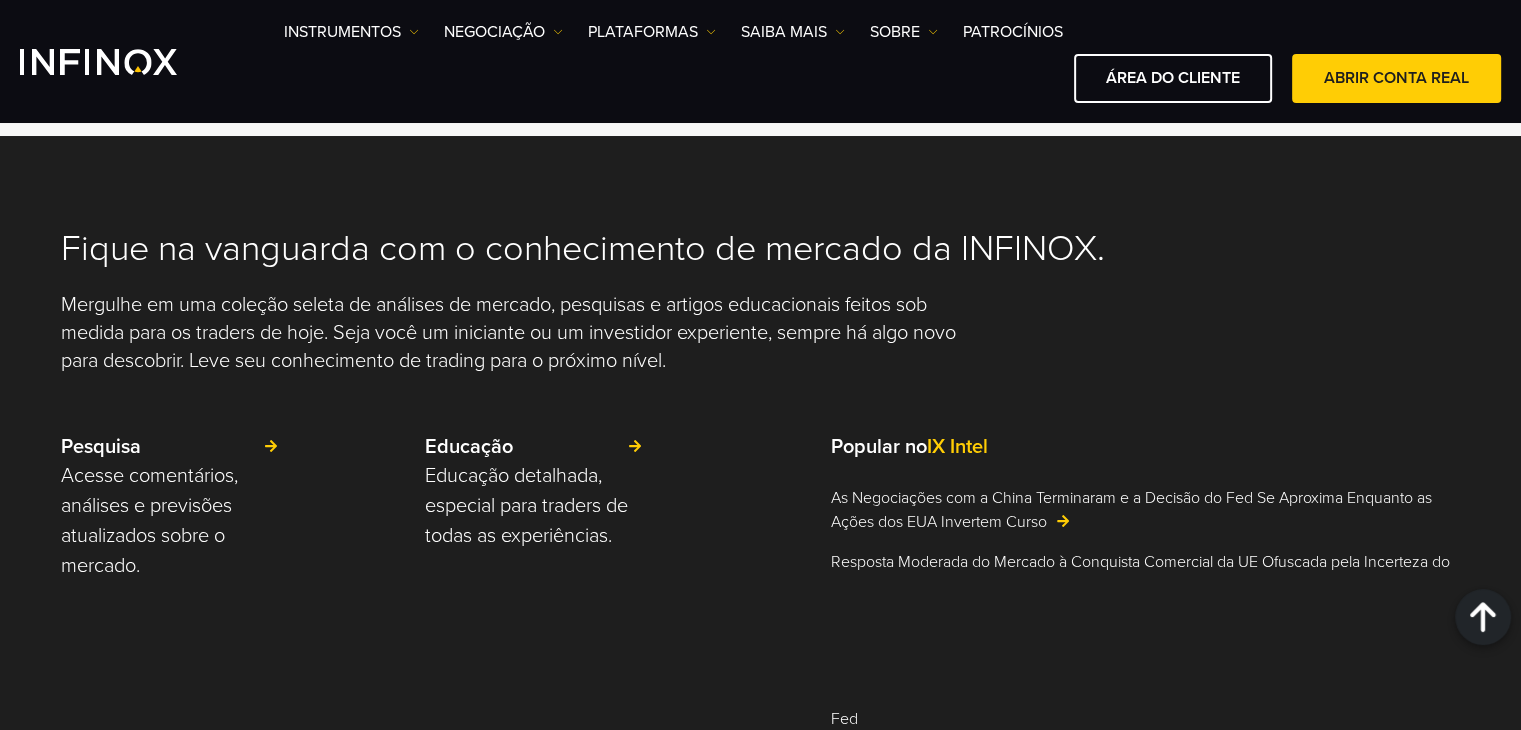 scroll, scrollTop: 4400, scrollLeft: 0, axis: vertical 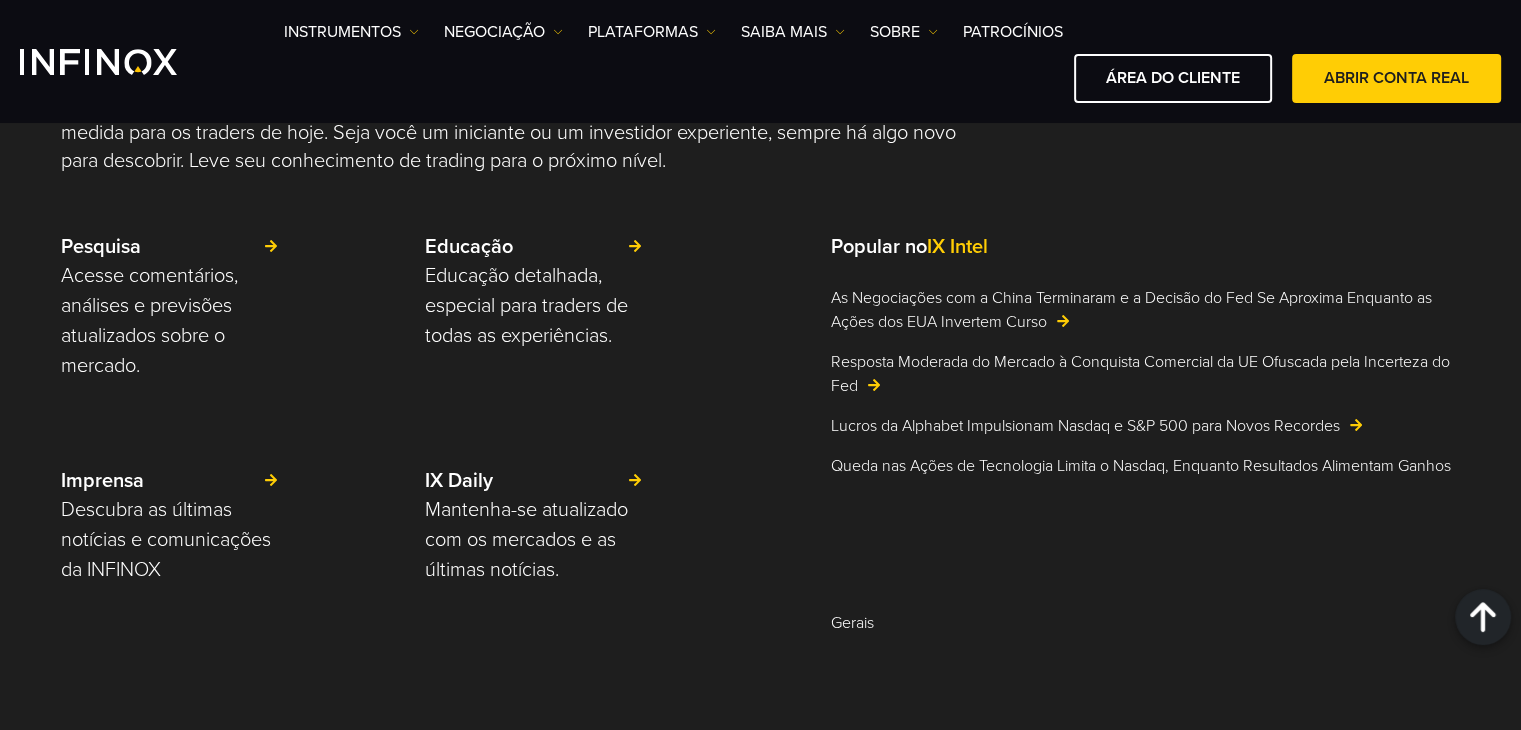 click on "acesse aqui" at bounding box center [259, -196] 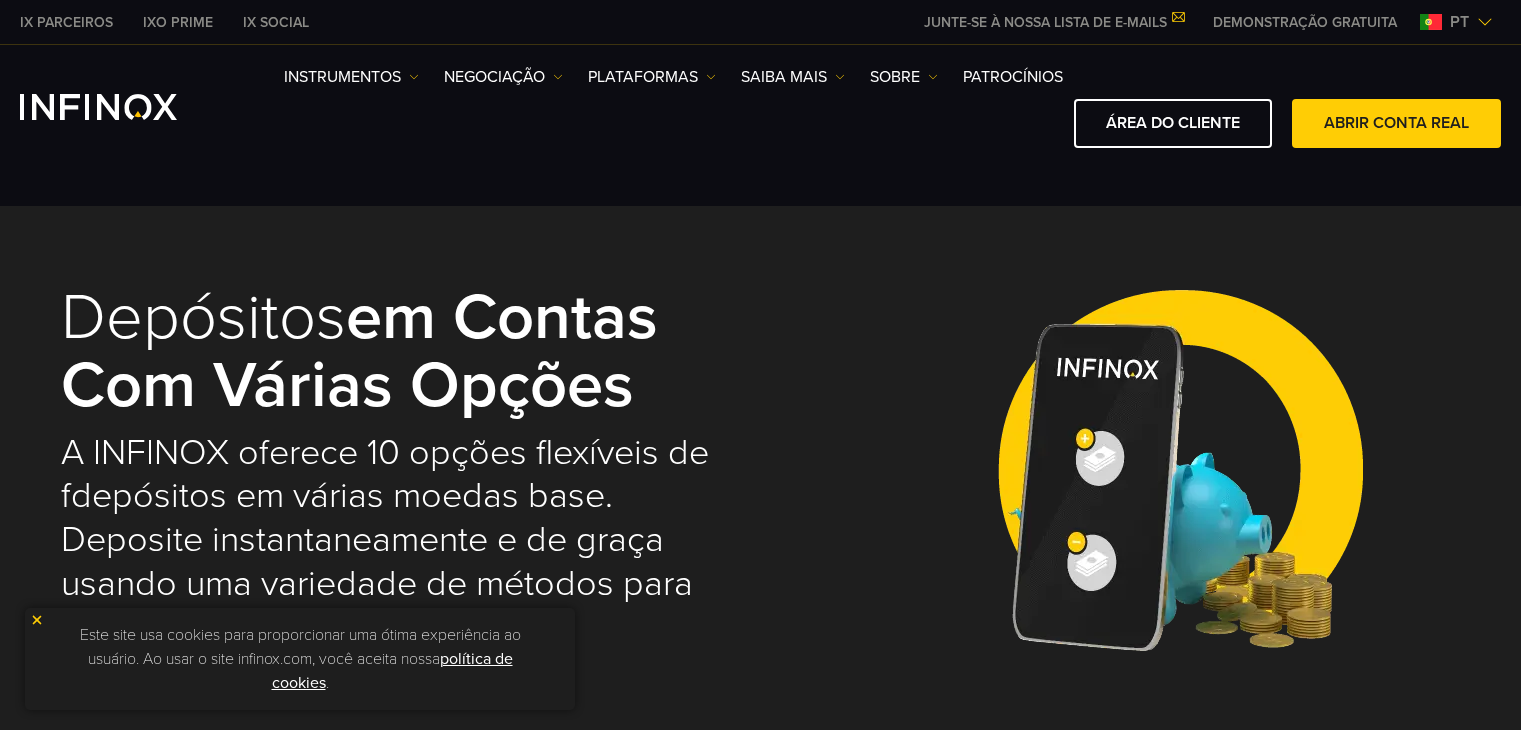scroll, scrollTop: 0, scrollLeft: 0, axis: both 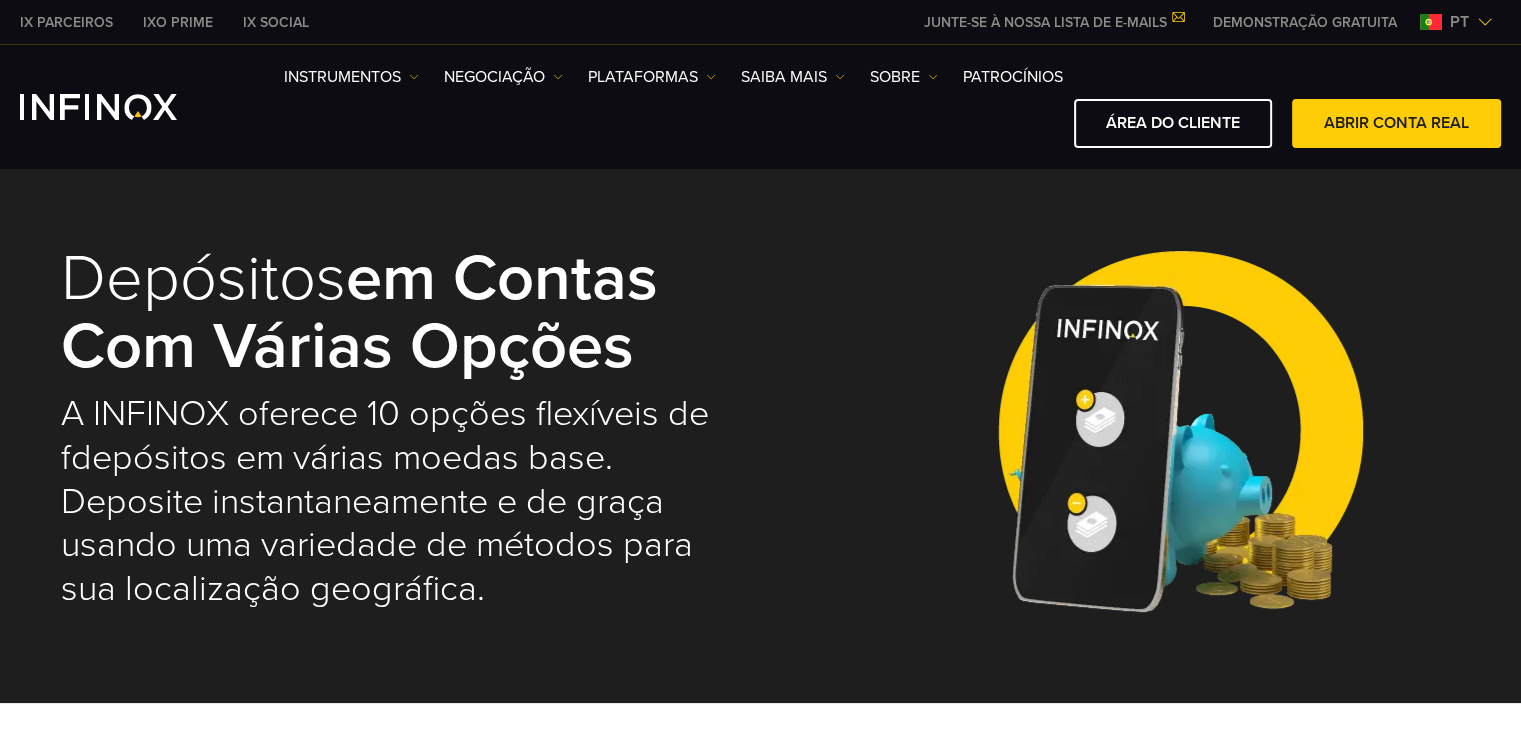 select on "***" 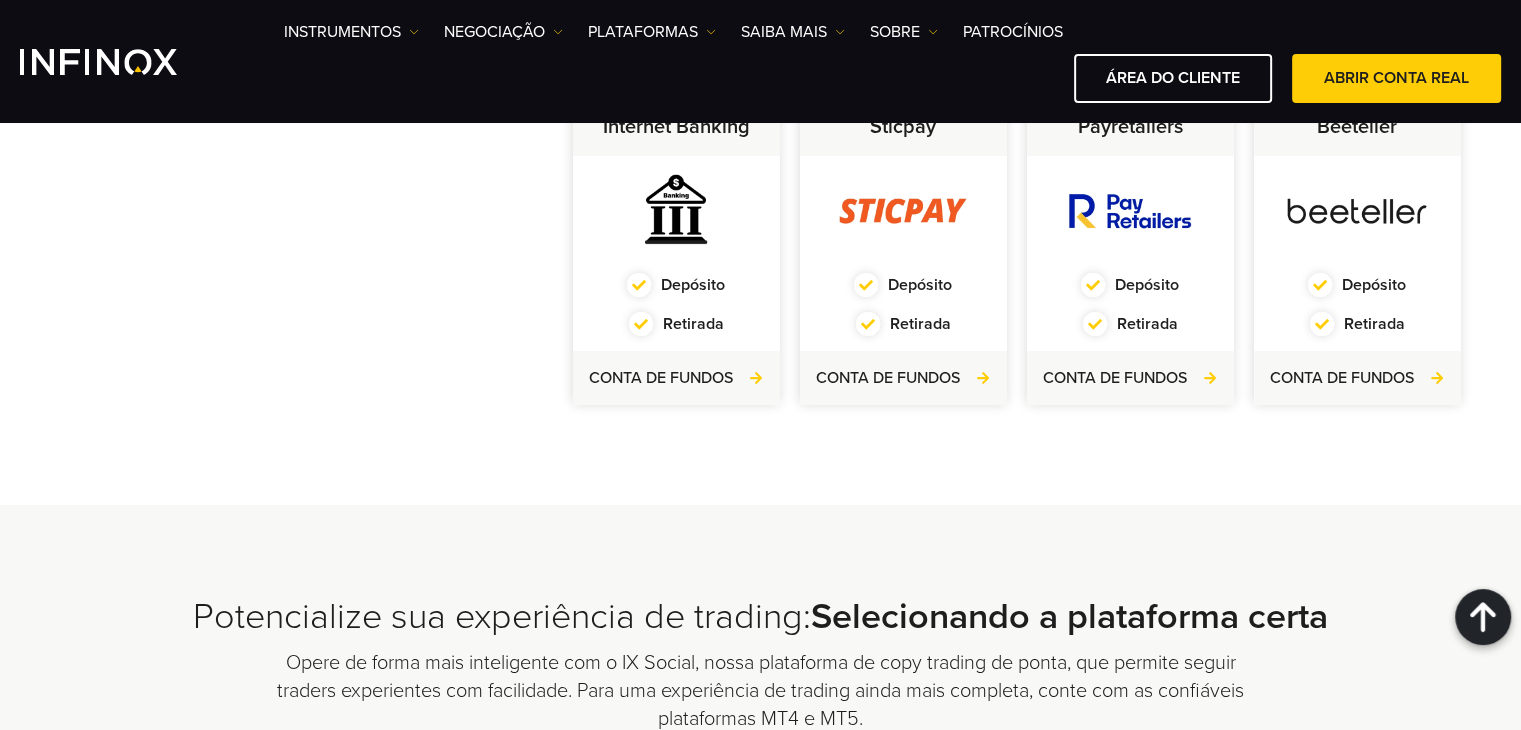 scroll, scrollTop: 600, scrollLeft: 0, axis: vertical 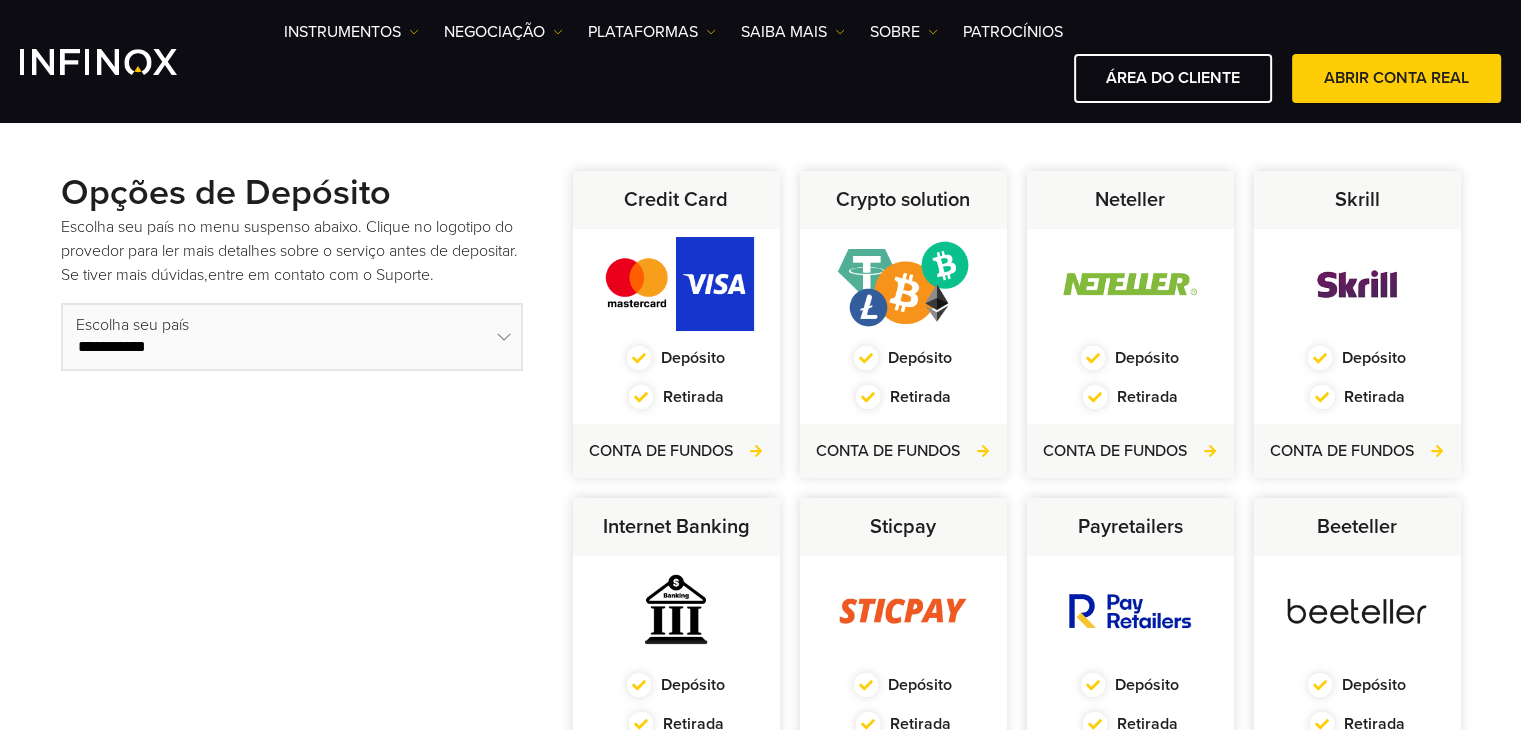 click on "**********" at bounding box center [292, 336] 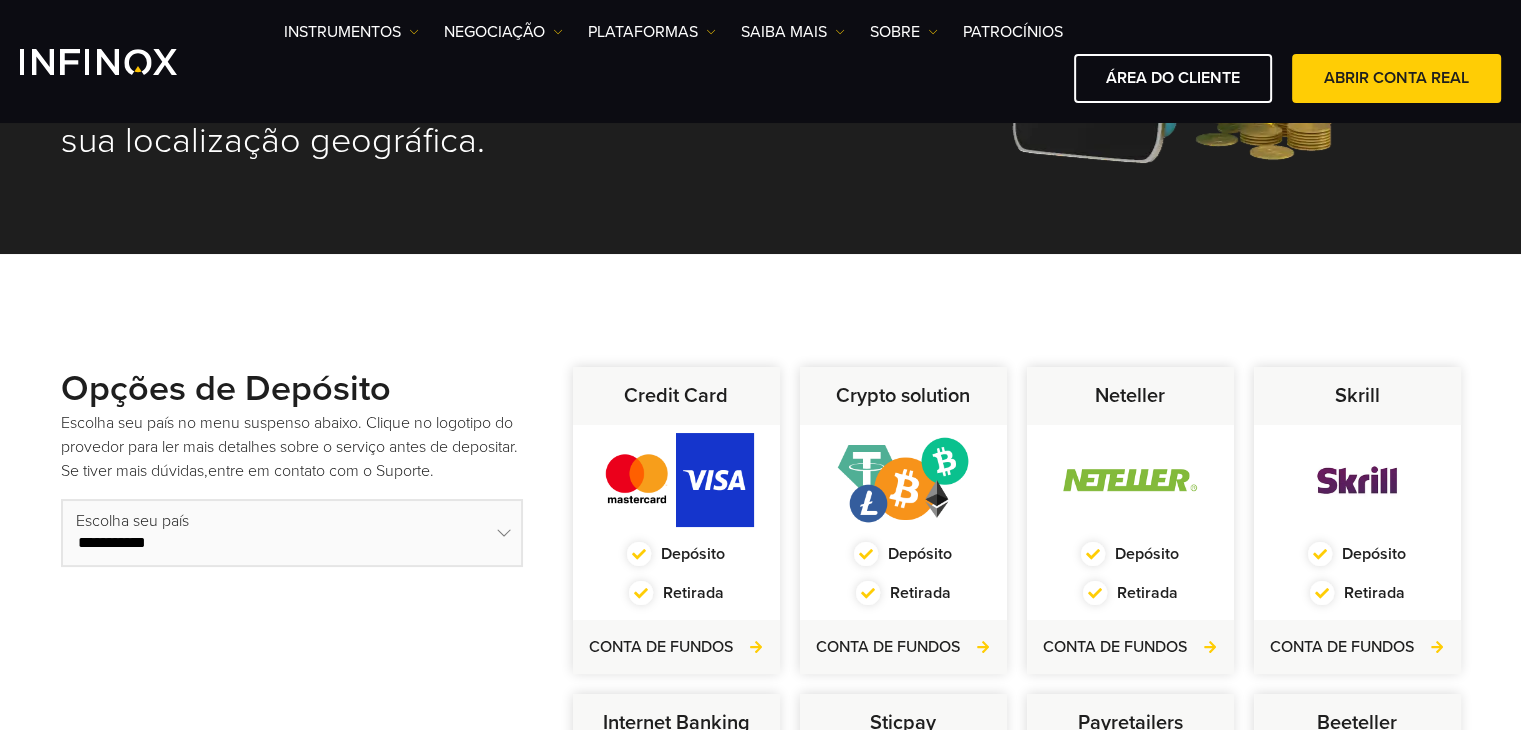 scroll, scrollTop: 400, scrollLeft: 0, axis: vertical 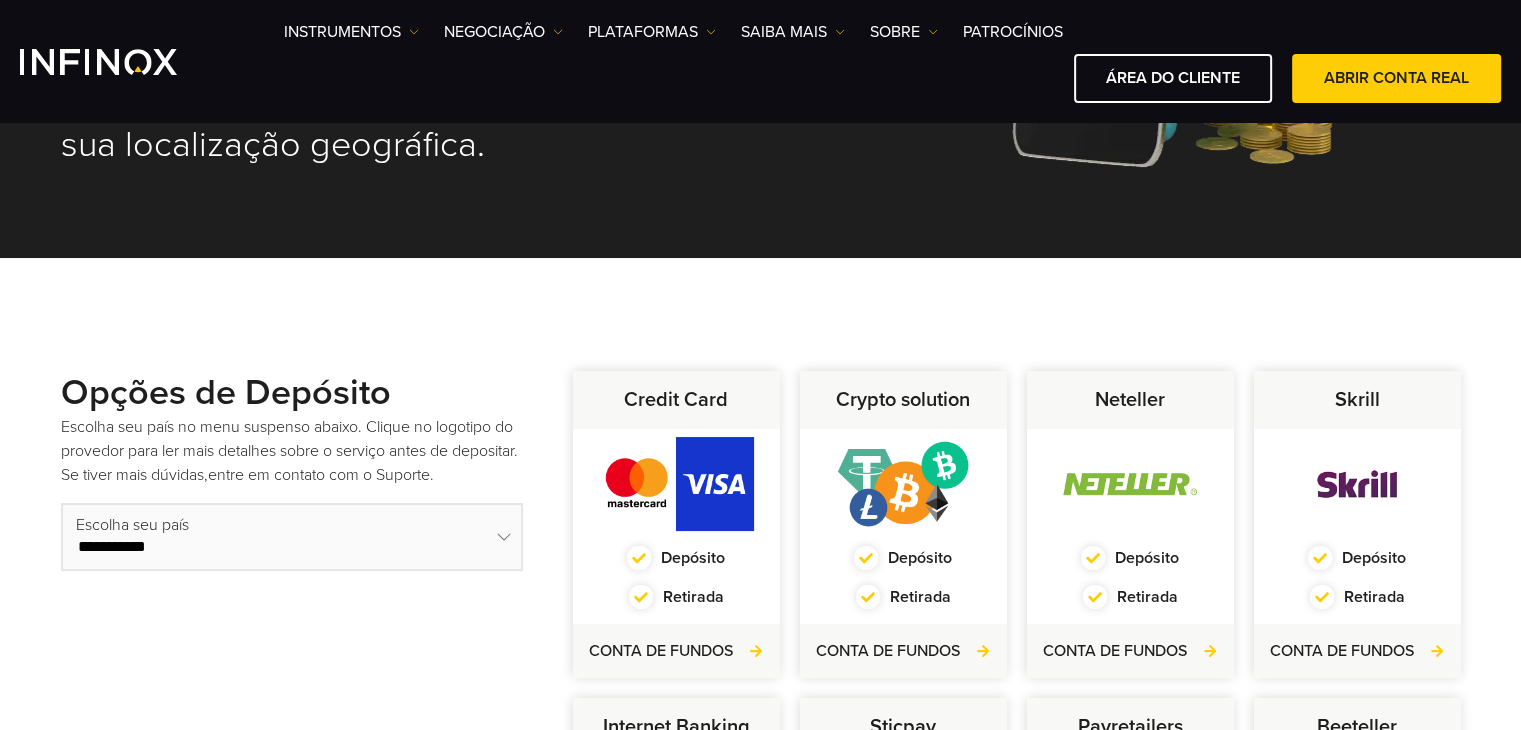 click on "**********" at bounding box center [292, 536] 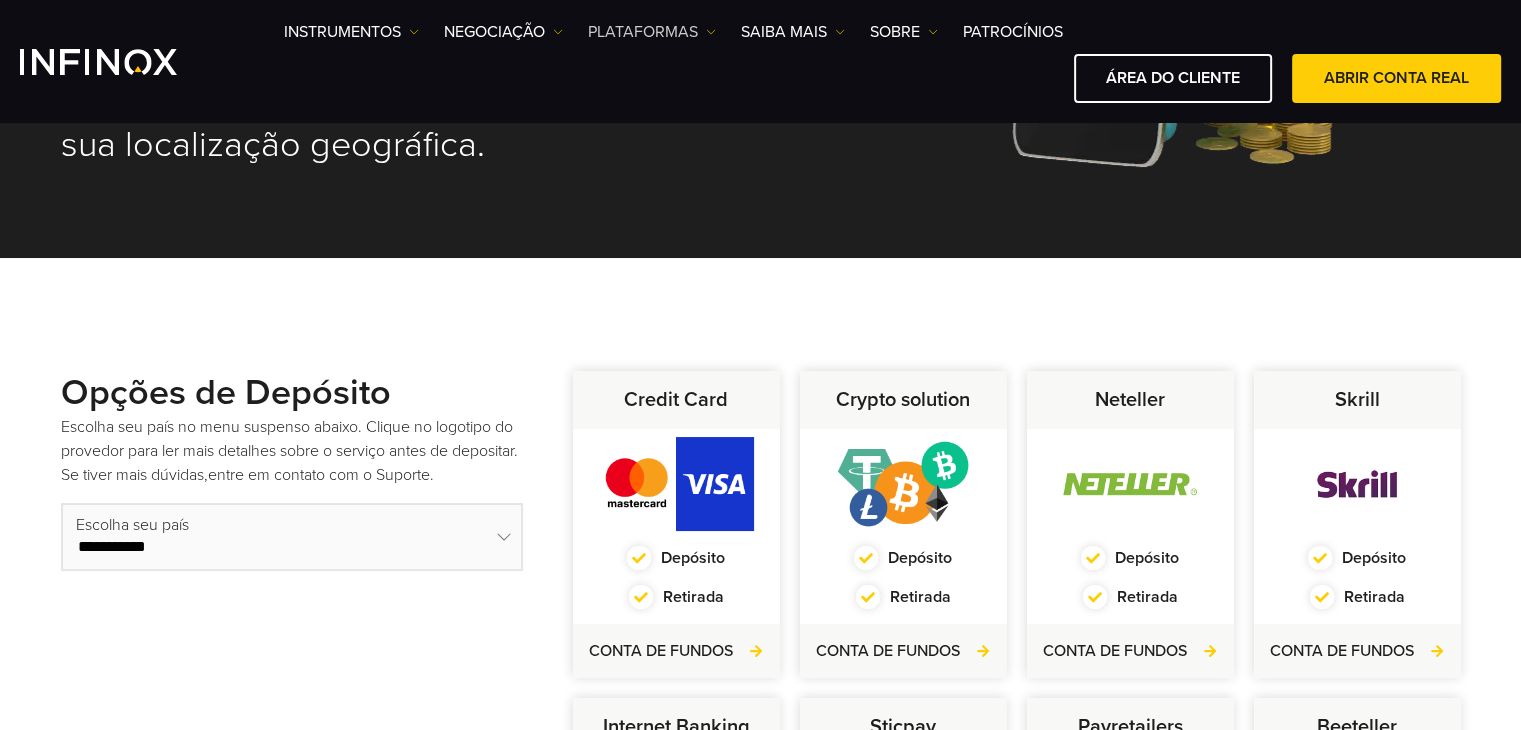 click at bounding box center (711, 32) 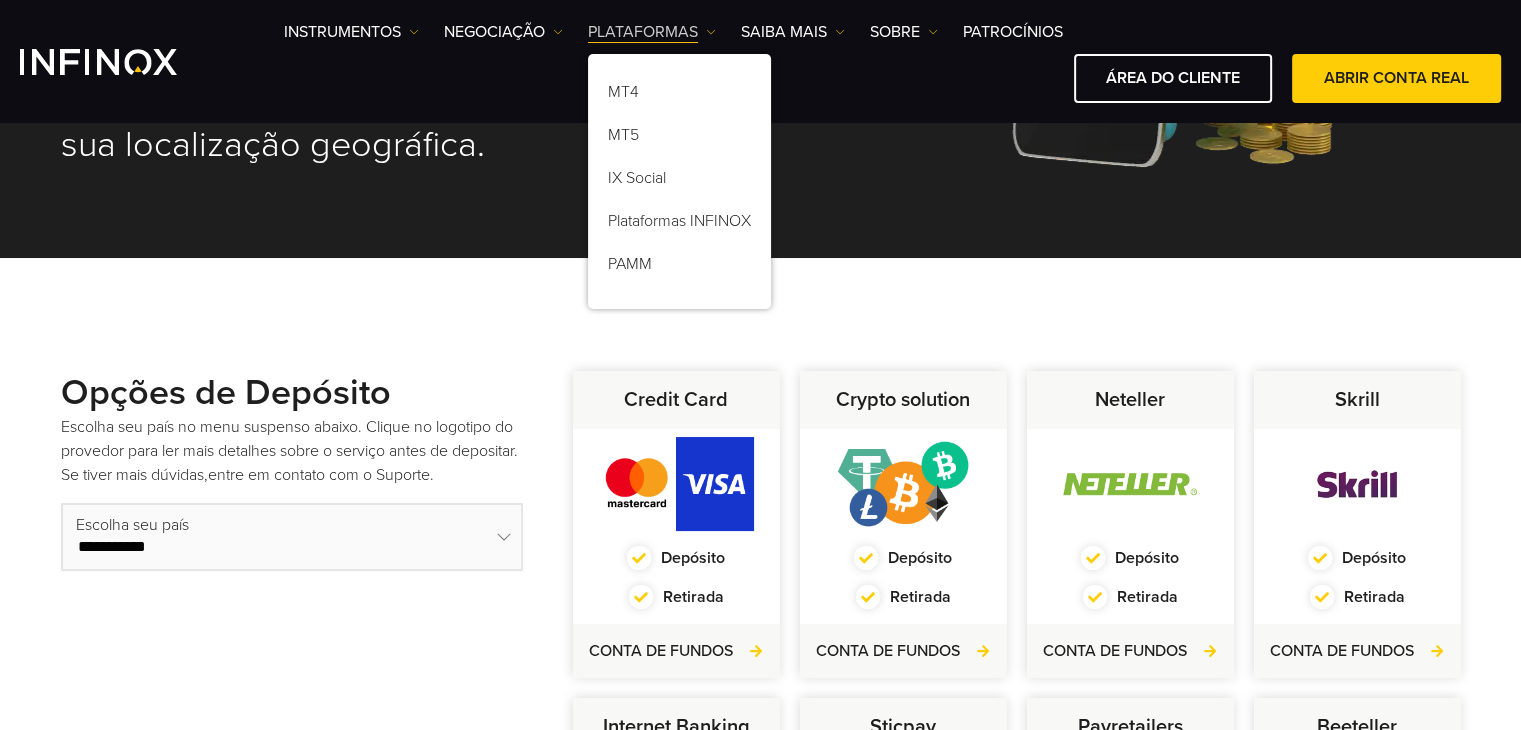 scroll, scrollTop: 0, scrollLeft: 0, axis: both 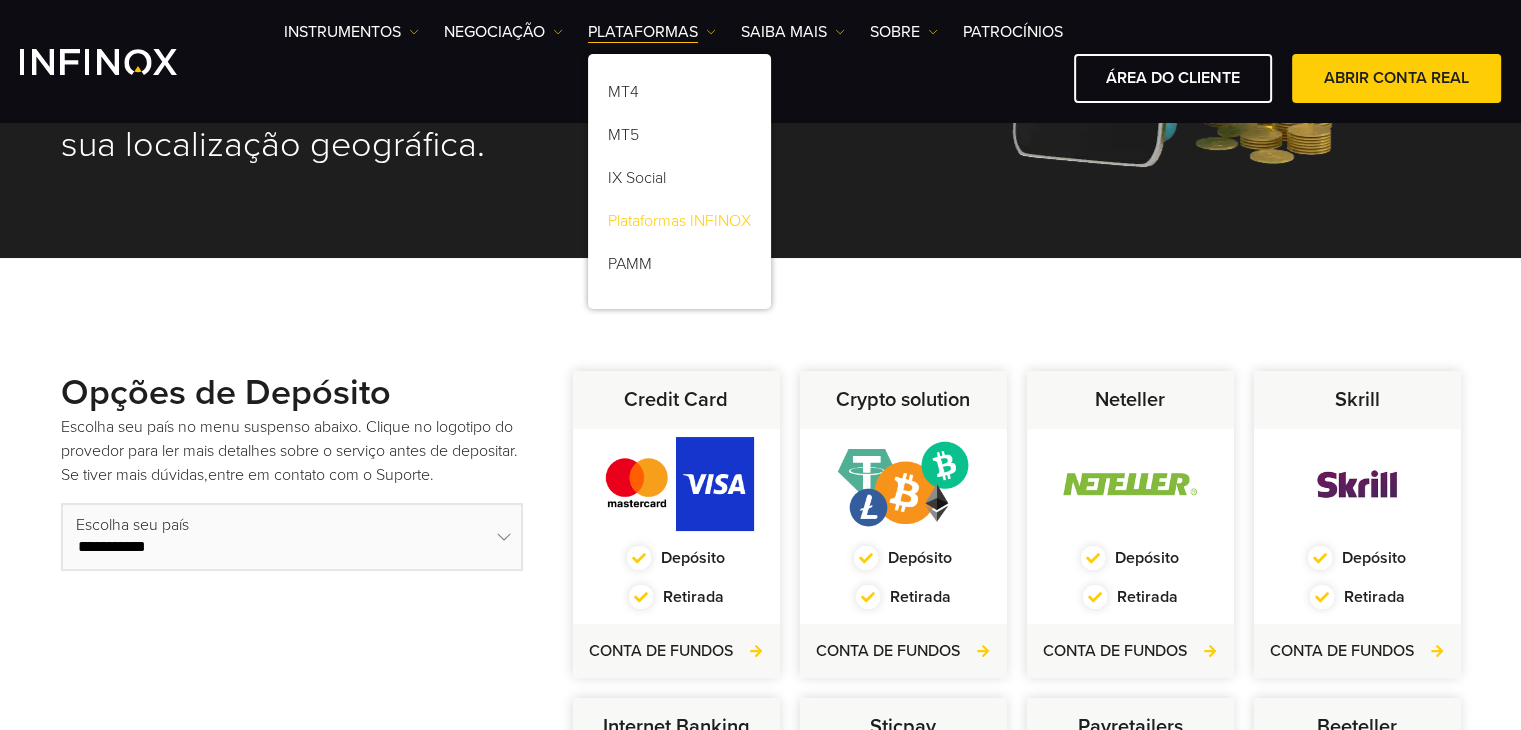 click on "Plataformas INFINOX" at bounding box center (679, 224) 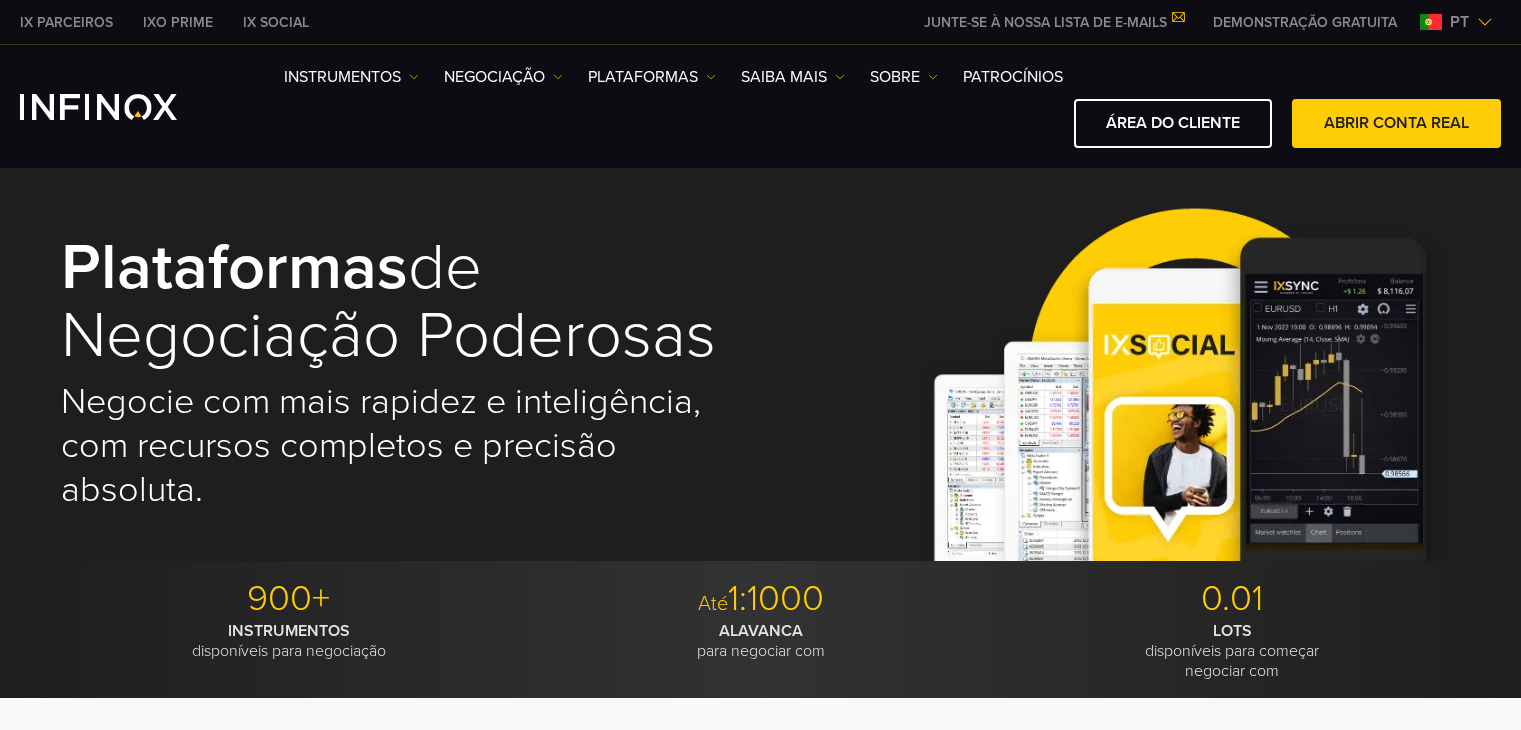 scroll, scrollTop: 0, scrollLeft: 0, axis: both 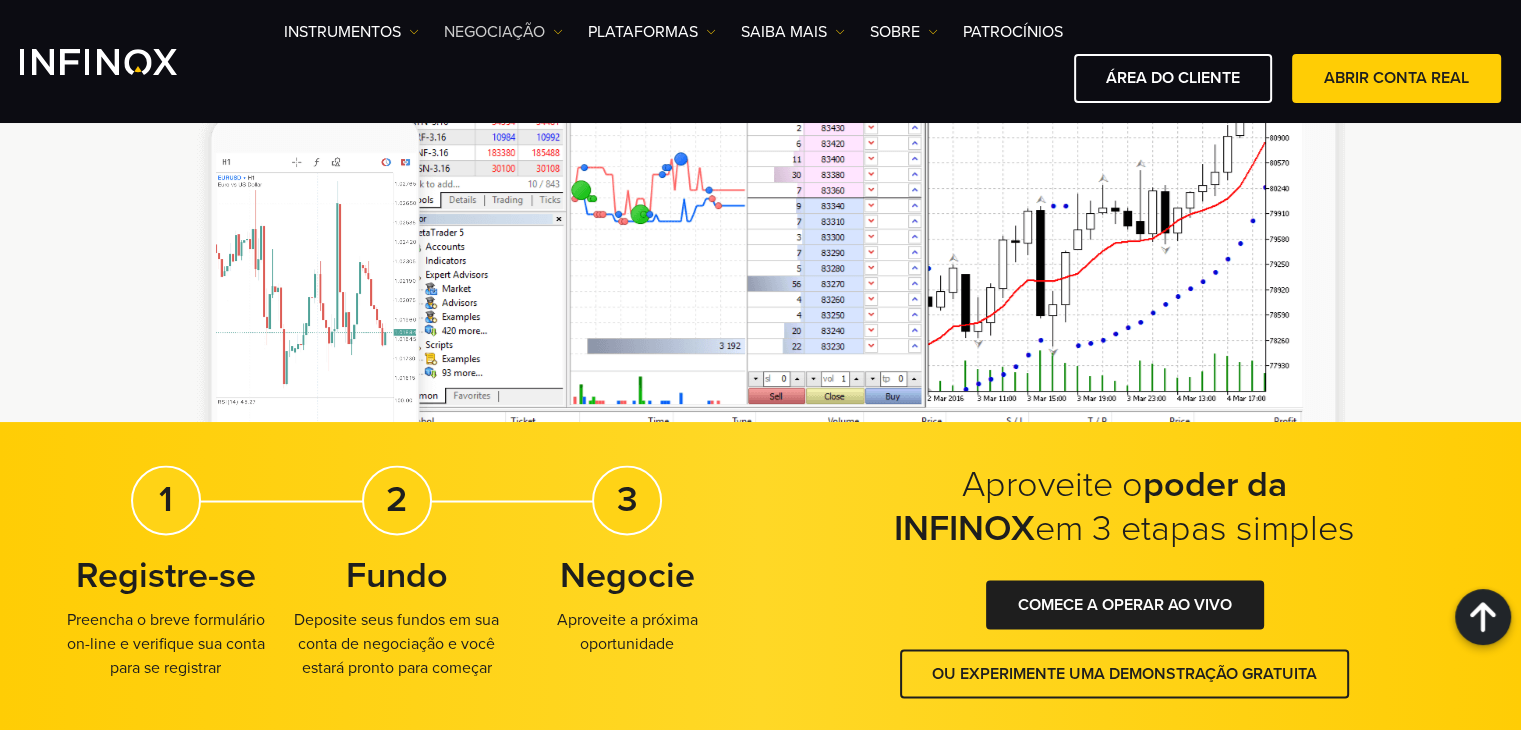 click on "NEGOCIAÇÃO" at bounding box center [503, 32] 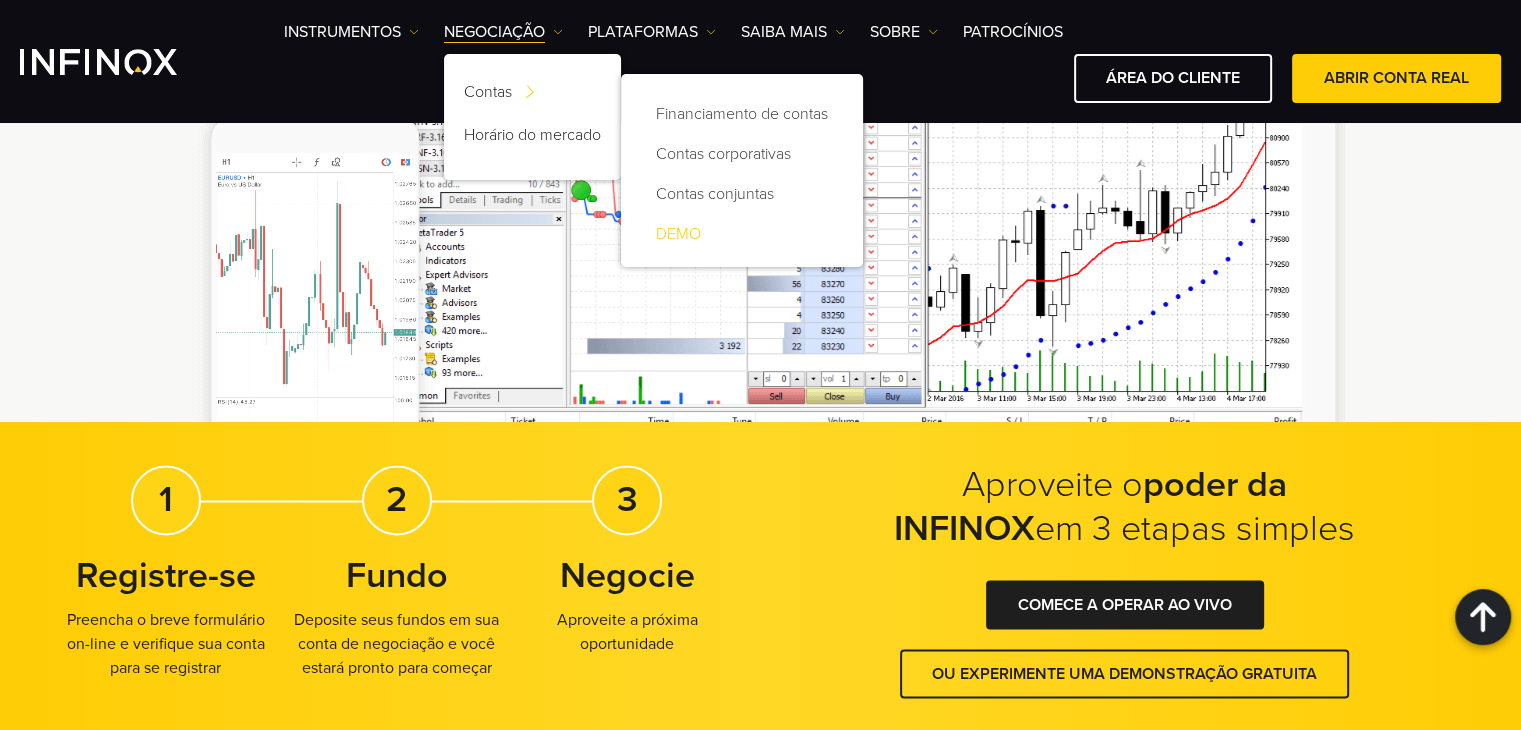 click on "DEMO" at bounding box center [742, 234] 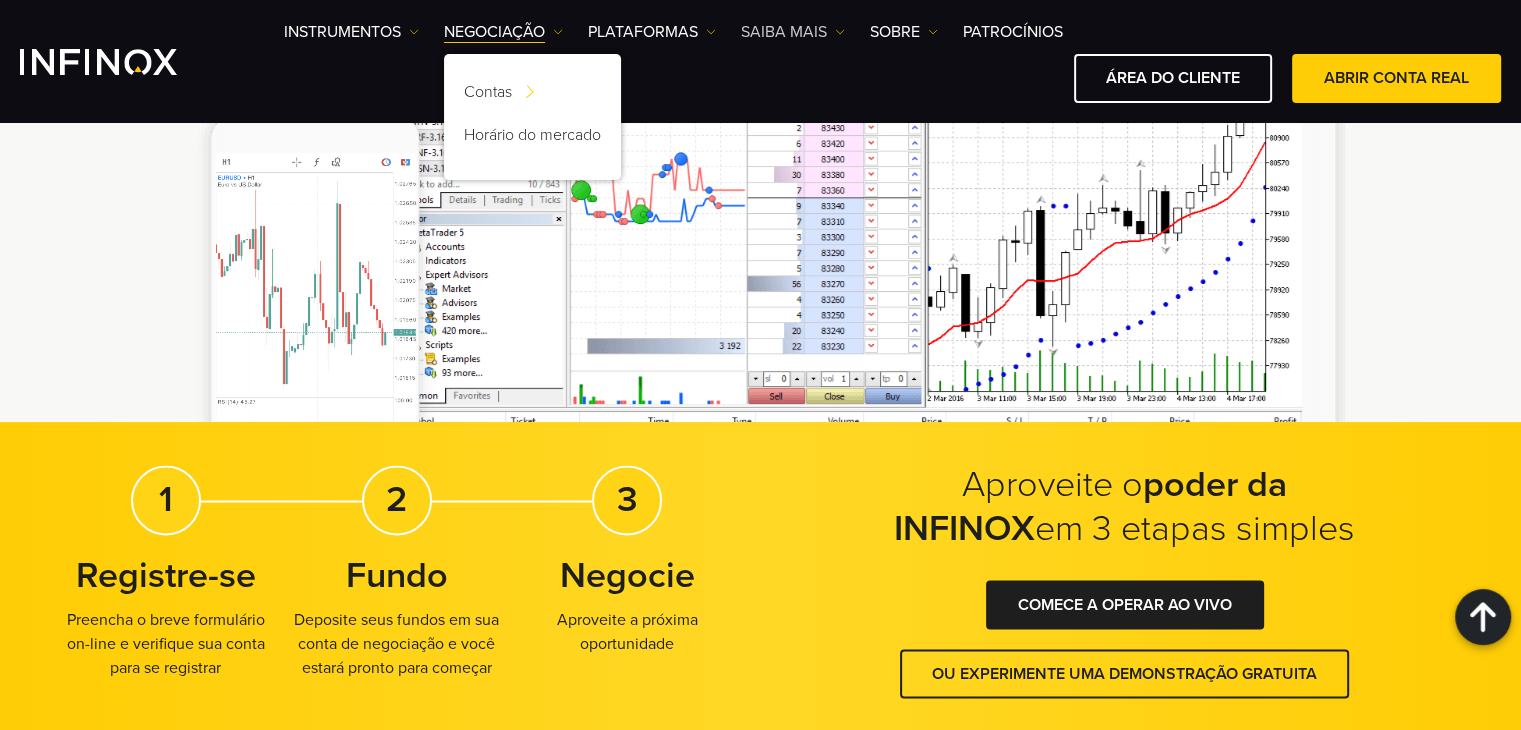 click on "Saiba mais" at bounding box center [793, 32] 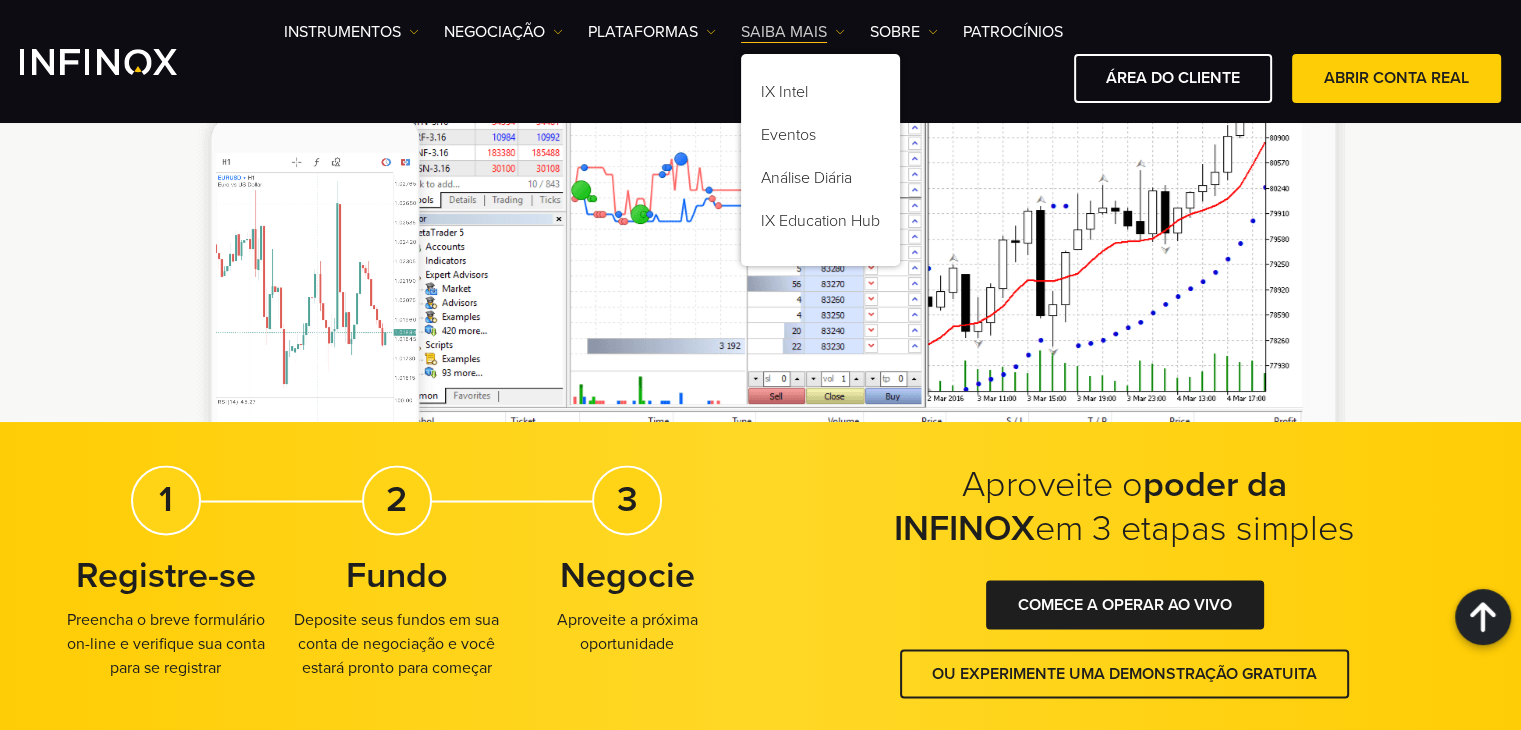 scroll, scrollTop: 0, scrollLeft: 0, axis: both 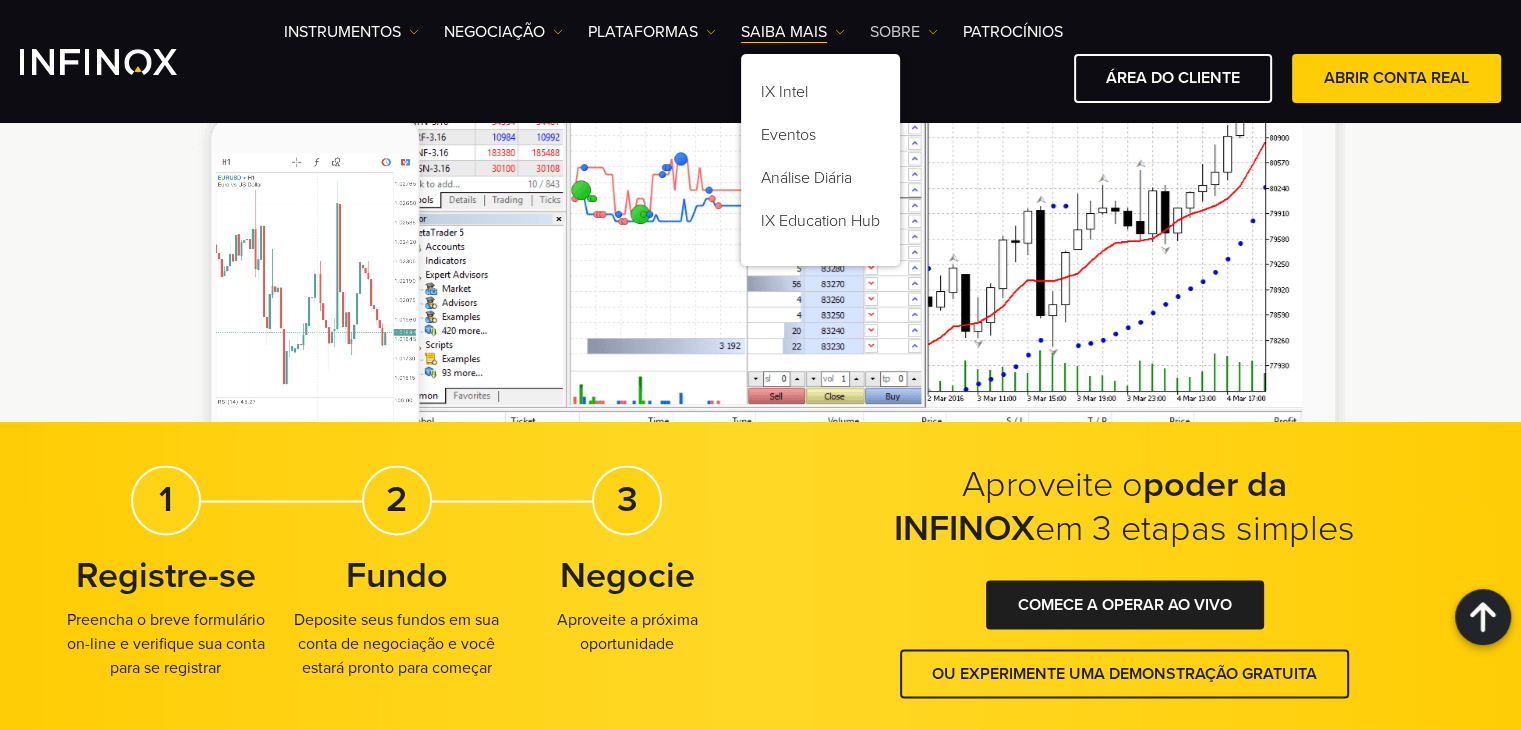 click on "SOBRE" at bounding box center [904, 32] 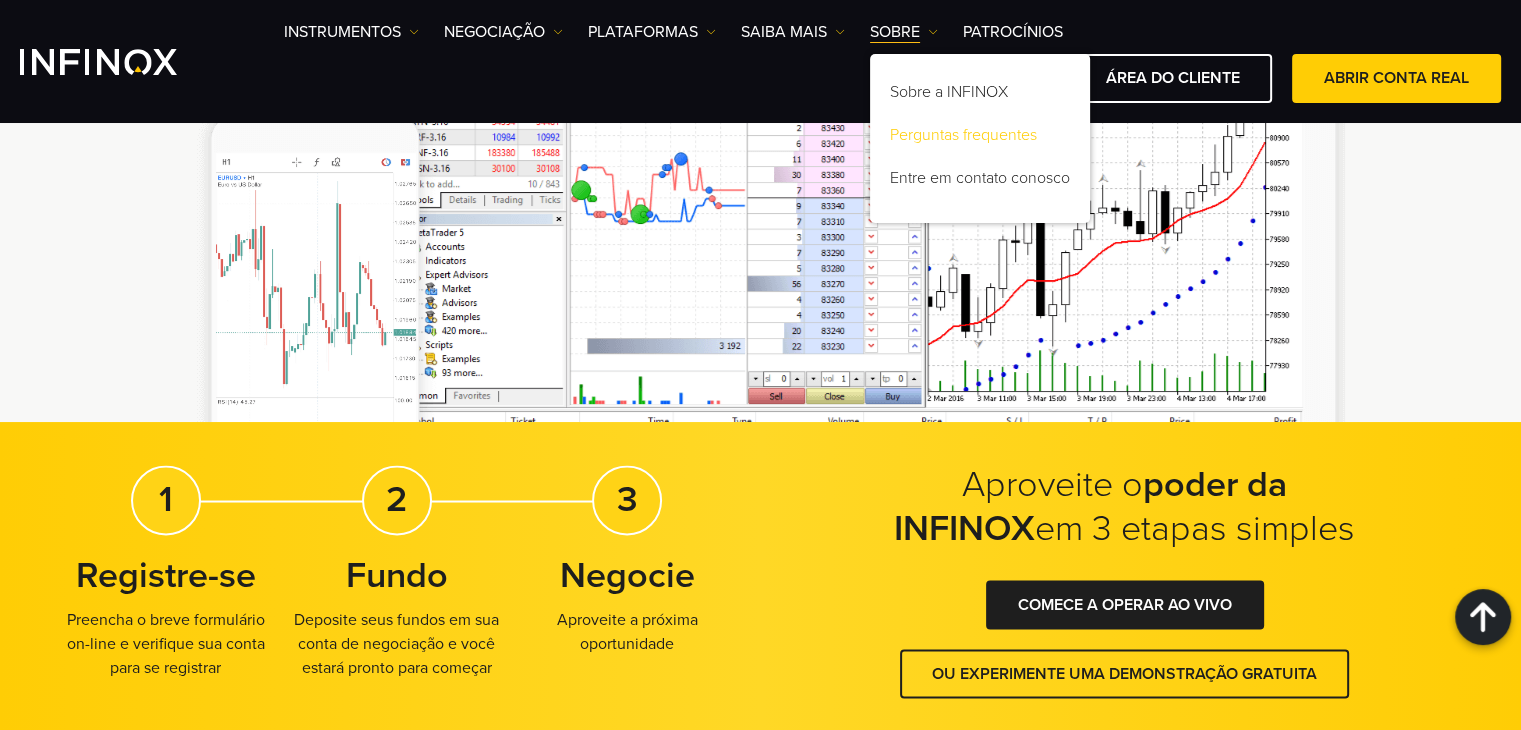 click on "Perguntas frequentes" at bounding box center [980, 138] 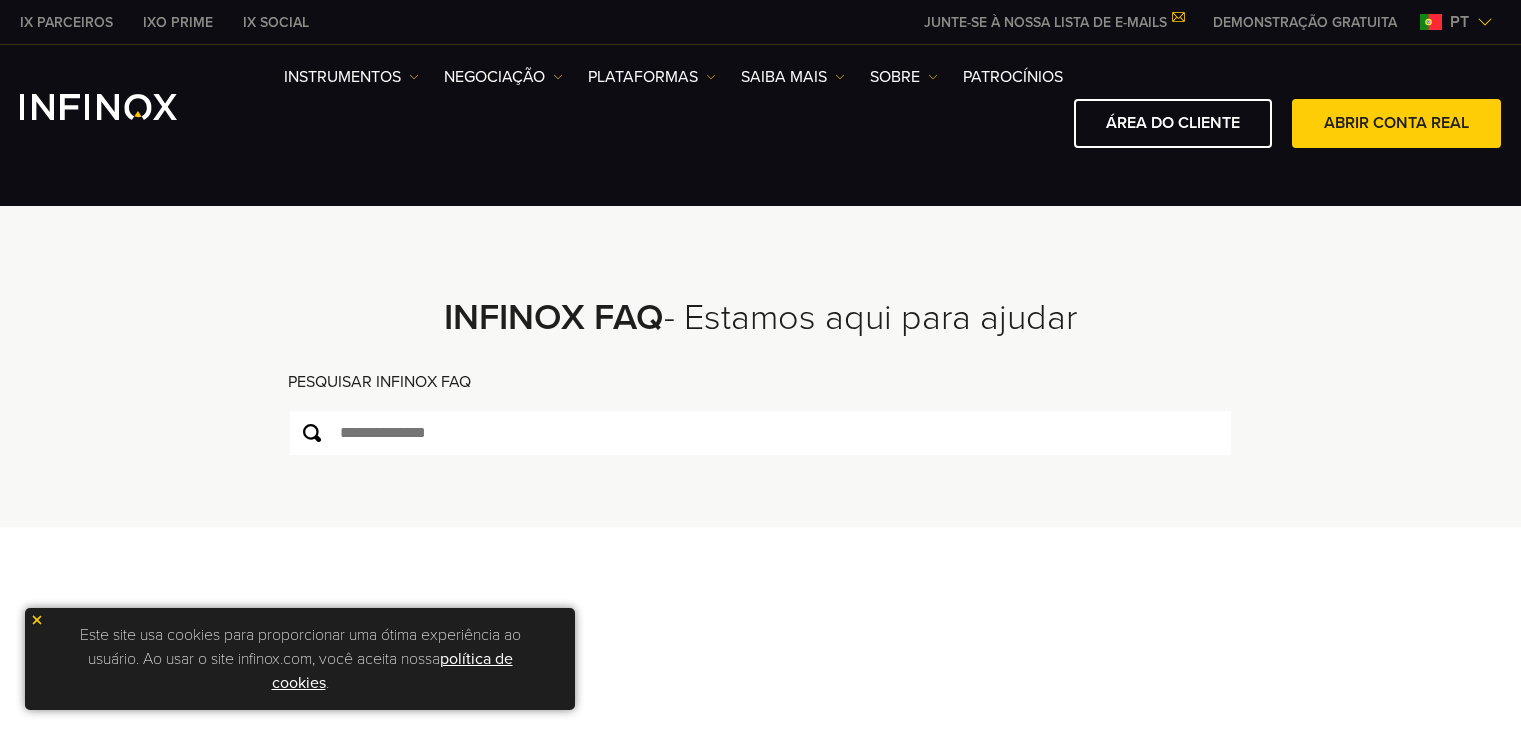scroll, scrollTop: 0, scrollLeft: 0, axis: both 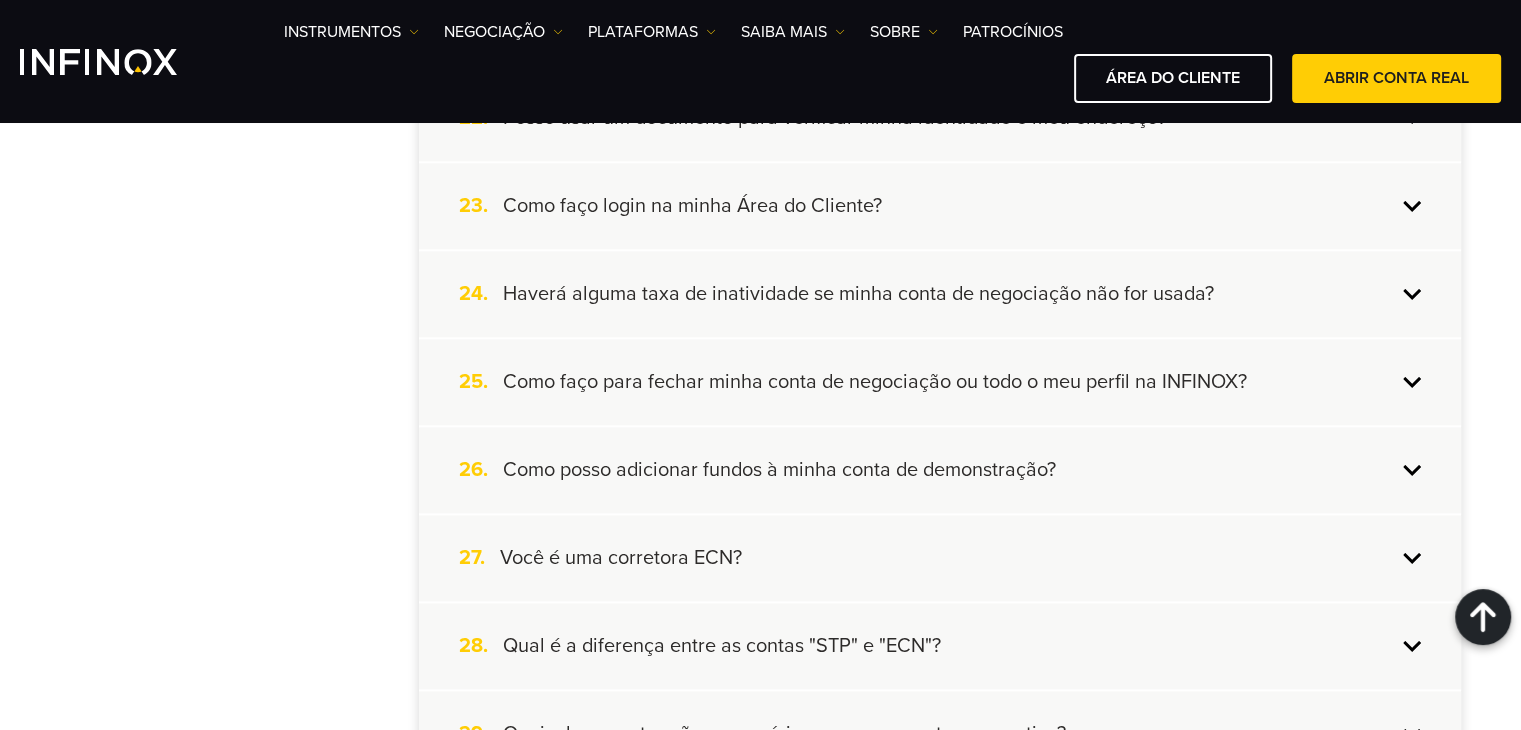click on "26. Como posso adicionar fundos à minha conta de demonstração?" at bounding box center [940, 470] 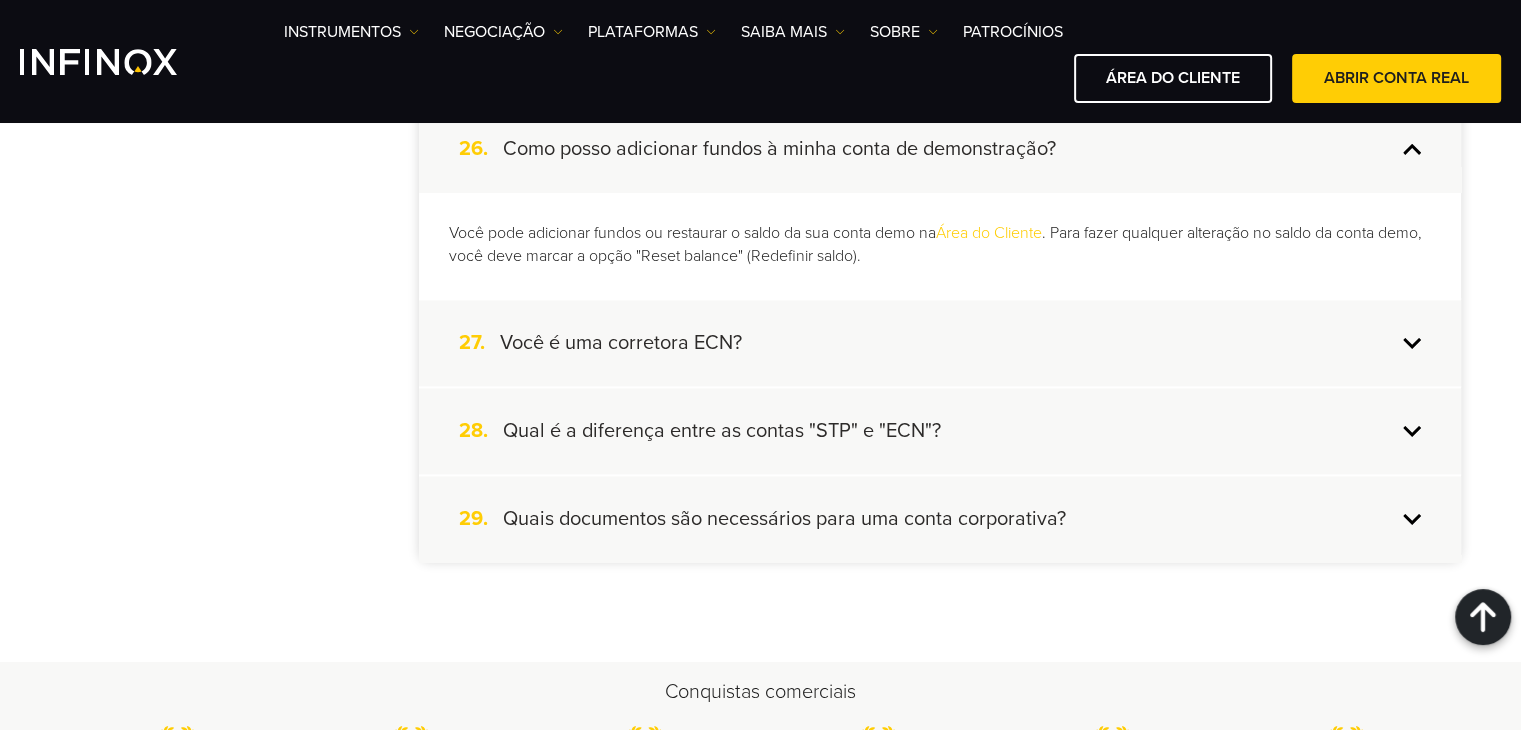 scroll, scrollTop: 2800, scrollLeft: 0, axis: vertical 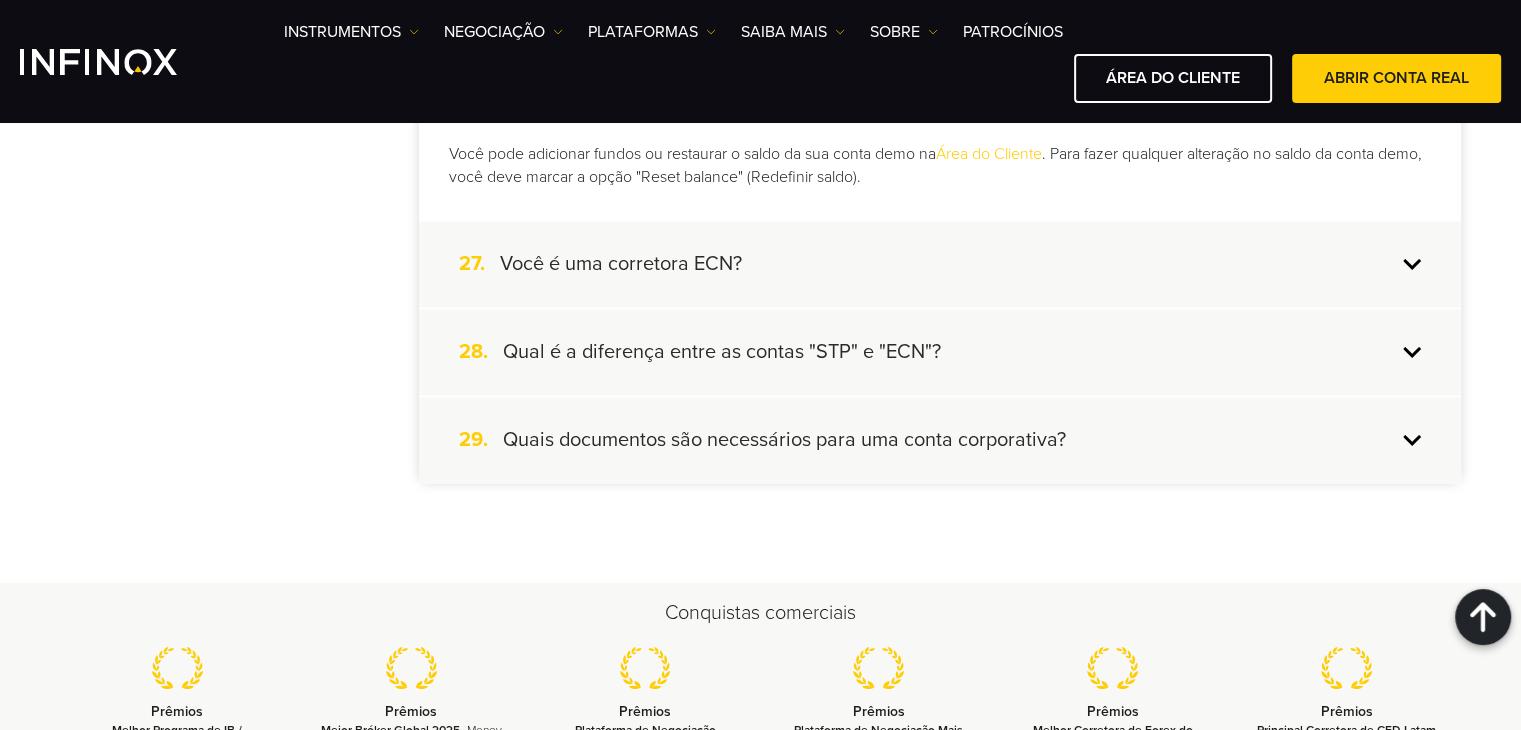 click on "28. Qual é a diferença entre as contas "STP" e "ECN"?" at bounding box center (940, 352) 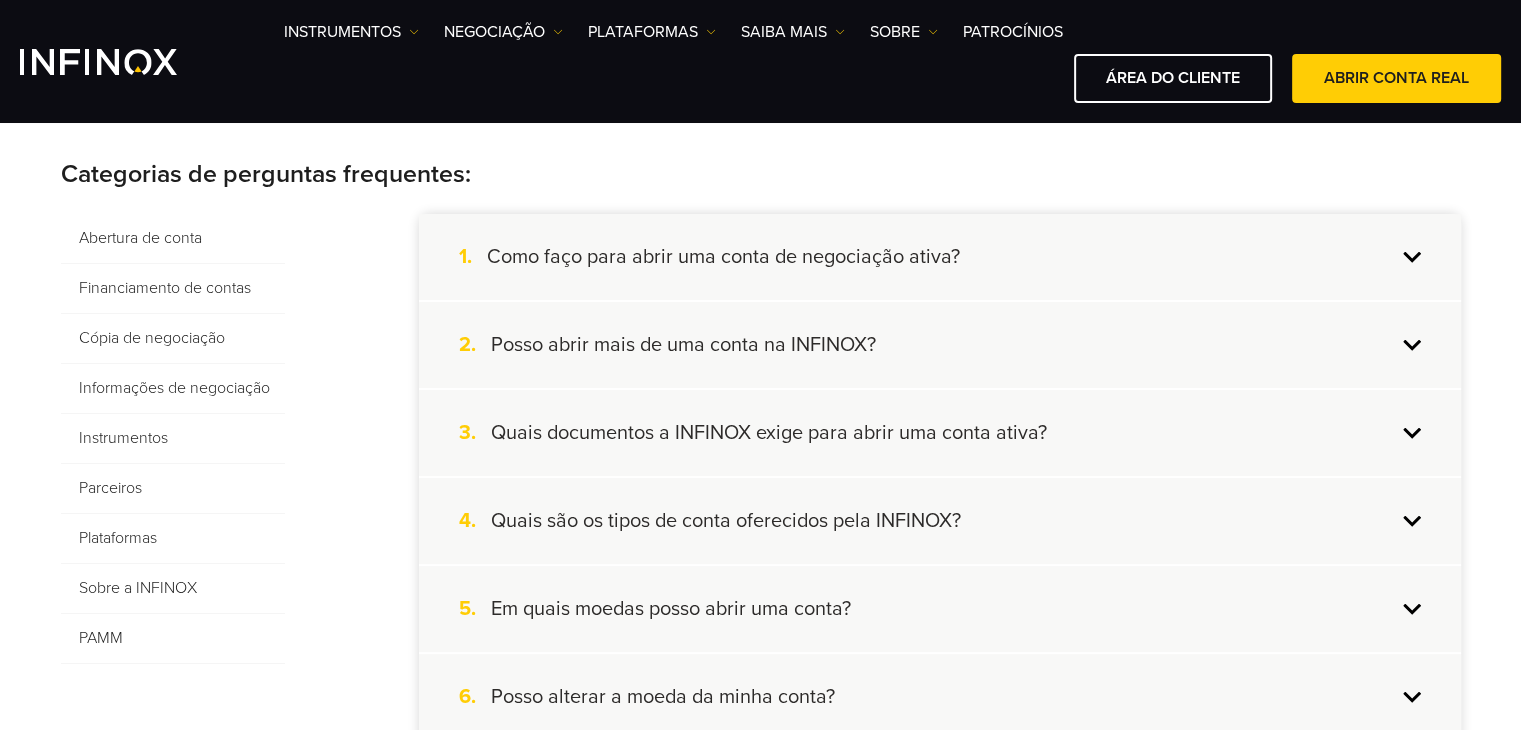 scroll, scrollTop: 400, scrollLeft: 0, axis: vertical 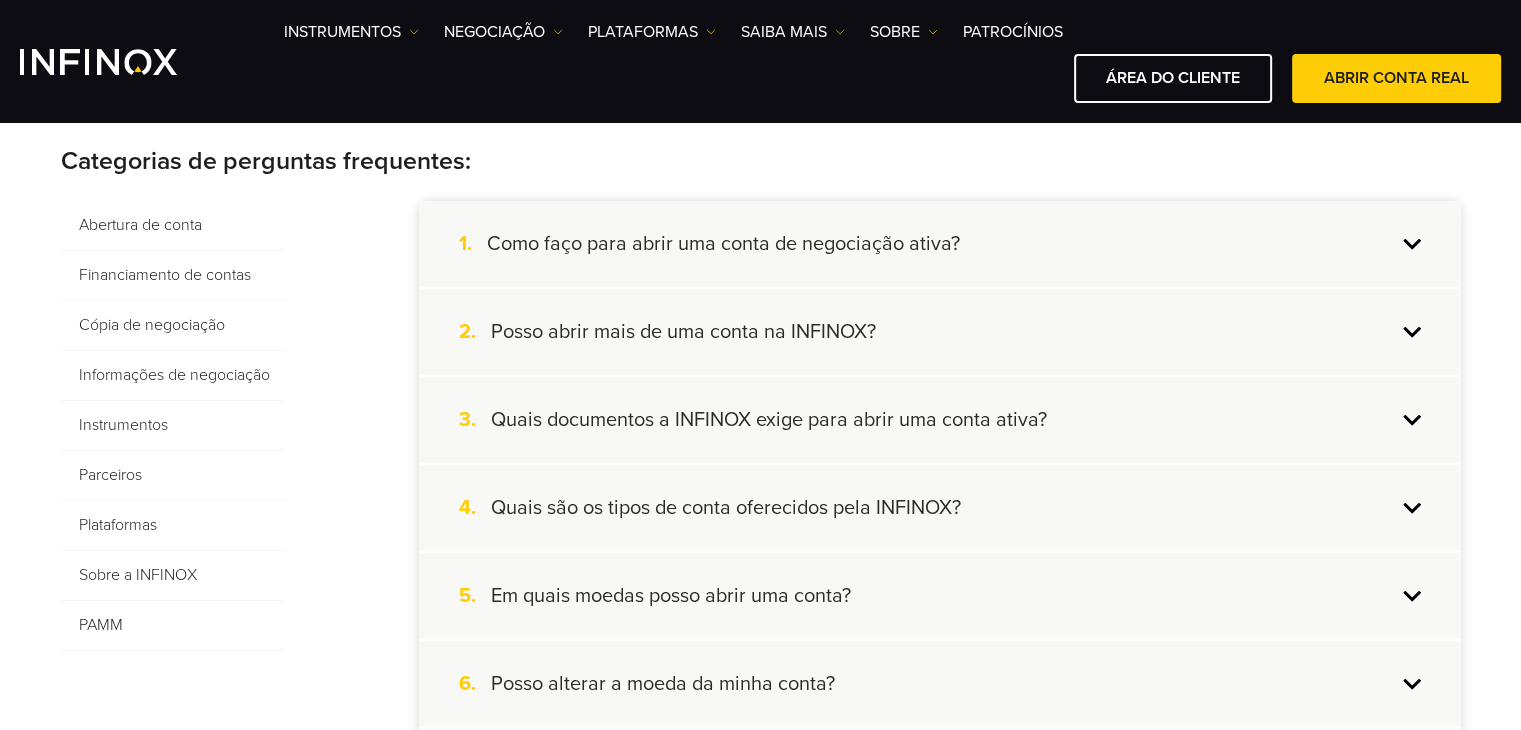 click on "Informações de negociação" at bounding box center (173, 376) 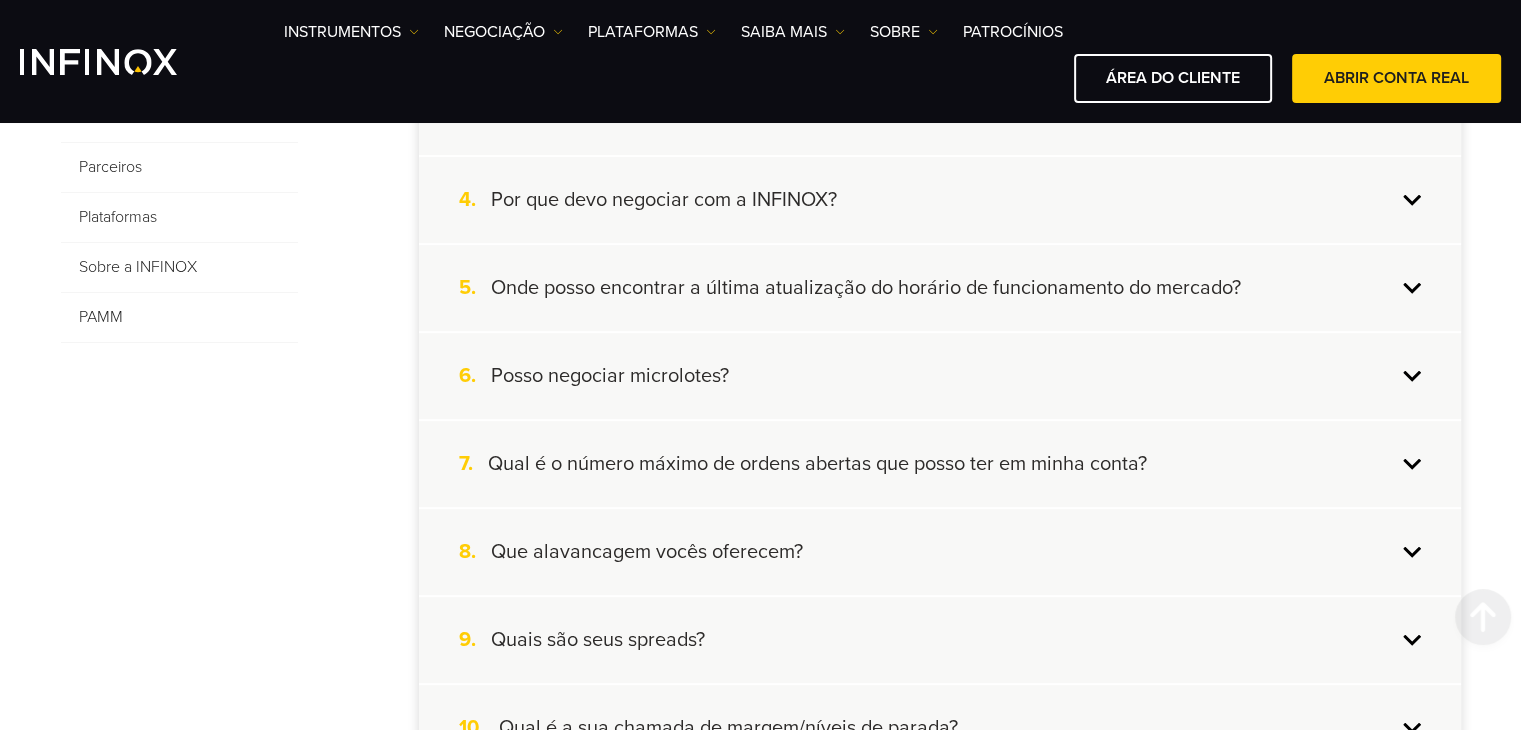 scroll, scrollTop: 800, scrollLeft: 0, axis: vertical 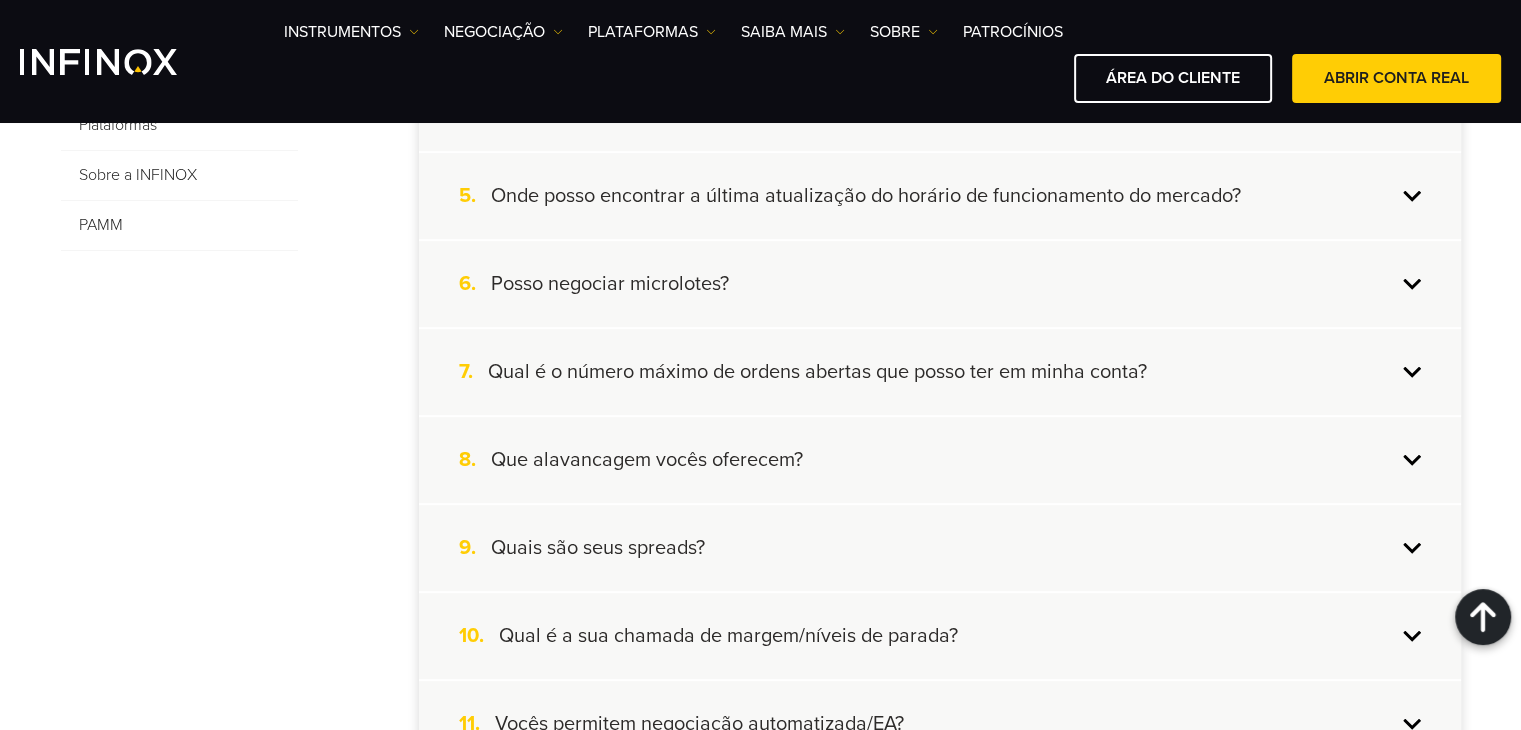 click on "7. Qual é o número máximo de ordens abertas que posso ter em minha conta?" at bounding box center [940, 372] 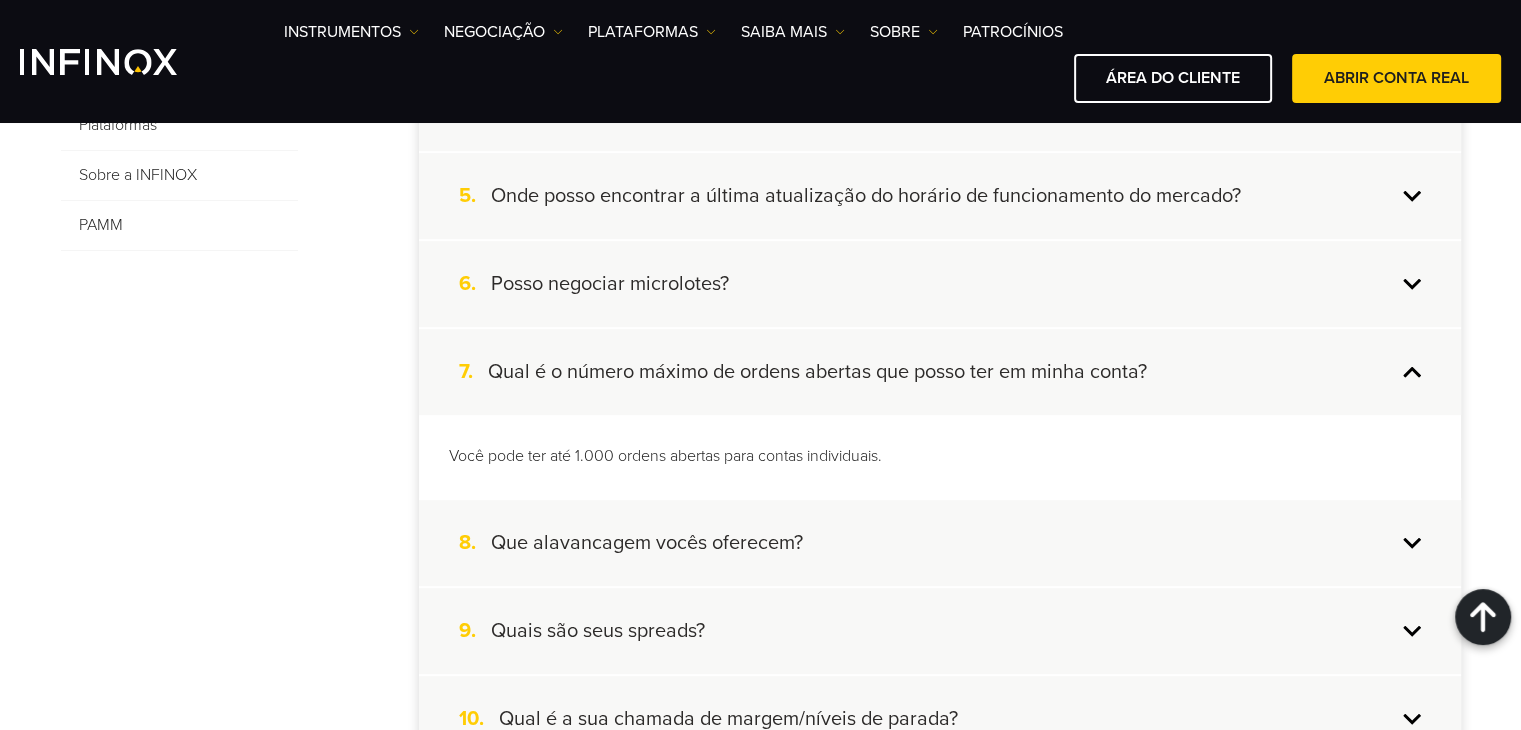 click on "8. Que alavancagem vocês oferecem?" at bounding box center [940, 543] 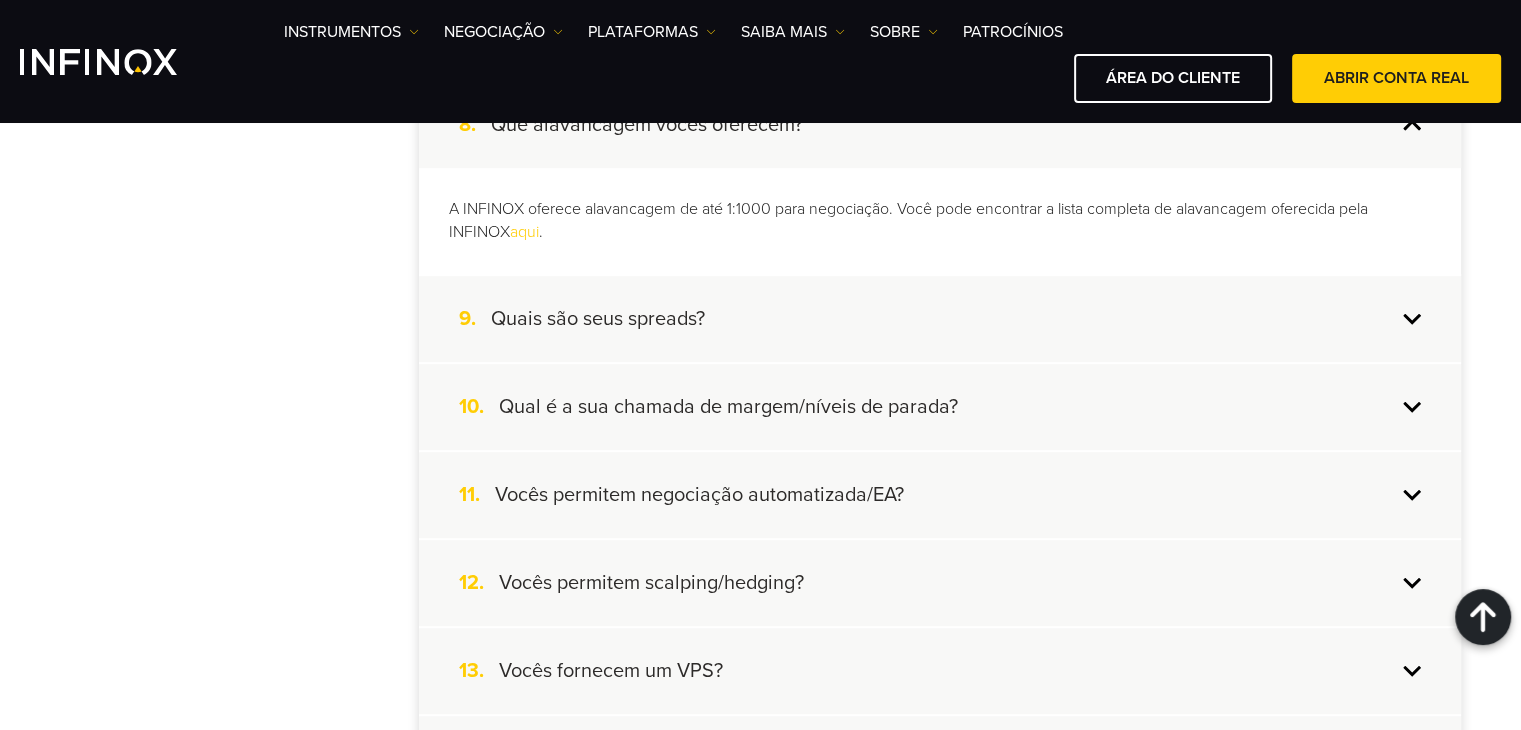 scroll, scrollTop: 1200, scrollLeft: 0, axis: vertical 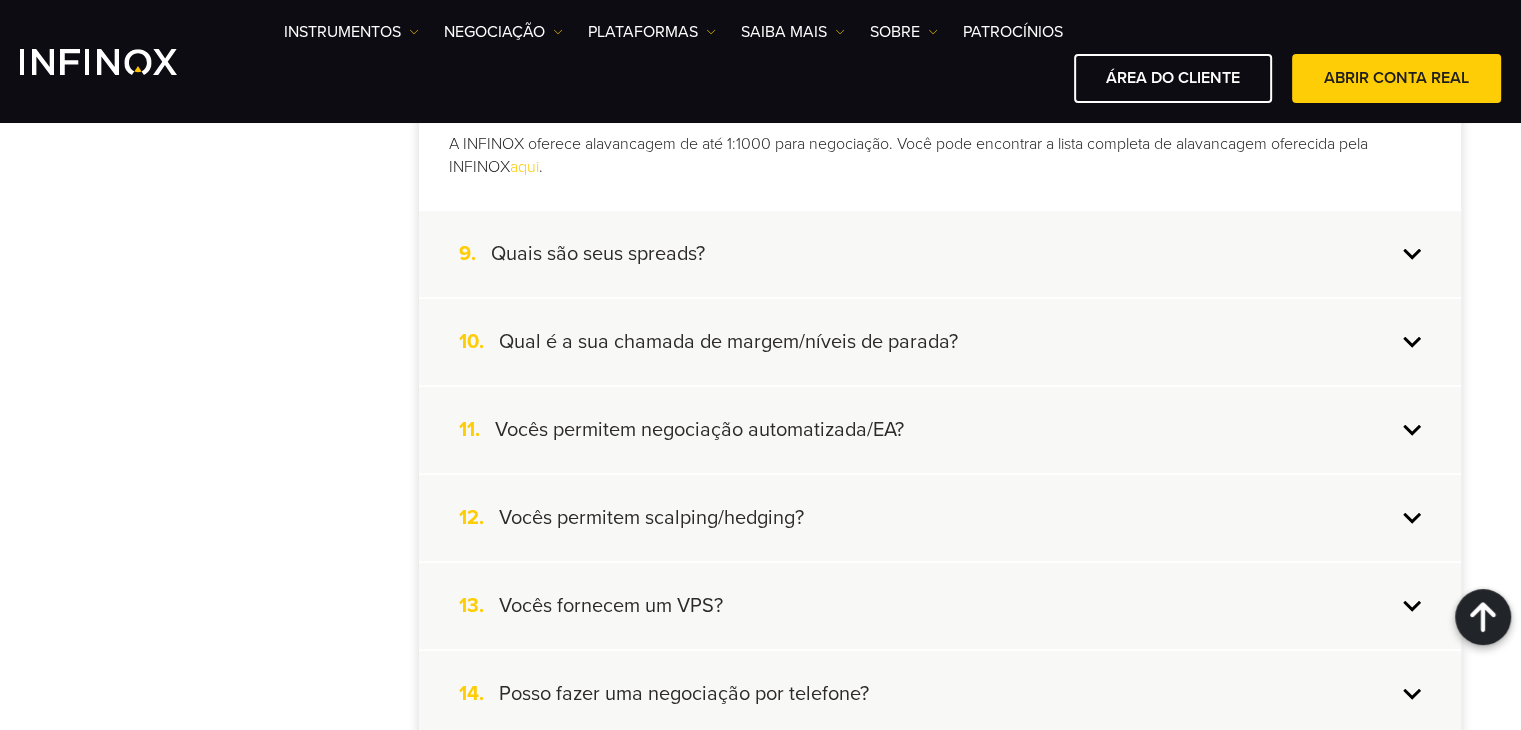 click on "9. Quais são seus spreads?" at bounding box center [940, 254] 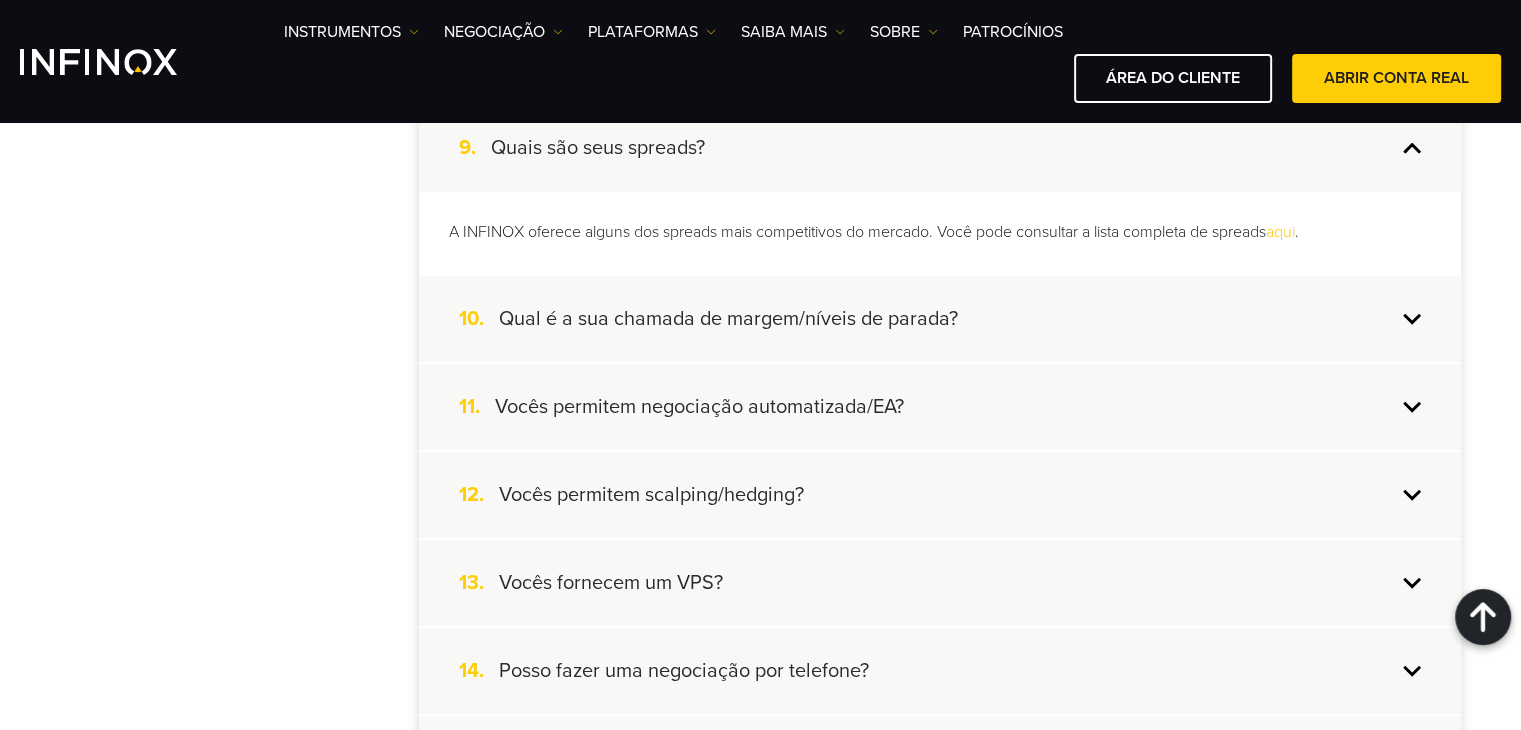click on "12. Vocês permitem scalping/hedging?" at bounding box center (940, 495) 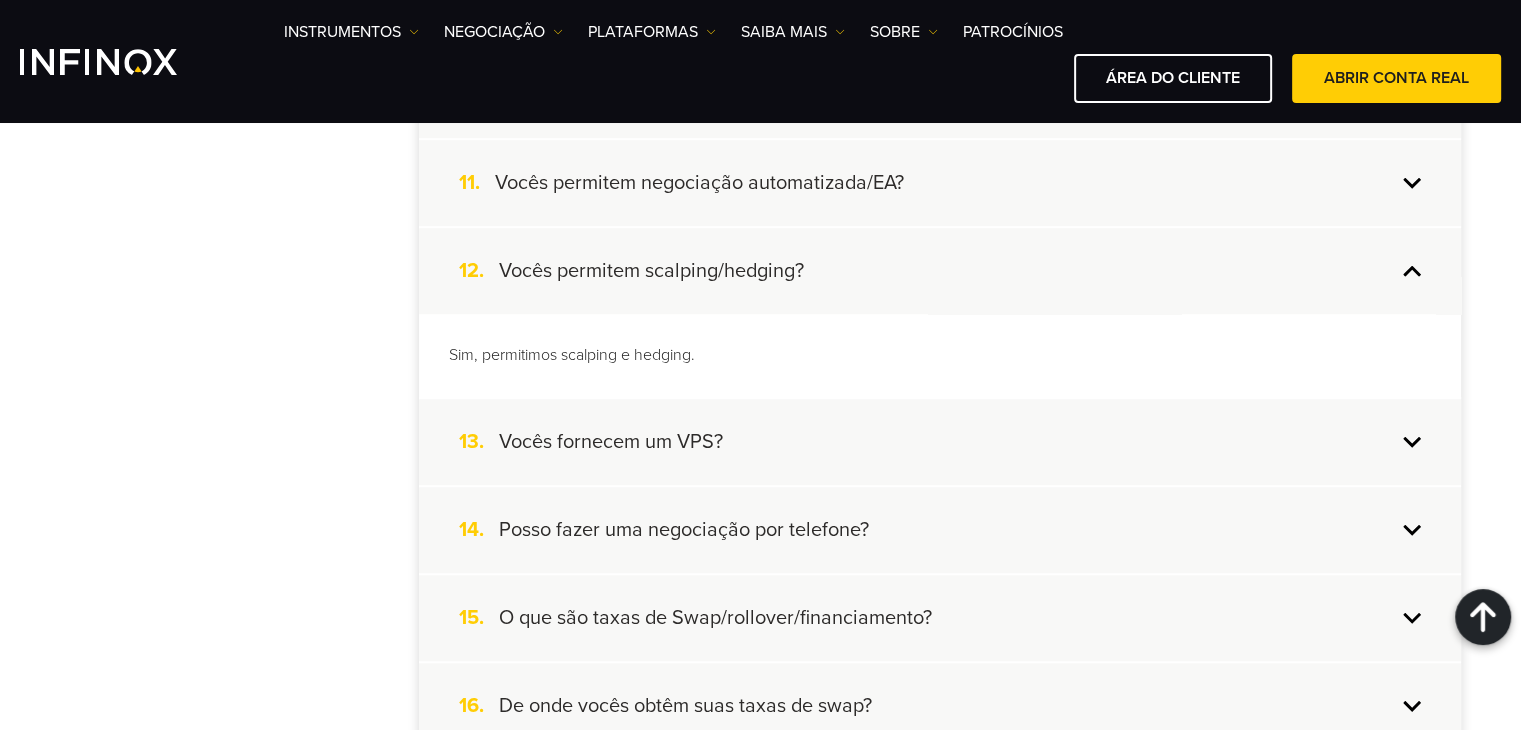 scroll, scrollTop: 1400, scrollLeft: 0, axis: vertical 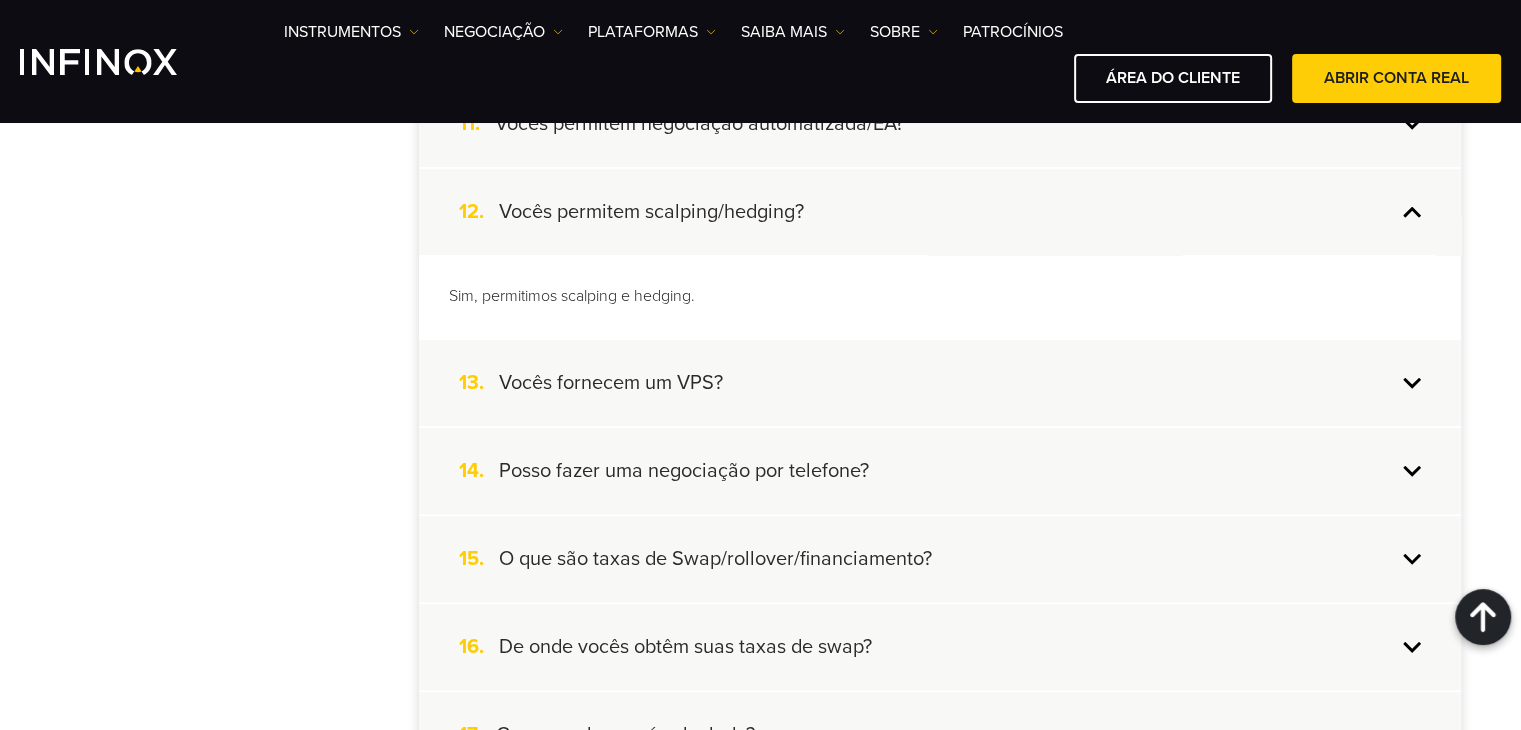 click on "13. Vocês fornecem um VPS?" at bounding box center (940, 383) 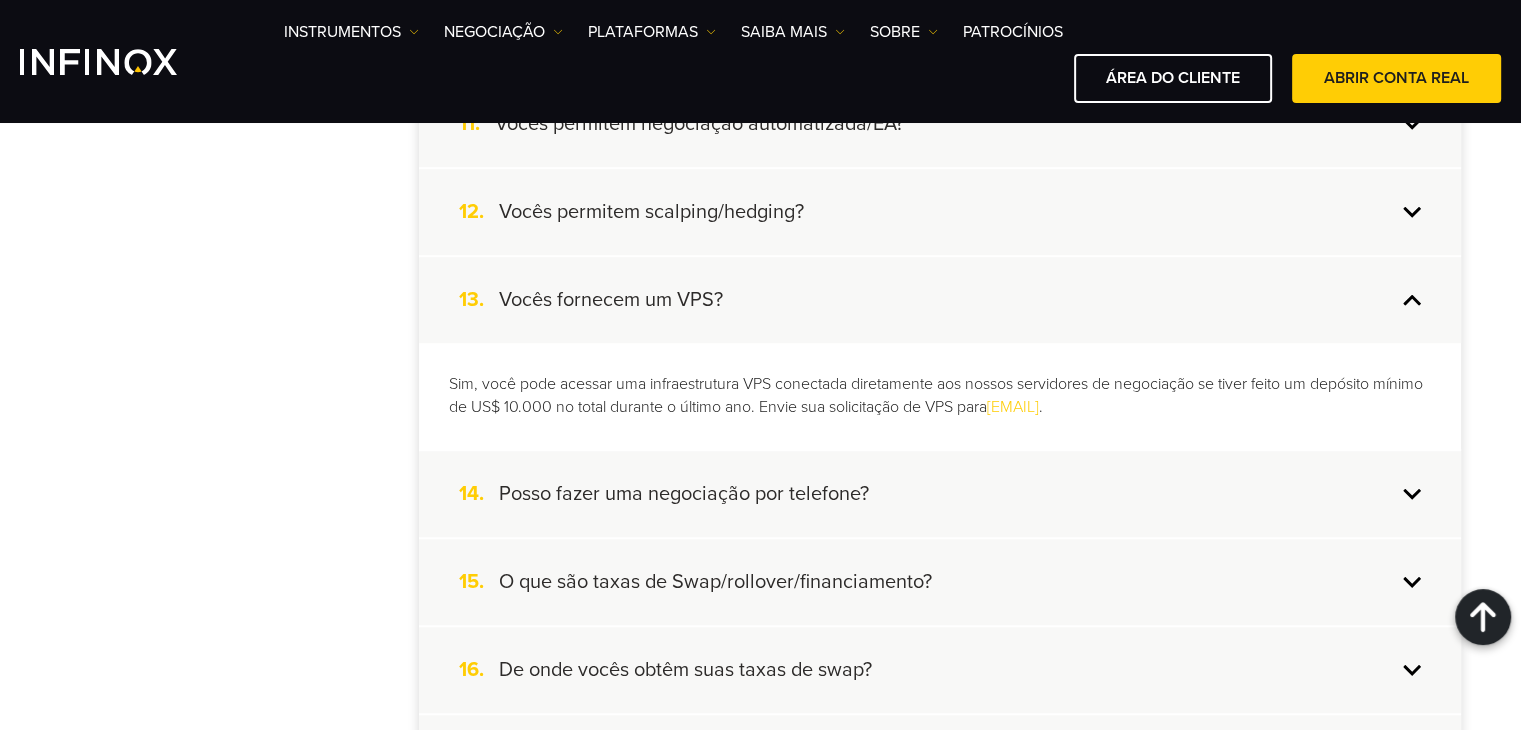 click on "14. Posso fazer uma negociação por telefone?" at bounding box center (940, 494) 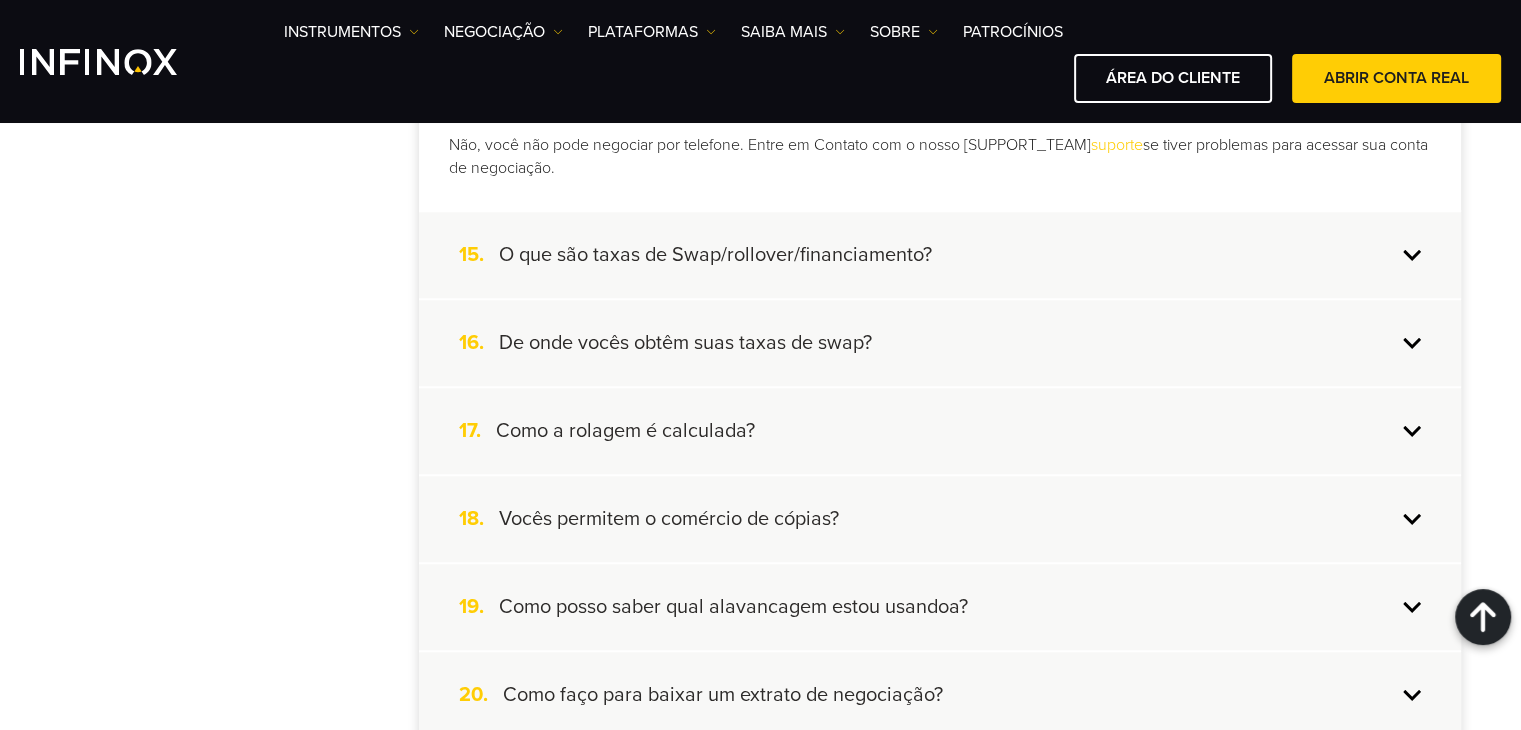 scroll, scrollTop: 1800, scrollLeft: 0, axis: vertical 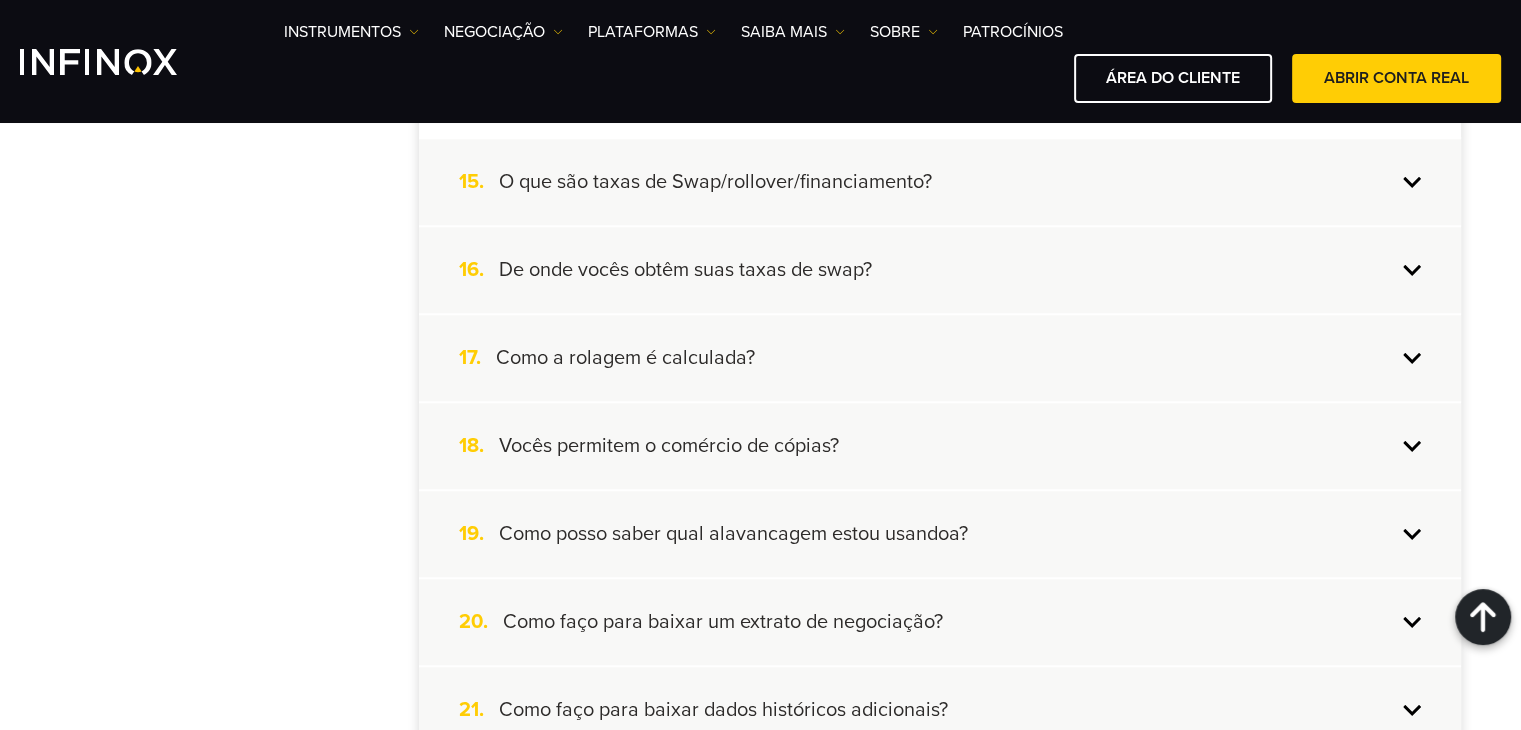 click on "18. Vocês permitem o comércio de cópias?" at bounding box center [940, 446] 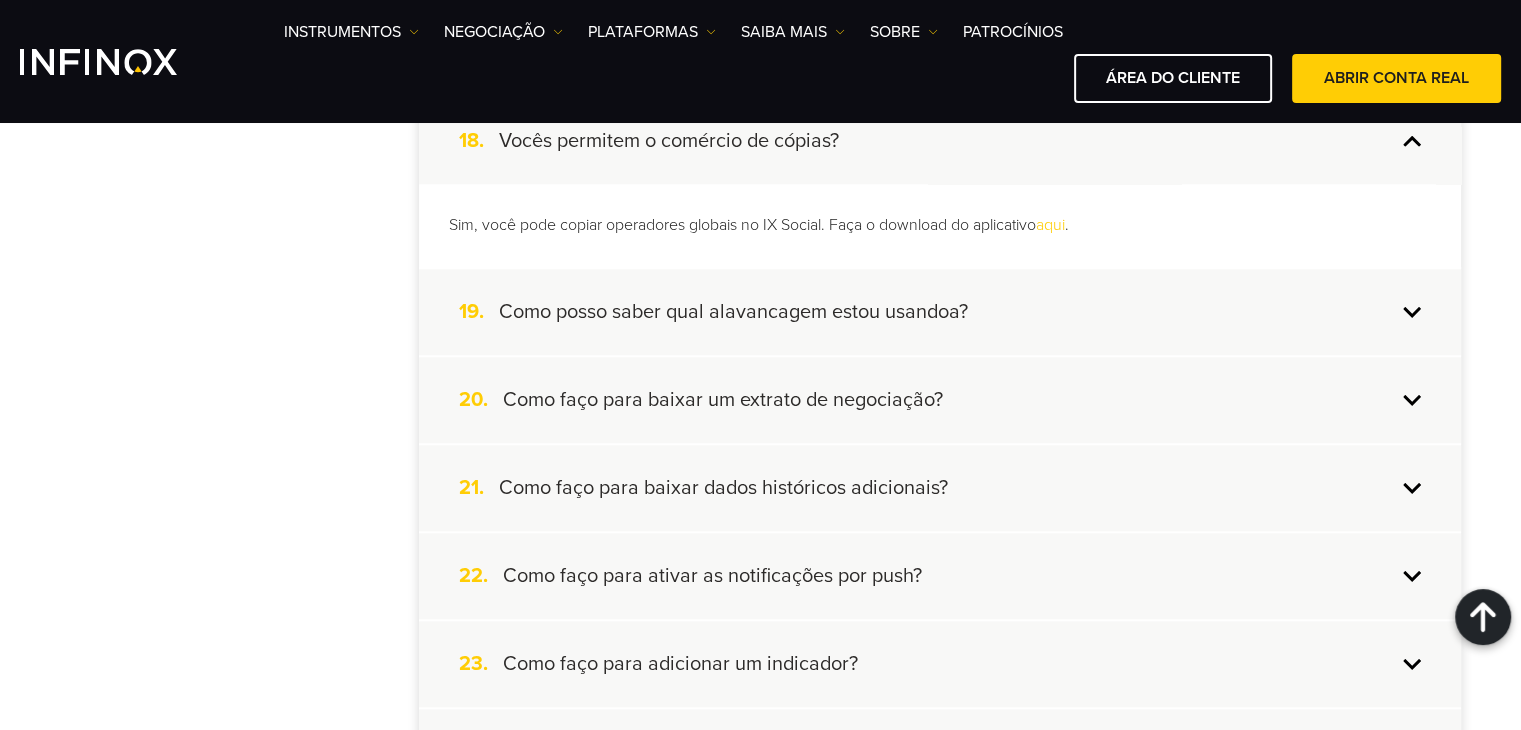 scroll, scrollTop: 2000, scrollLeft: 0, axis: vertical 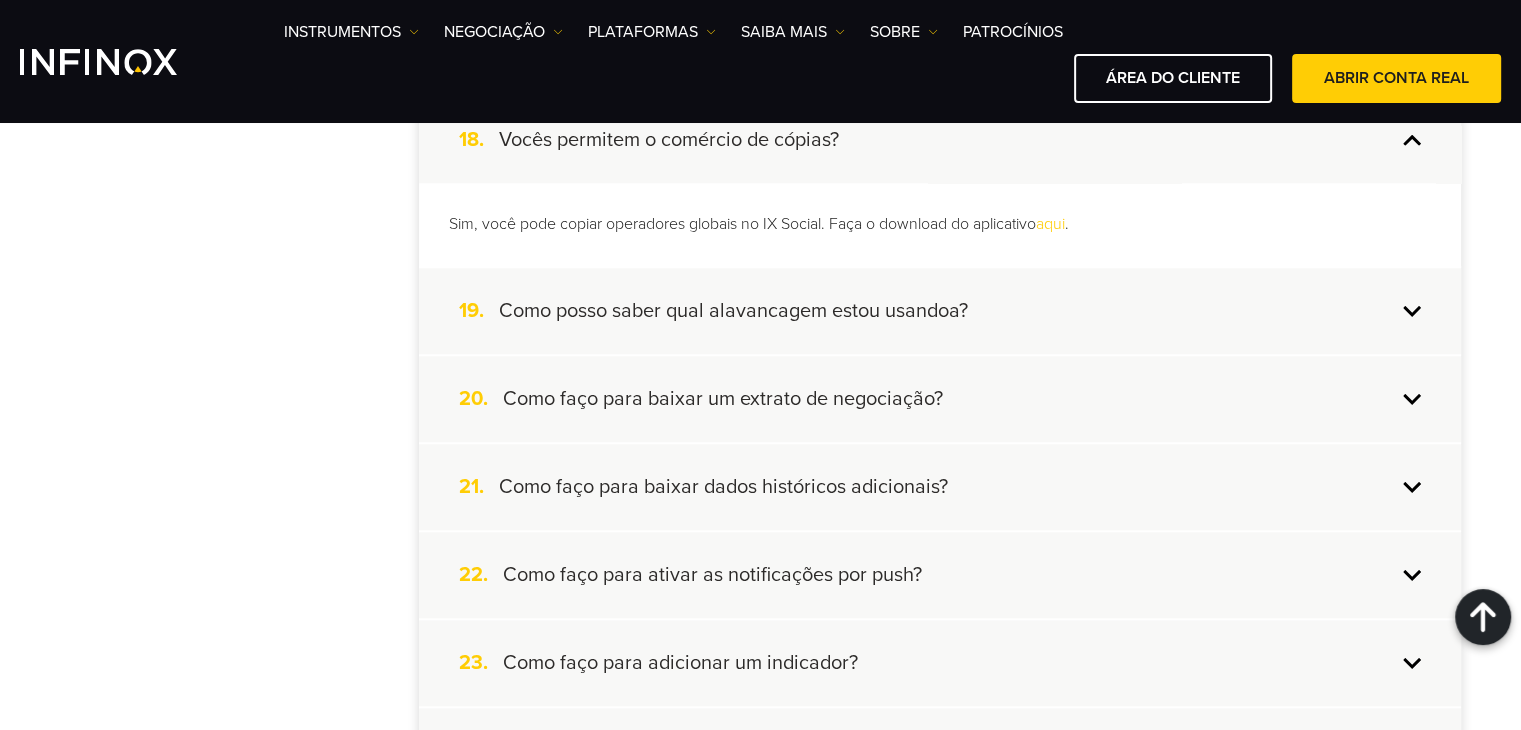 click on "19. Como posso saber qual alavancagem estou usandoa?" at bounding box center [940, 311] 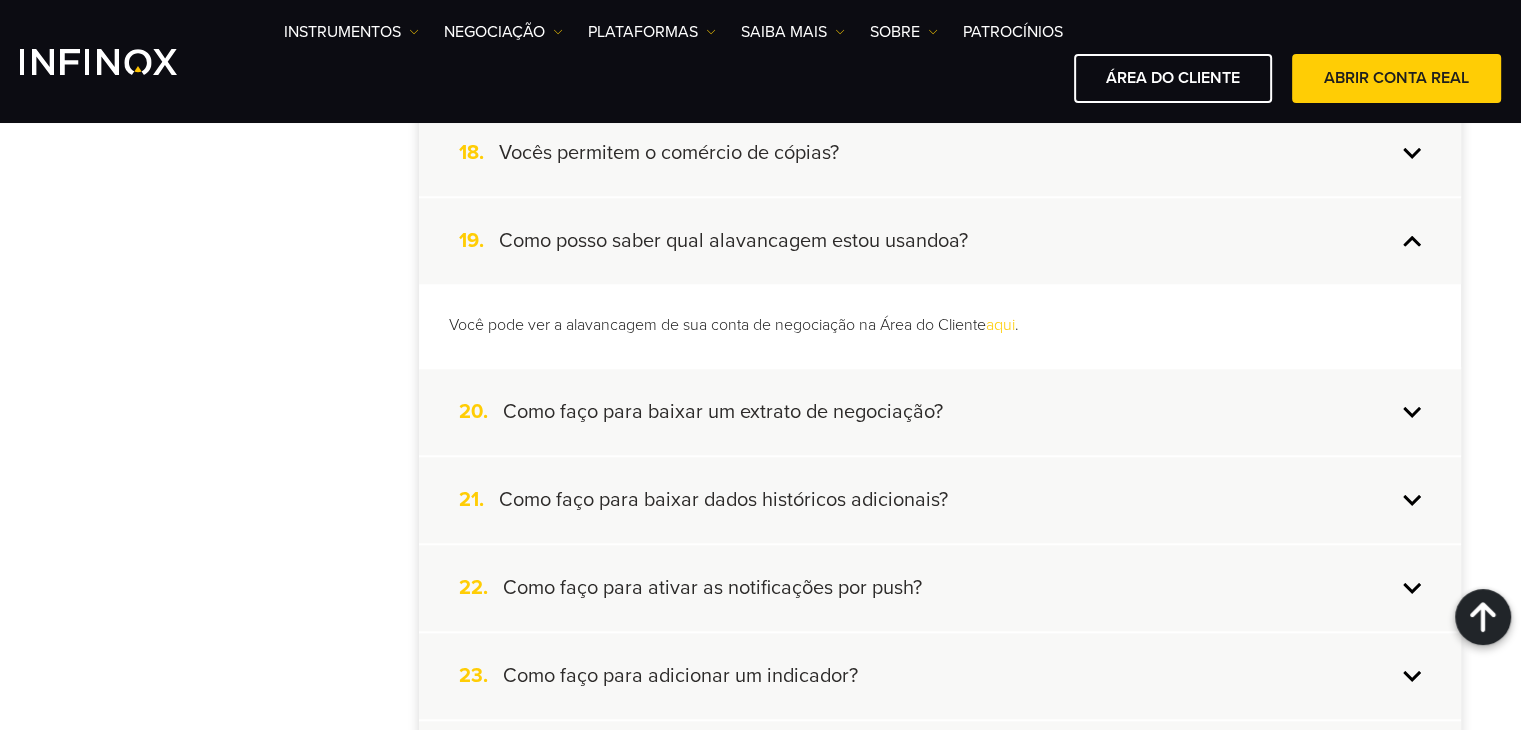 scroll, scrollTop: 1600, scrollLeft: 0, axis: vertical 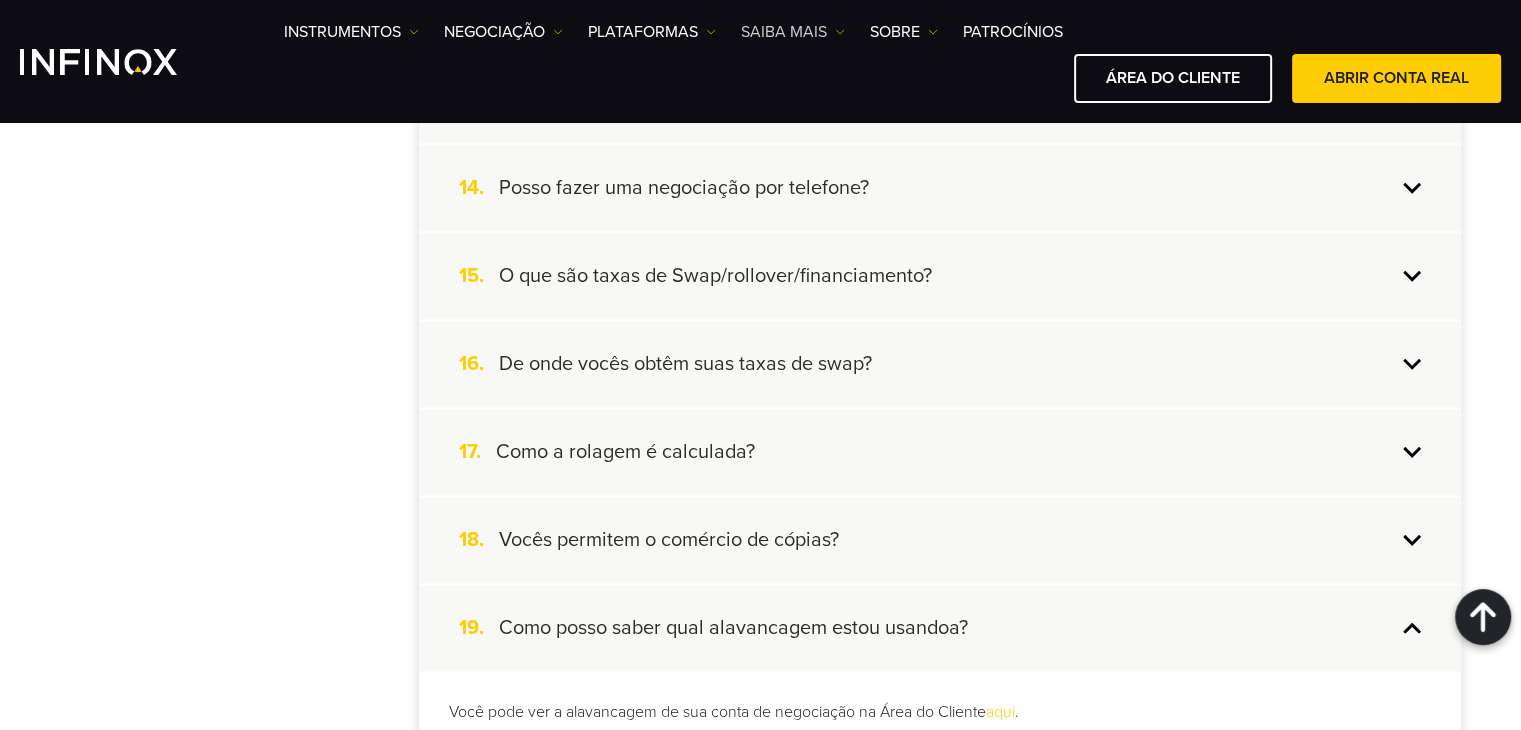 click at bounding box center [840, 32] 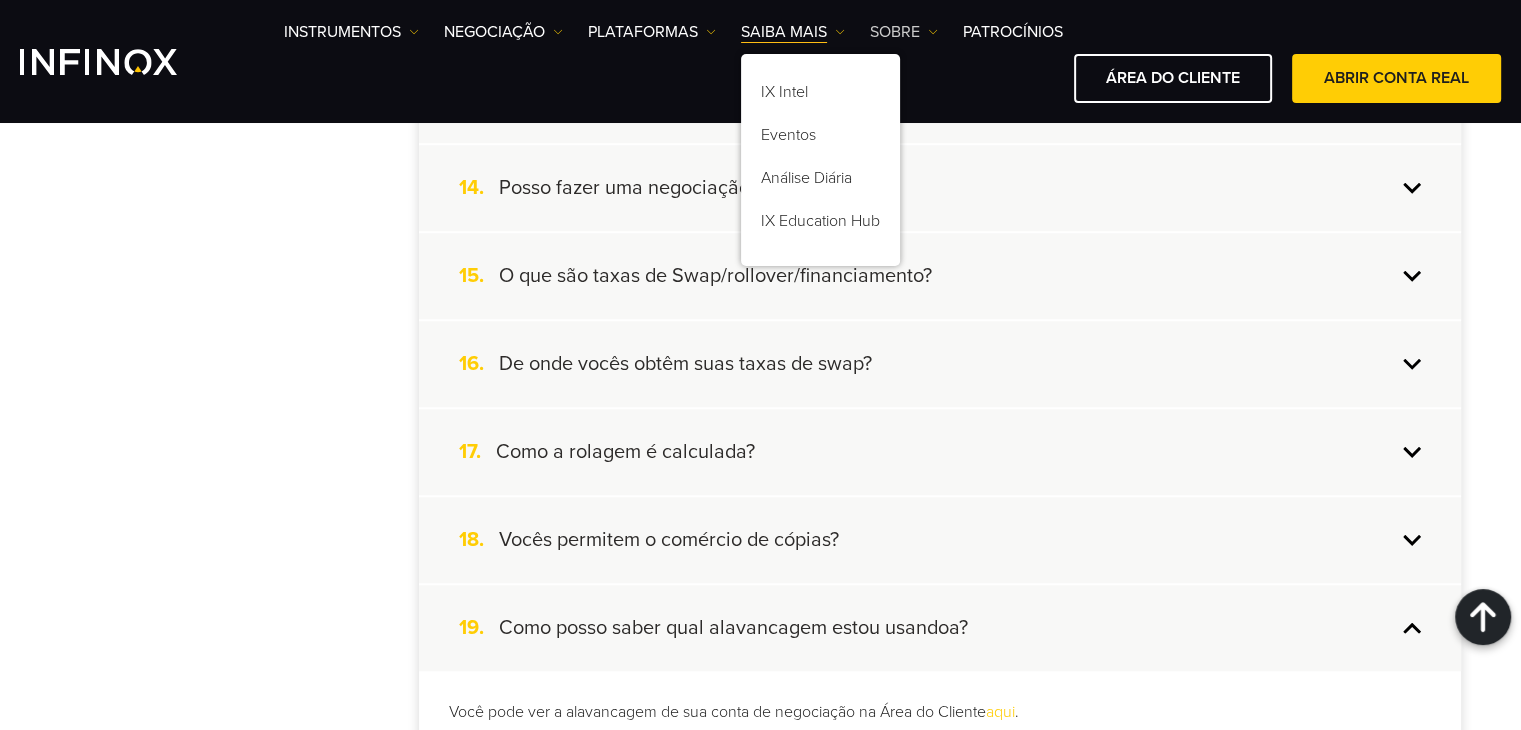 click on "SOBRE" at bounding box center [904, 32] 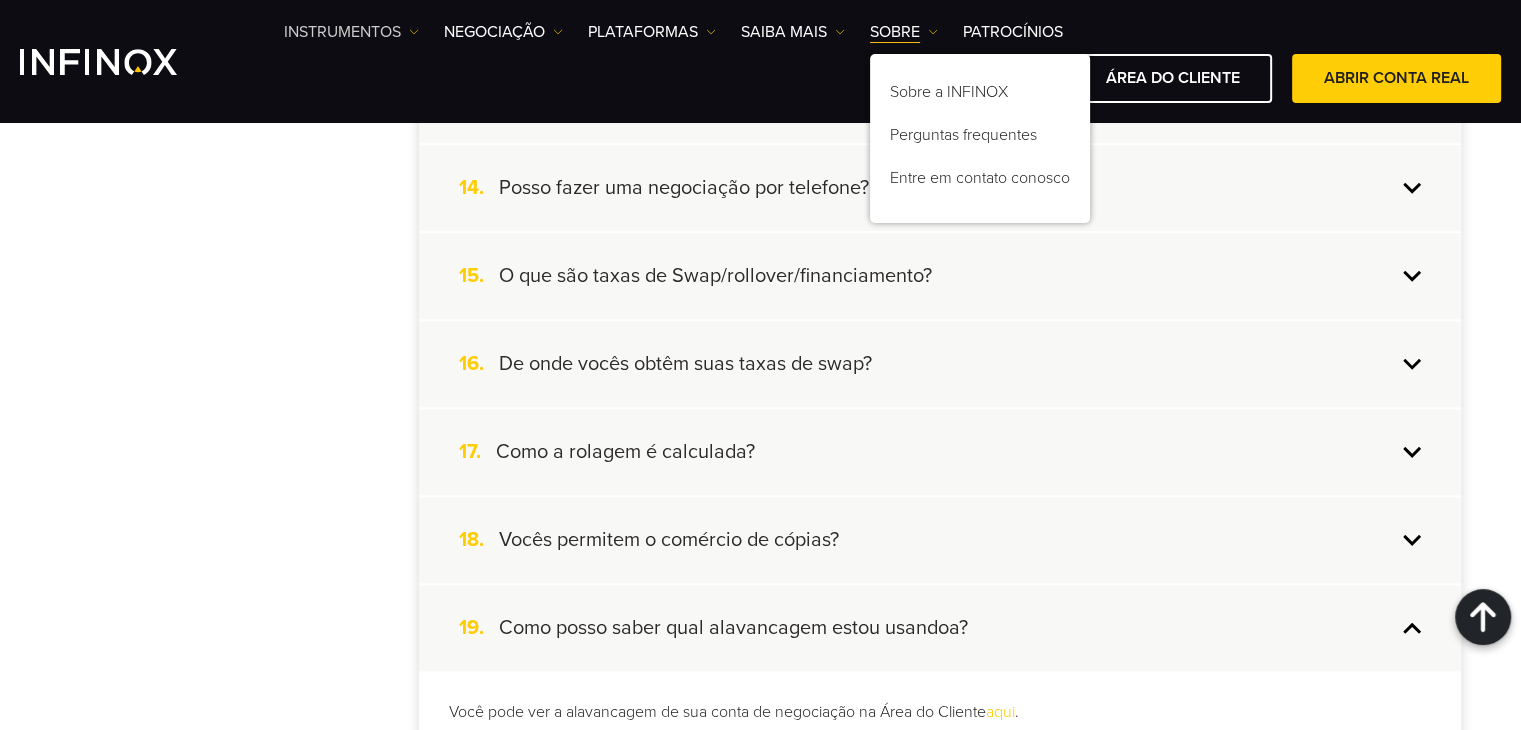 click on "Instrumentos" at bounding box center [351, 32] 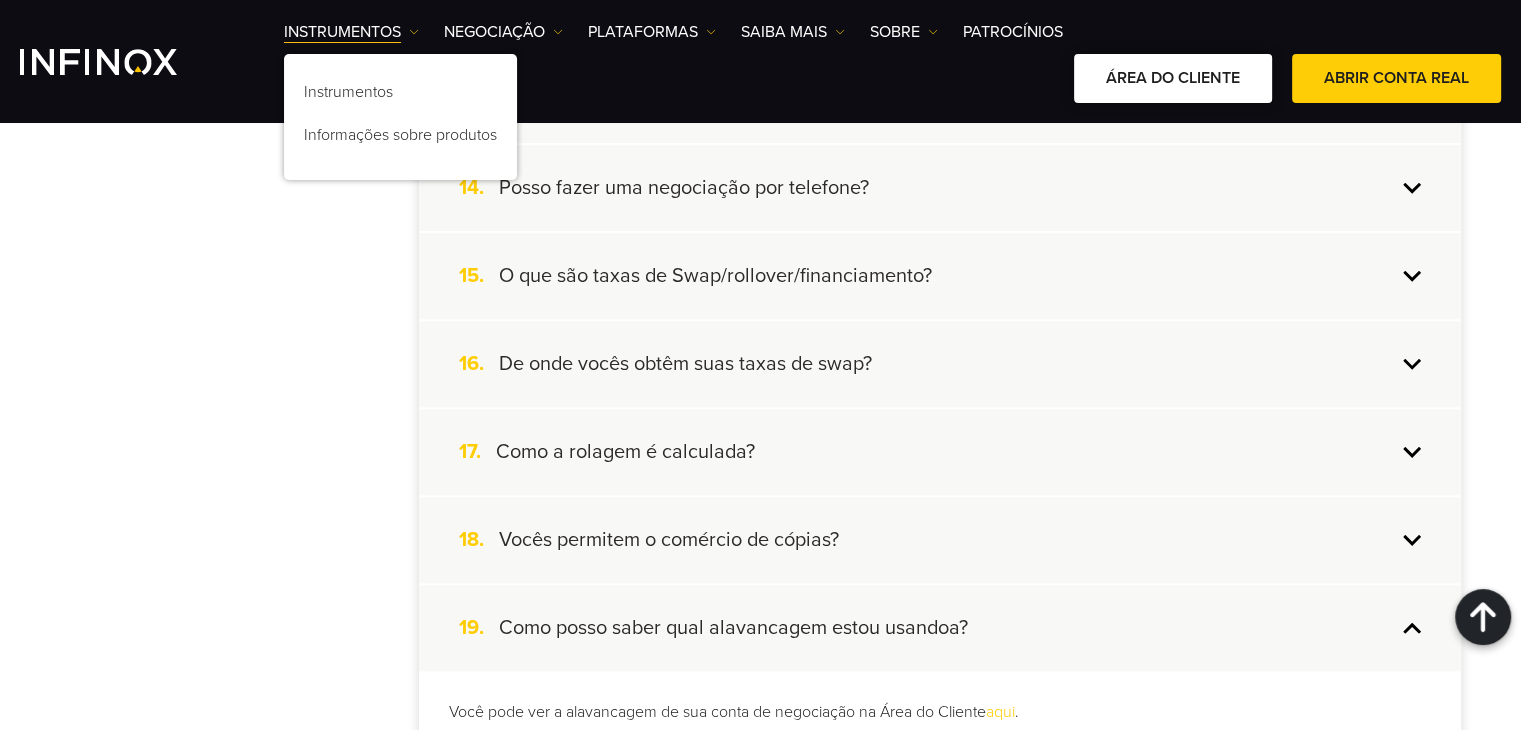 click on "ÁREA DO CLIENTE" at bounding box center [1173, 78] 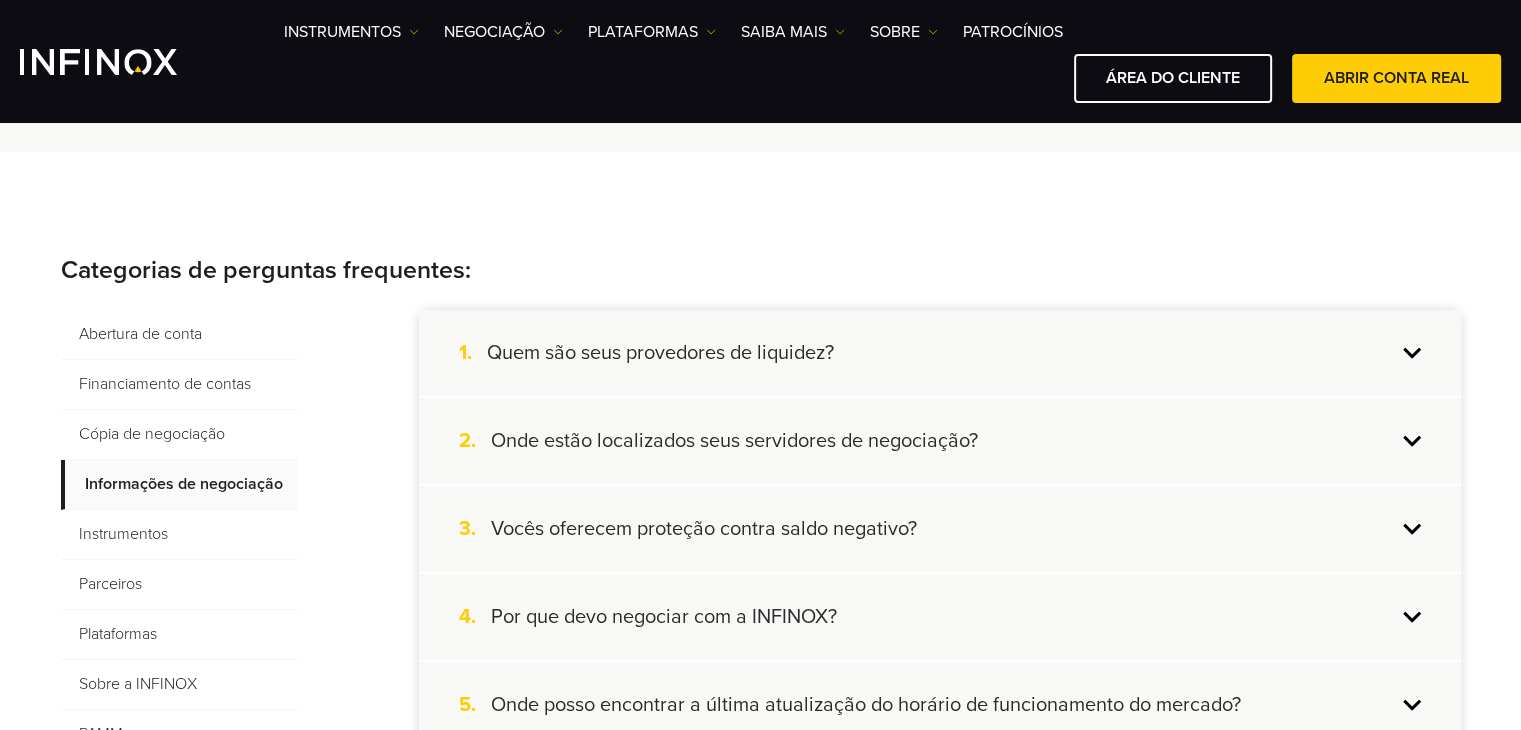 scroll, scrollTop: 300, scrollLeft: 0, axis: vertical 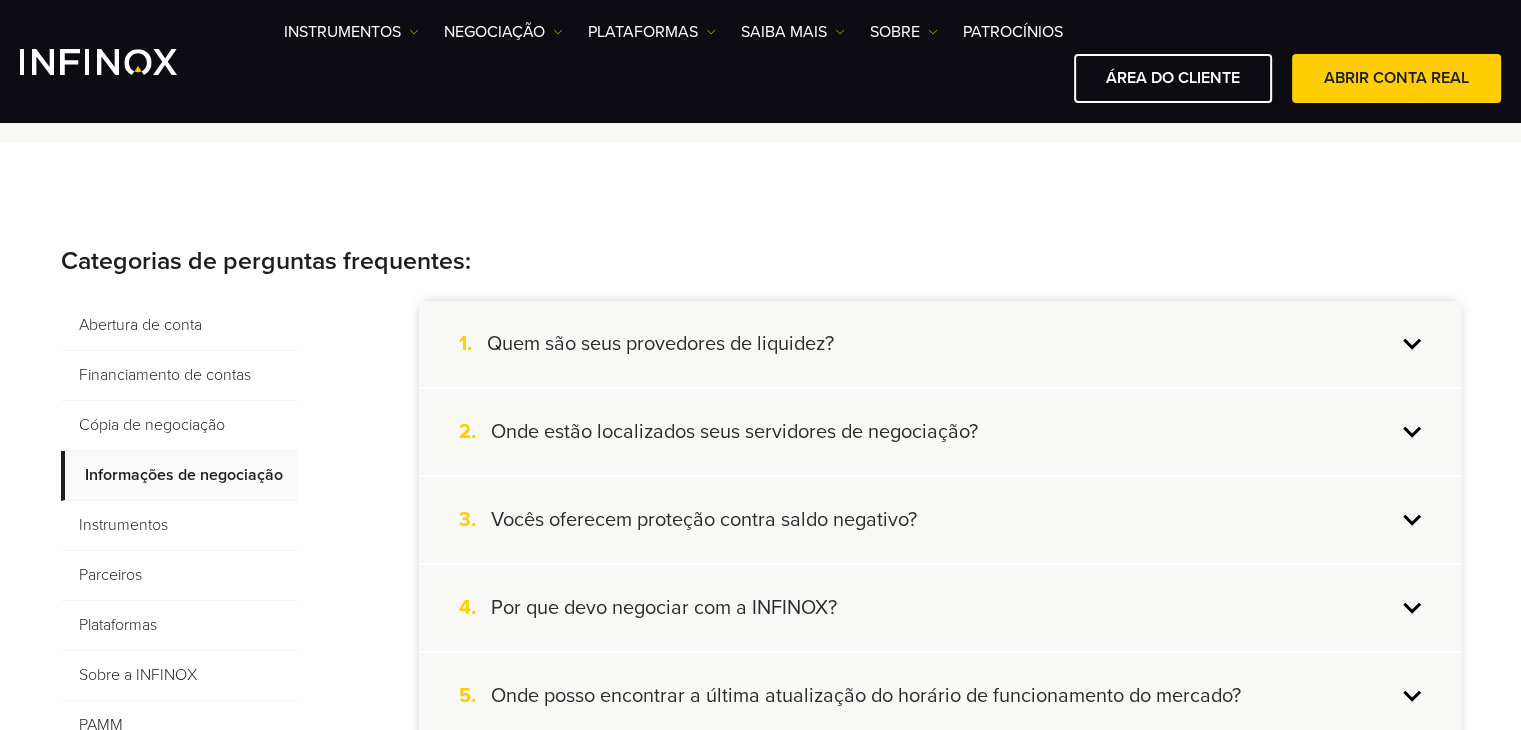 click on "Abertura de conta" at bounding box center [179, 326] 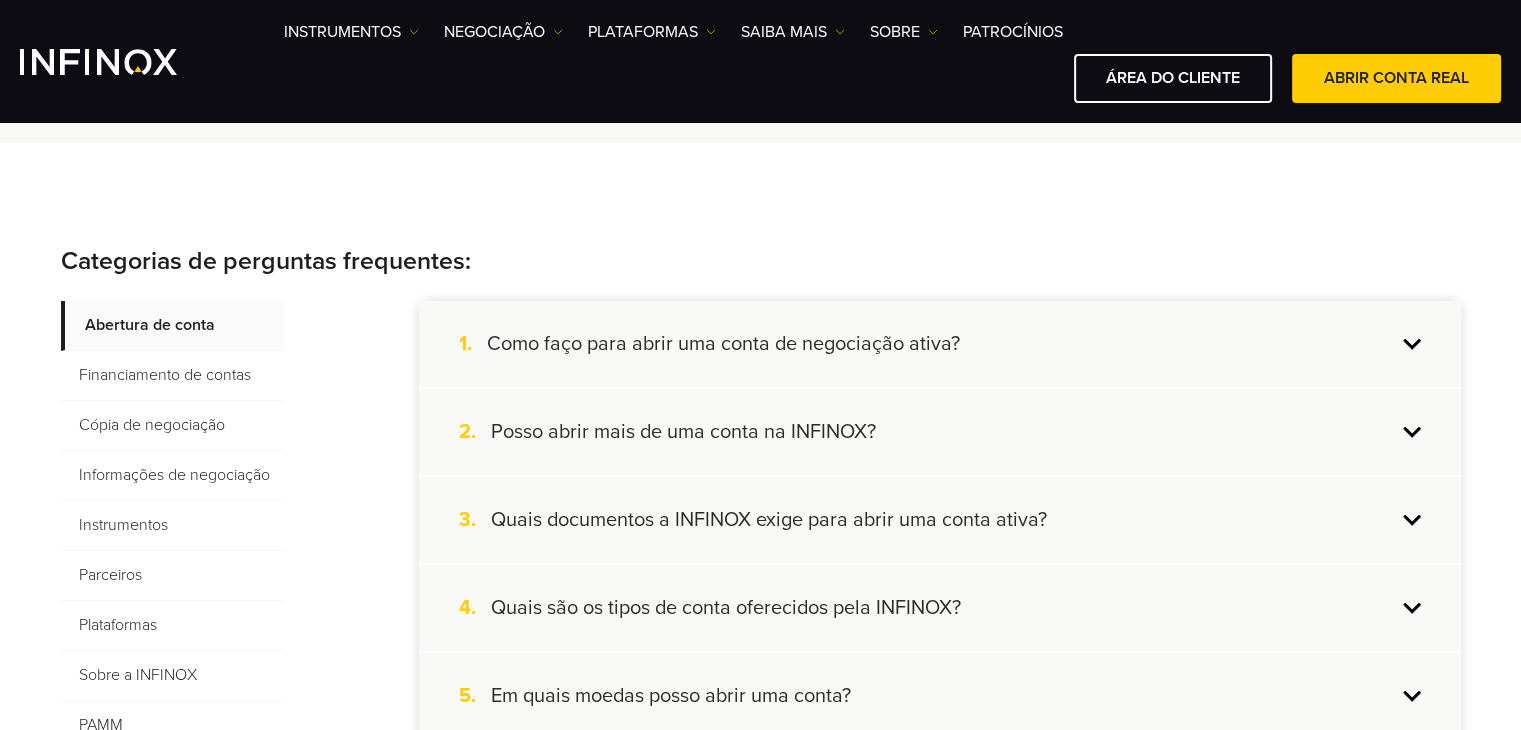 click on "1. Como faço para abrir uma conta de negociação ativa?" at bounding box center (940, 344) 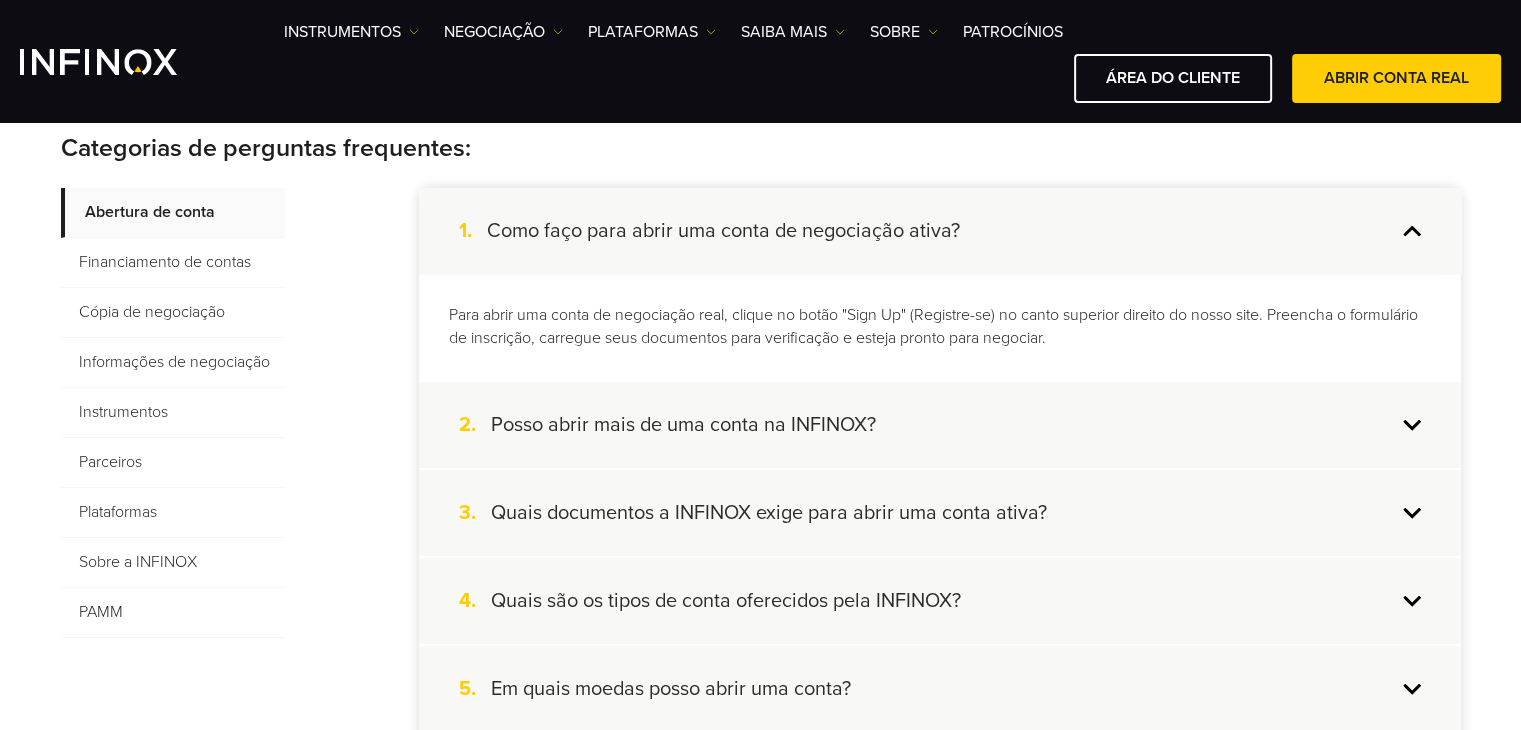 scroll, scrollTop: 500, scrollLeft: 0, axis: vertical 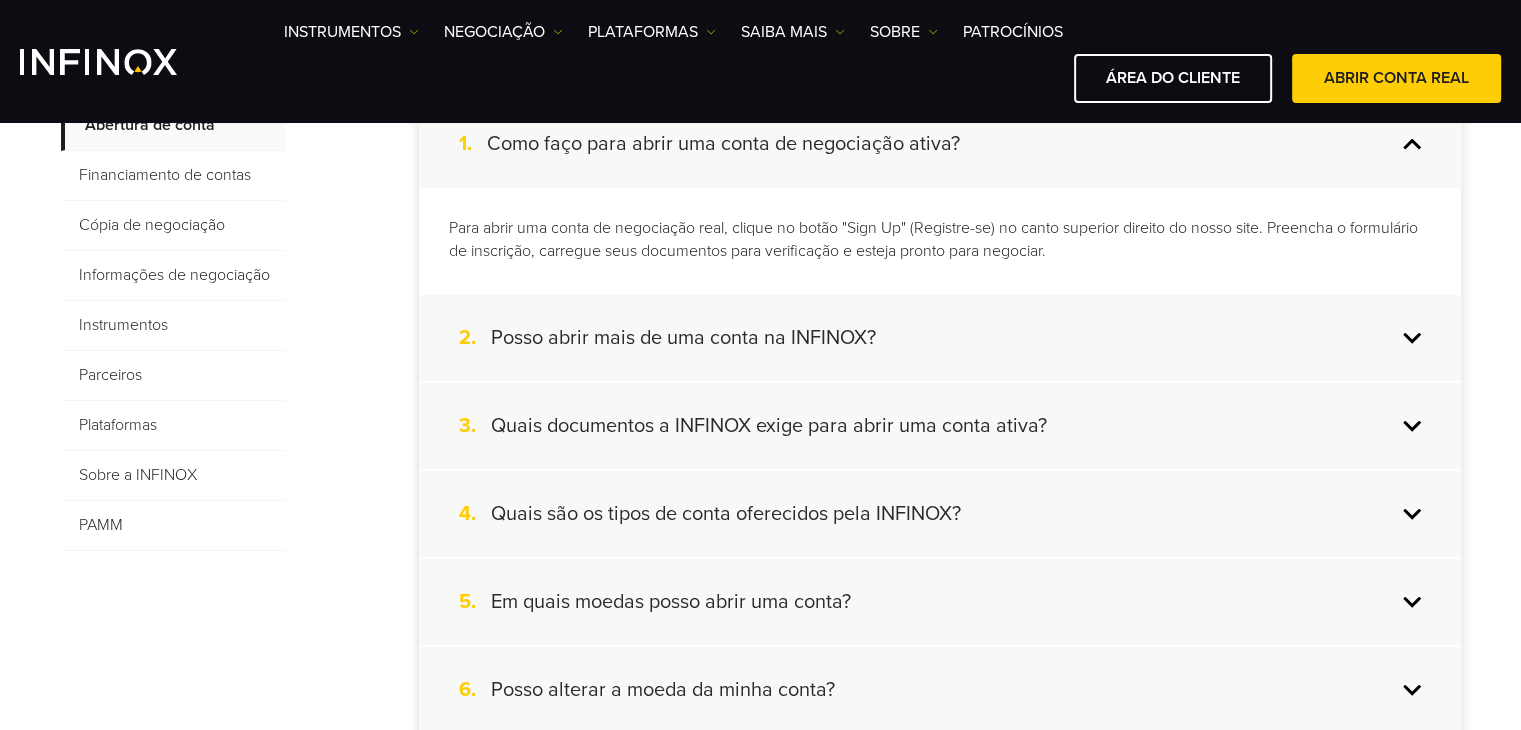 click on "3. Quais documentos a INFINOX exige para abrir uma conta ativa?" at bounding box center (940, 426) 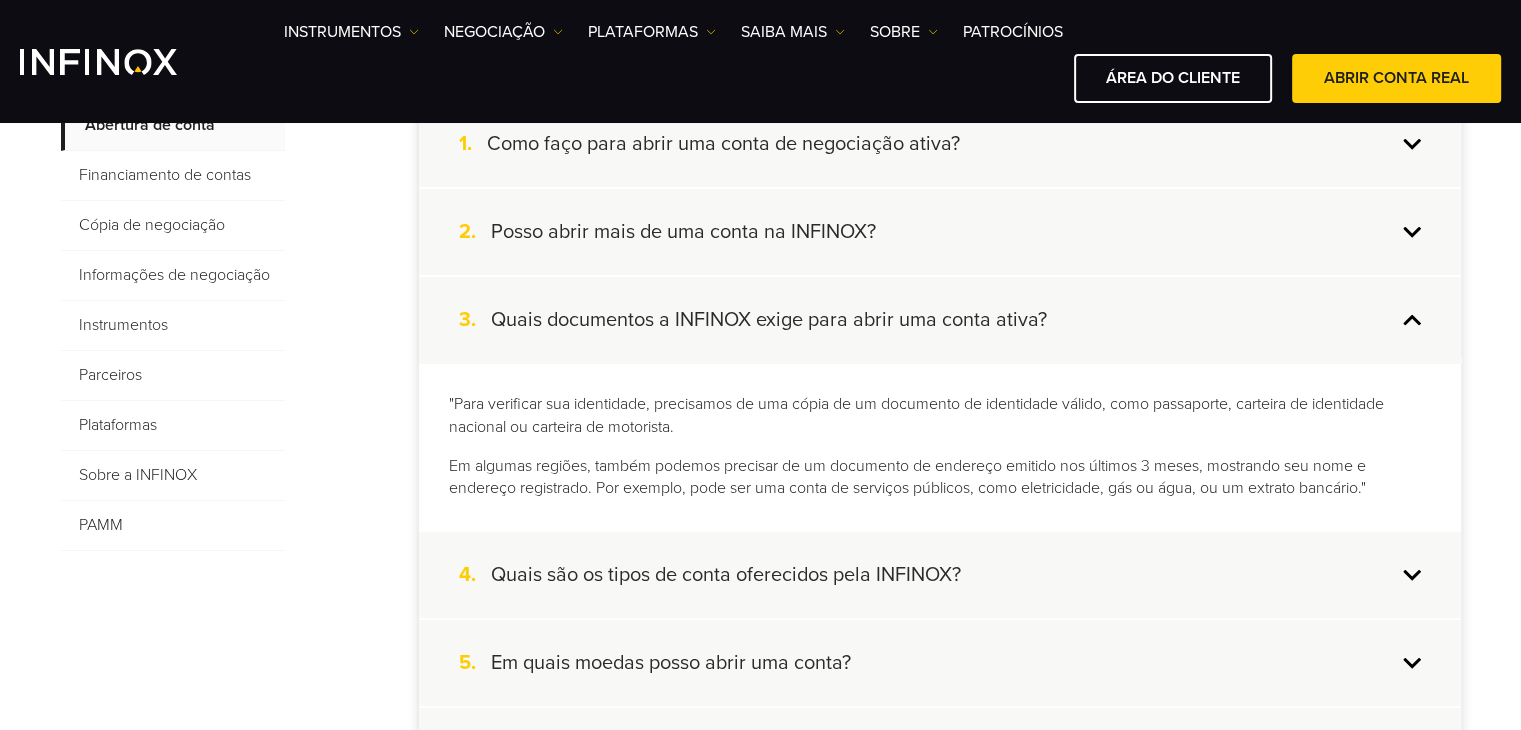 click on "4. Quais são os tipos de conta oferecidos pela INFINOX?" at bounding box center [940, 575] 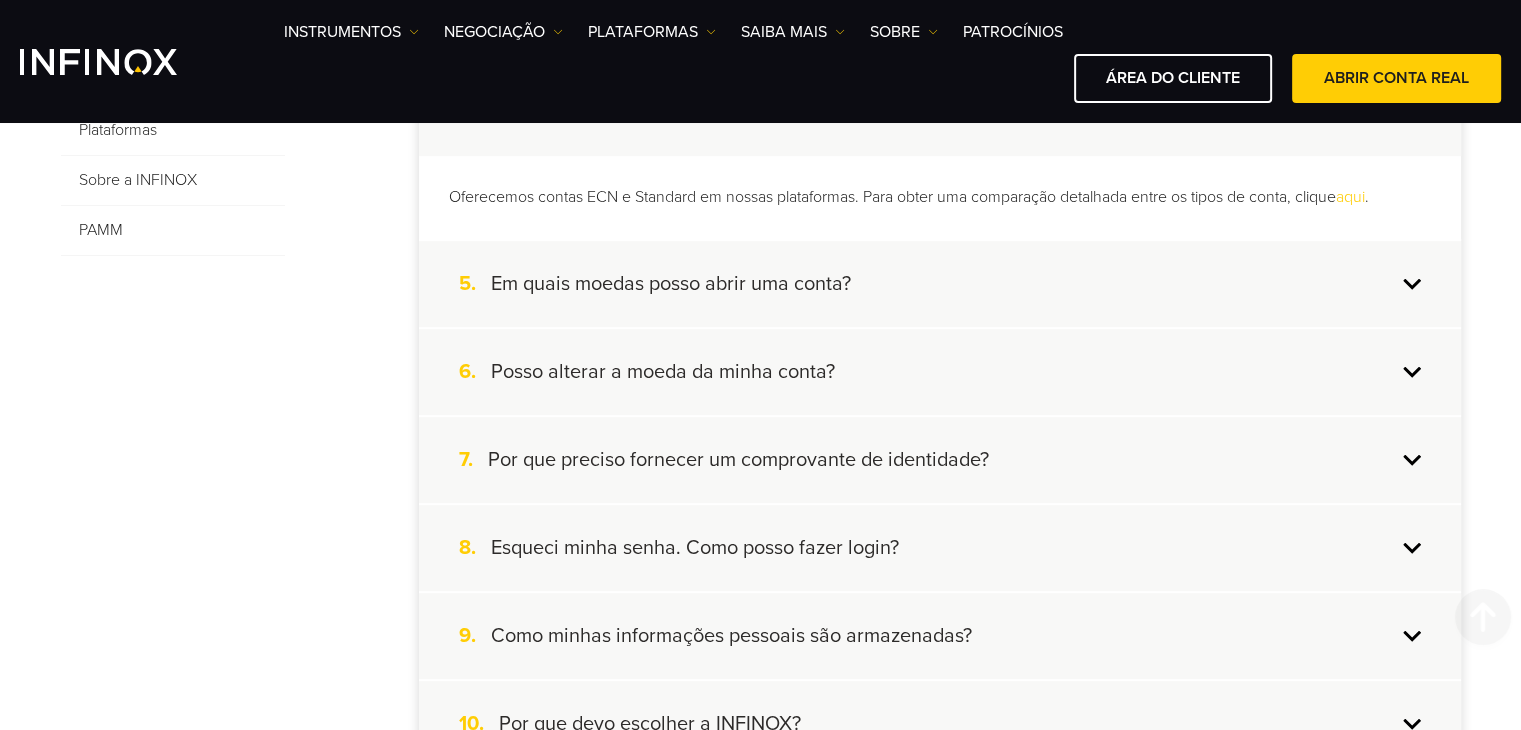 scroll, scrollTop: 800, scrollLeft: 0, axis: vertical 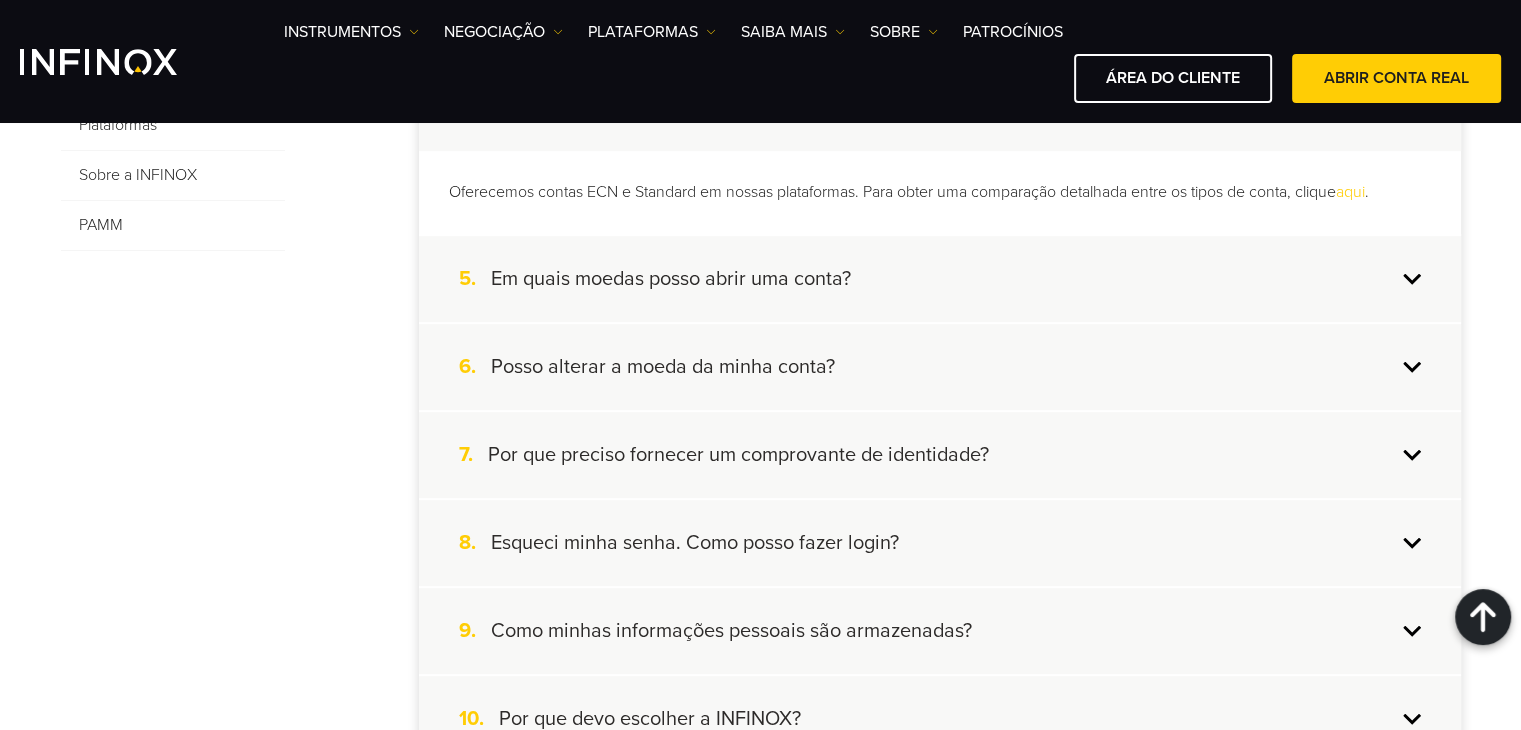 click on "5. Em quais moedas posso abrir uma conta?" at bounding box center (940, 279) 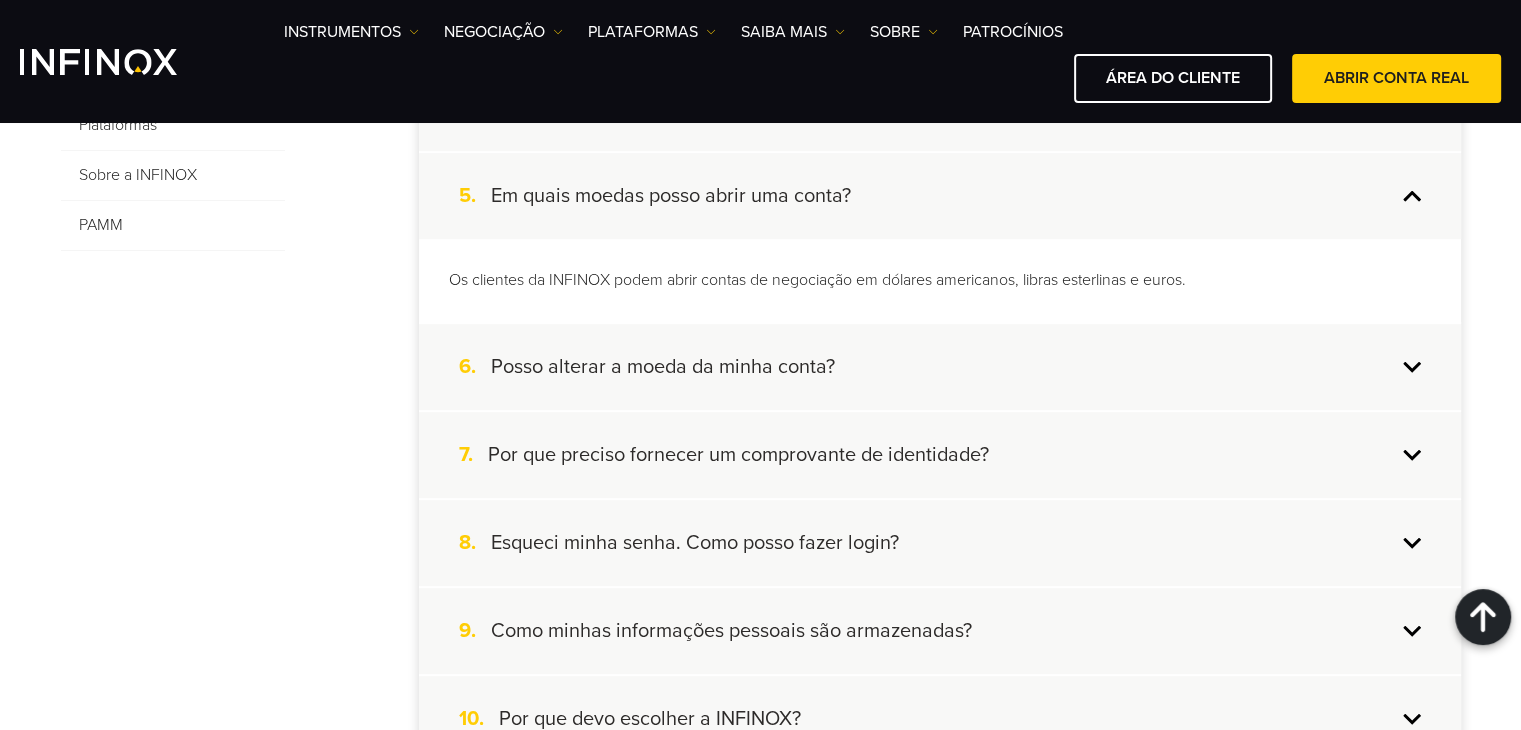 click on "7. Por que preciso fornecer um comprovante de identidade?" at bounding box center (940, 455) 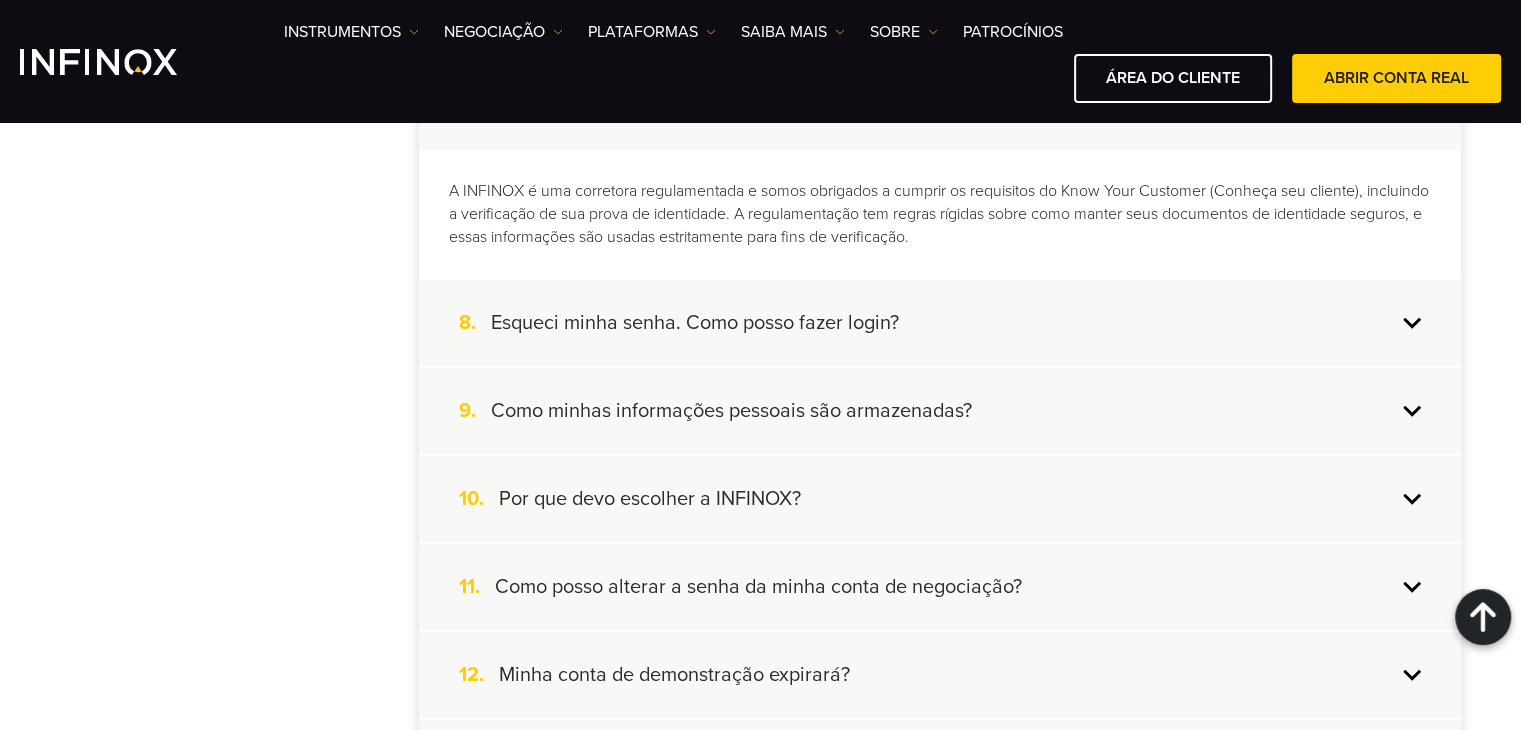 scroll, scrollTop: 1100, scrollLeft: 0, axis: vertical 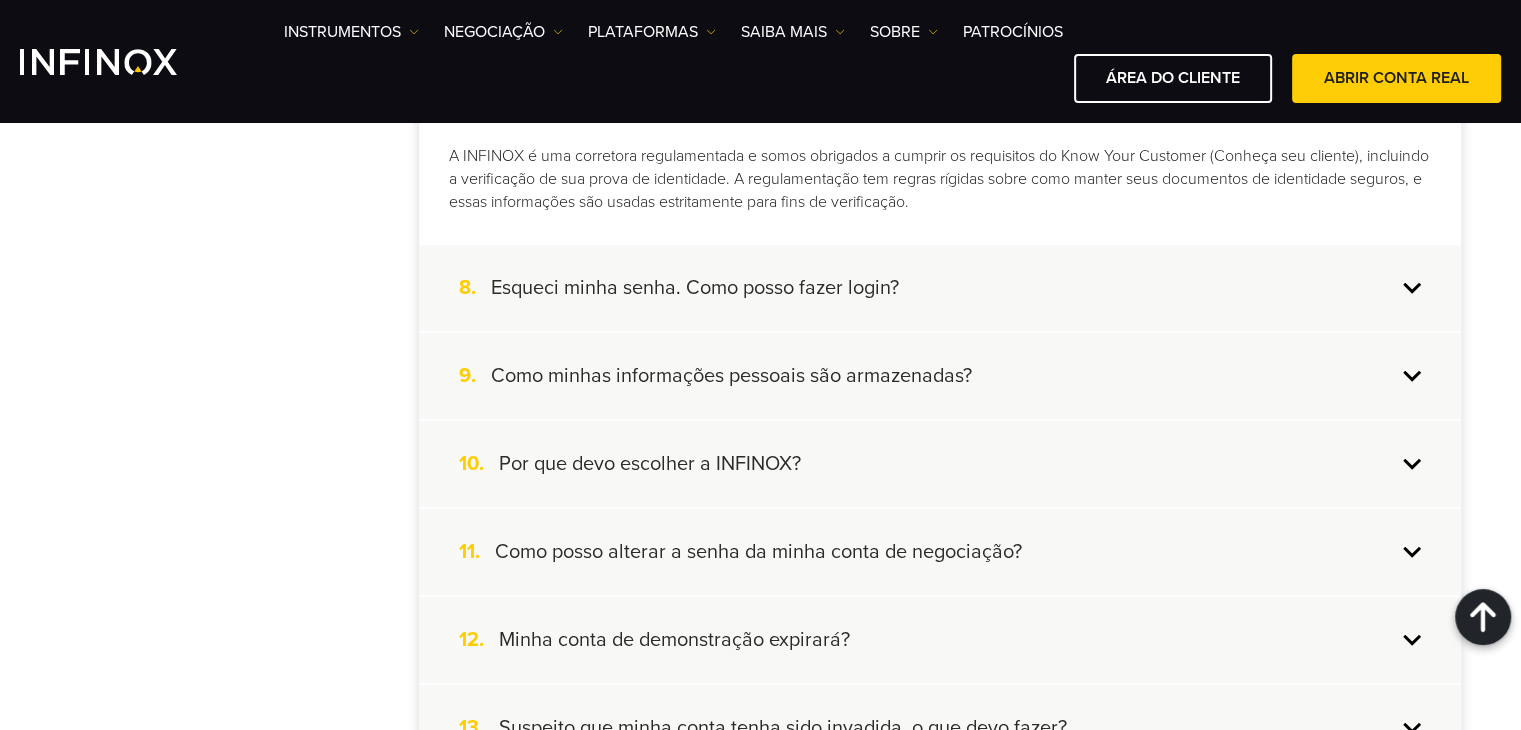 click on "10. Por que devo escolher a INFINOX?" at bounding box center (940, 464) 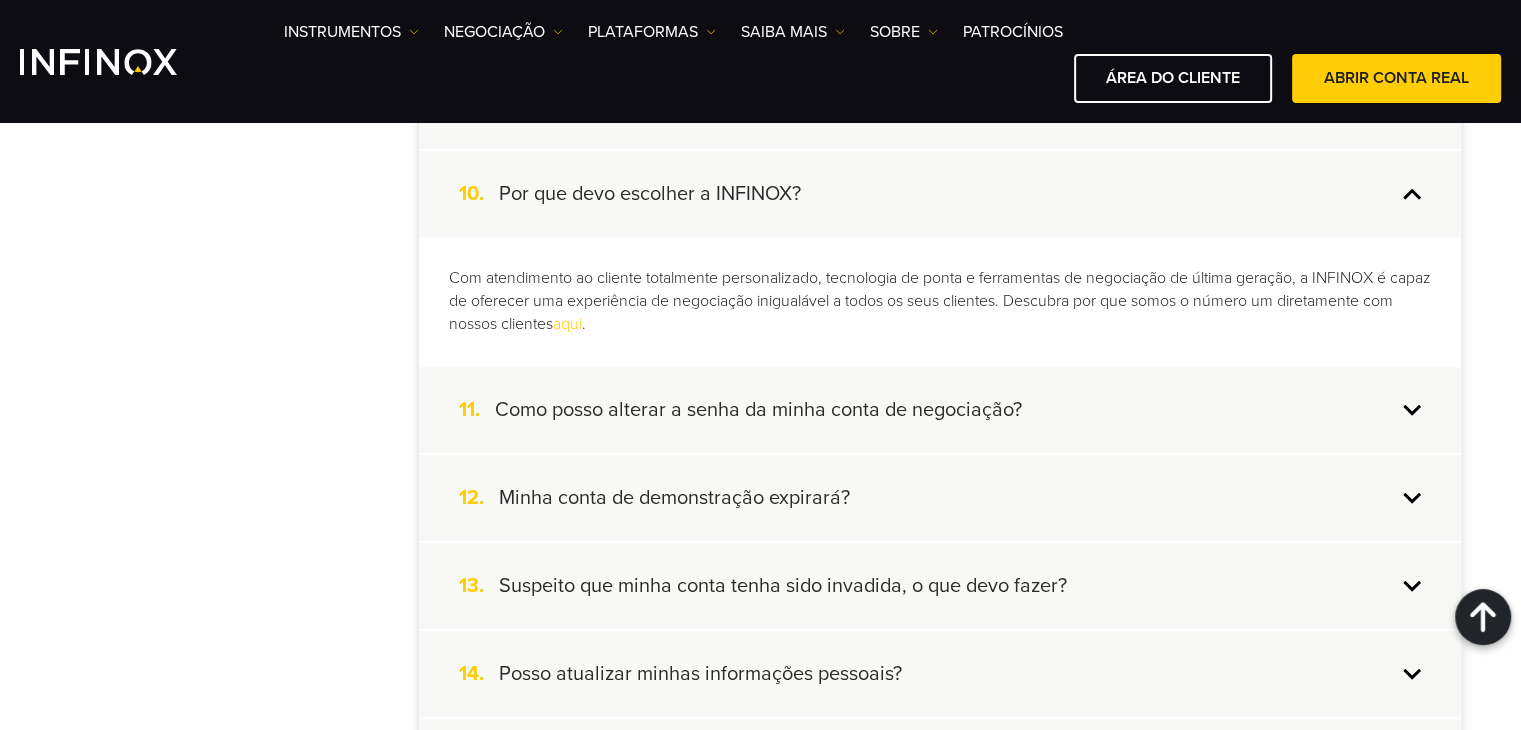 scroll, scrollTop: 1300, scrollLeft: 0, axis: vertical 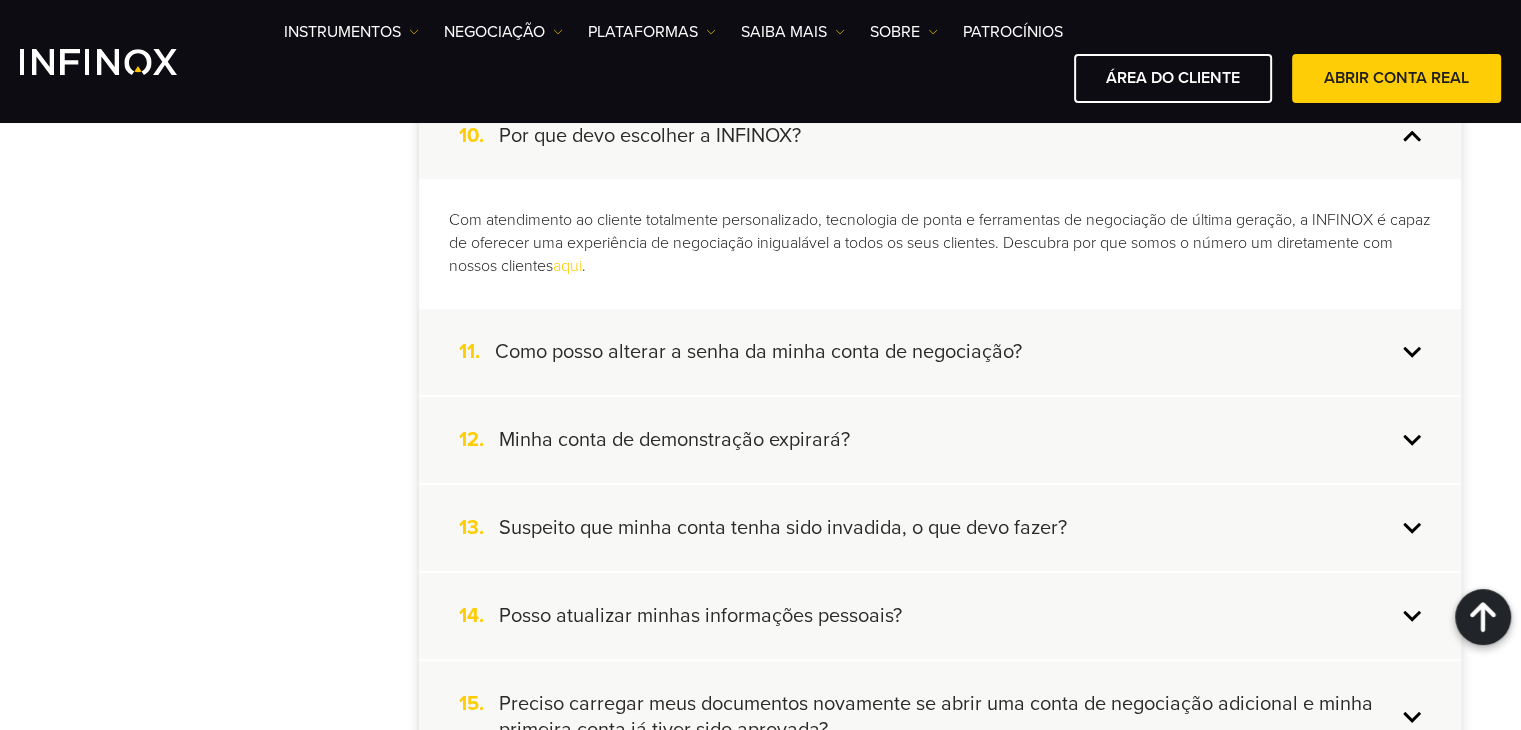 click on "12. Minha conta de demonstração expirará?" at bounding box center (940, 440) 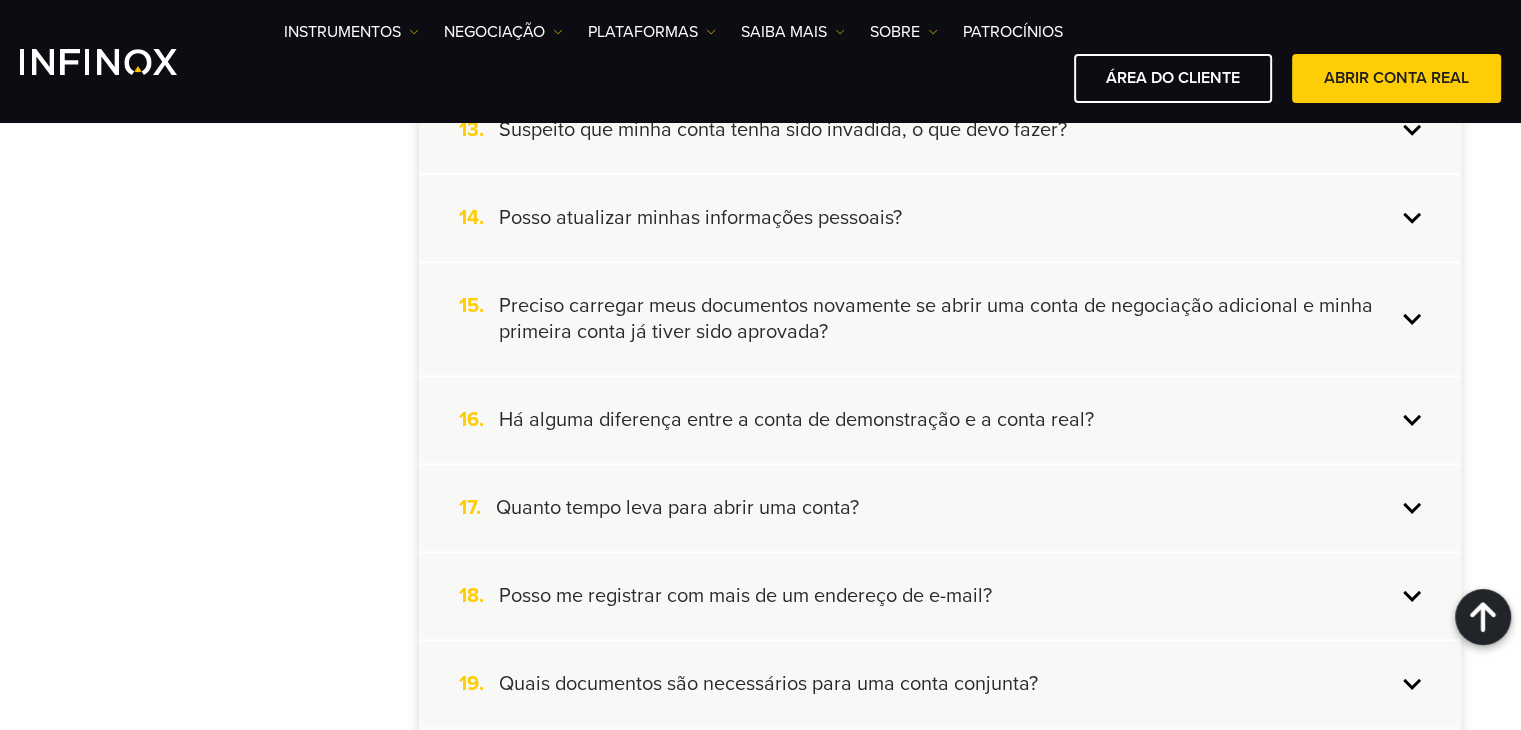 scroll, scrollTop: 1700, scrollLeft: 0, axis: vertical 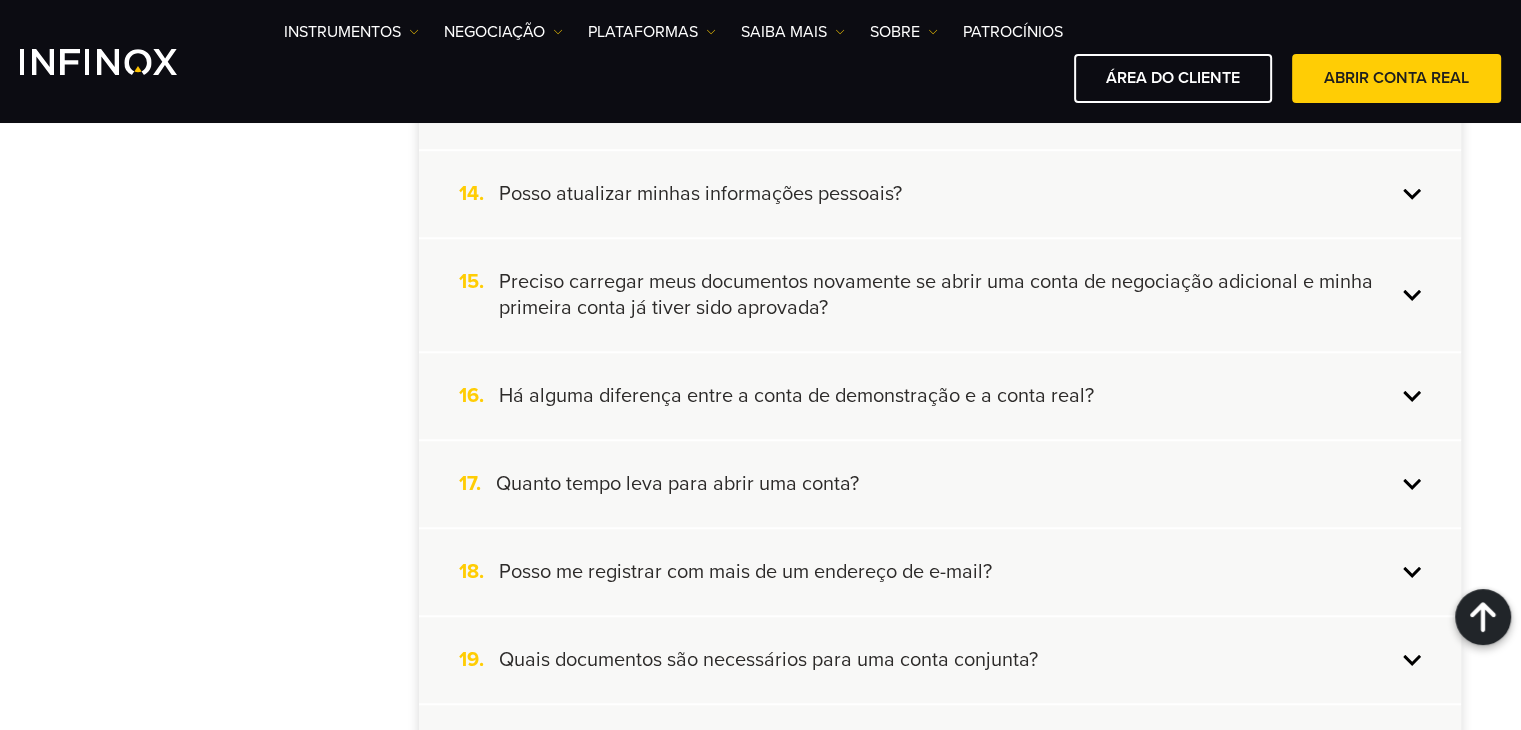 click on "17. Quanto tempo leva para abrir uma conta?" at bounding box center [940, 484] 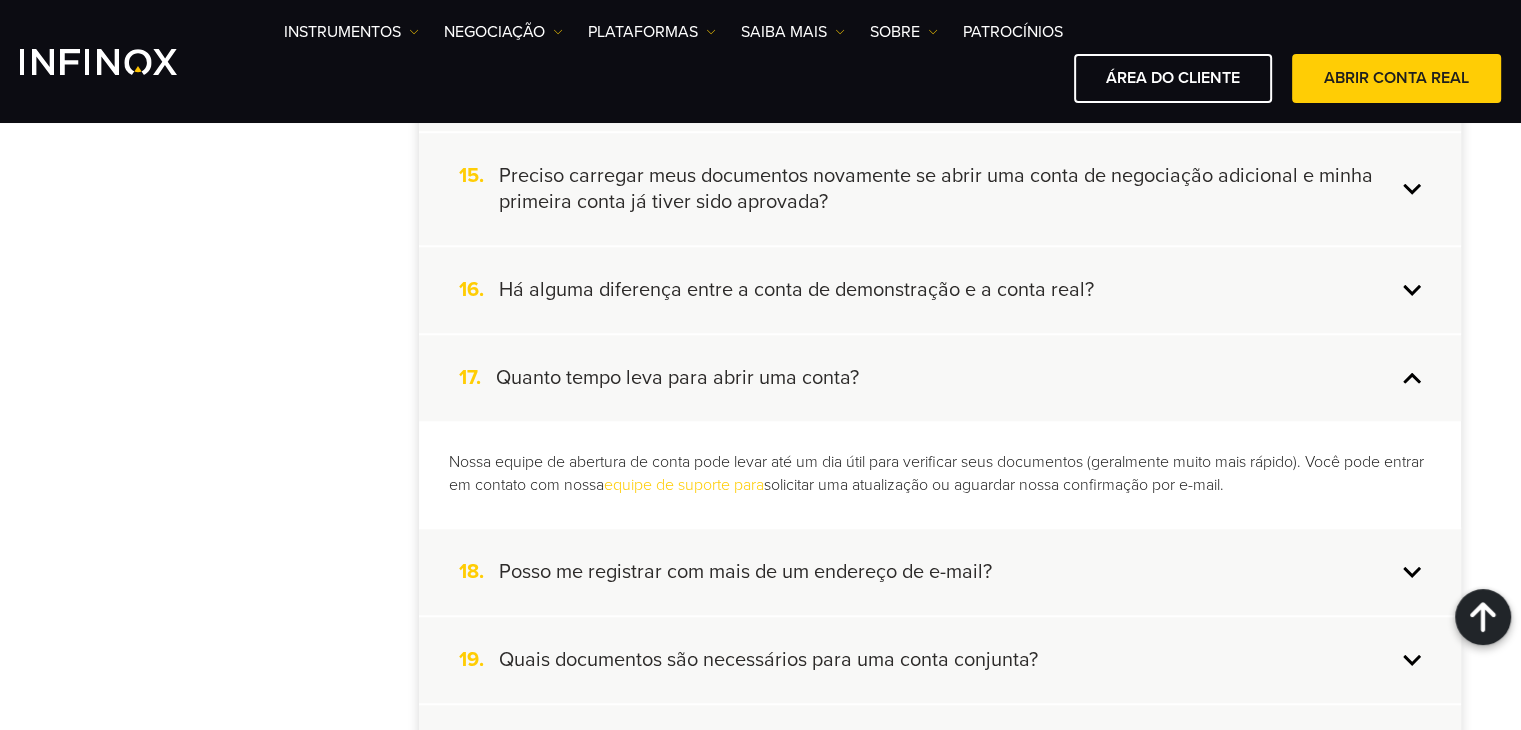 scroll, scrollTop: 1656, scrollLeft: 0, axis: vertical 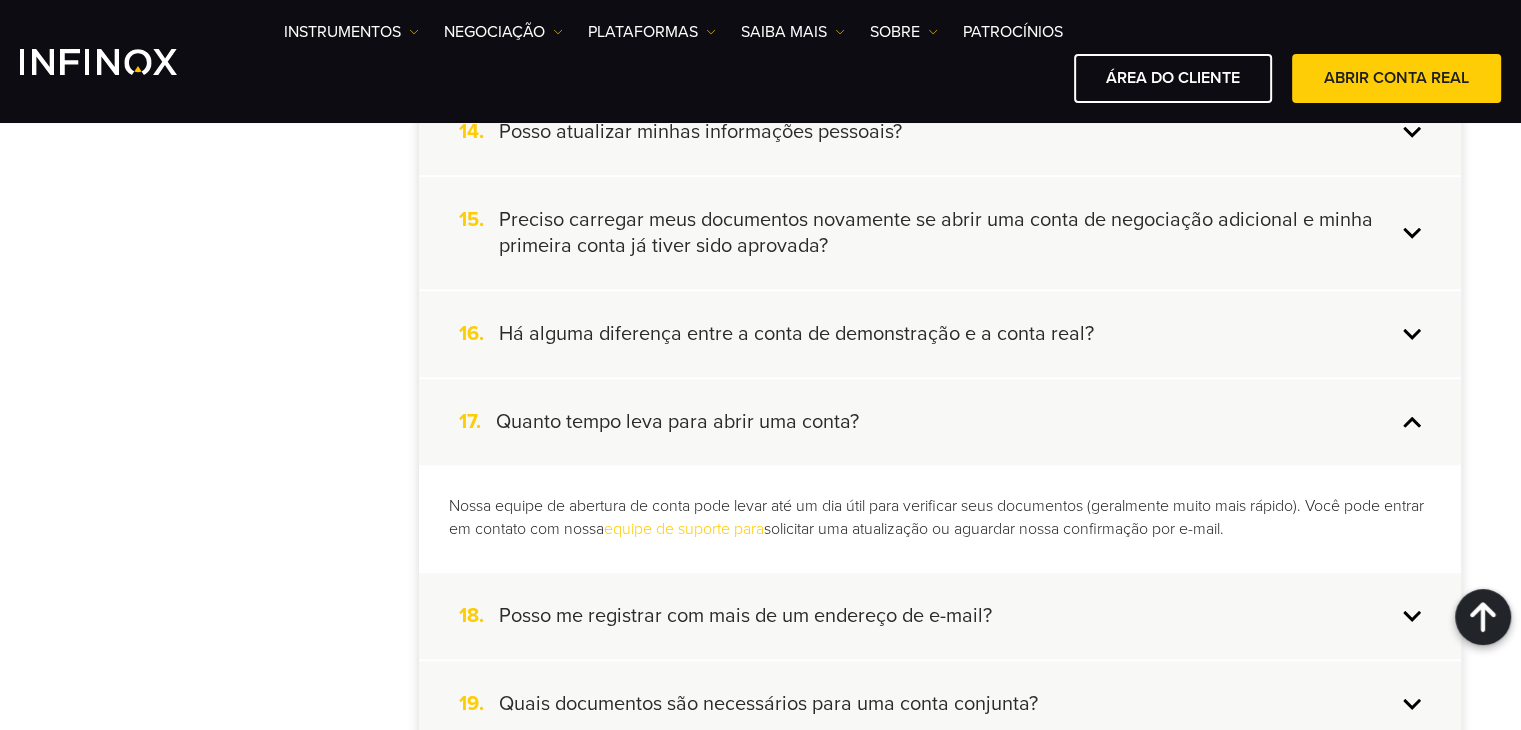 click on "Nossa equipe de abertura de conta pode levar até um dia útil para verificar seus documentos (geralmente muito mais rápido). Você pode entrar em contato com nossa  equipe de suporte para  solicitar uma atualização ou aguardar nossa confirmação por e-mail." at bounding box center (940, 518) 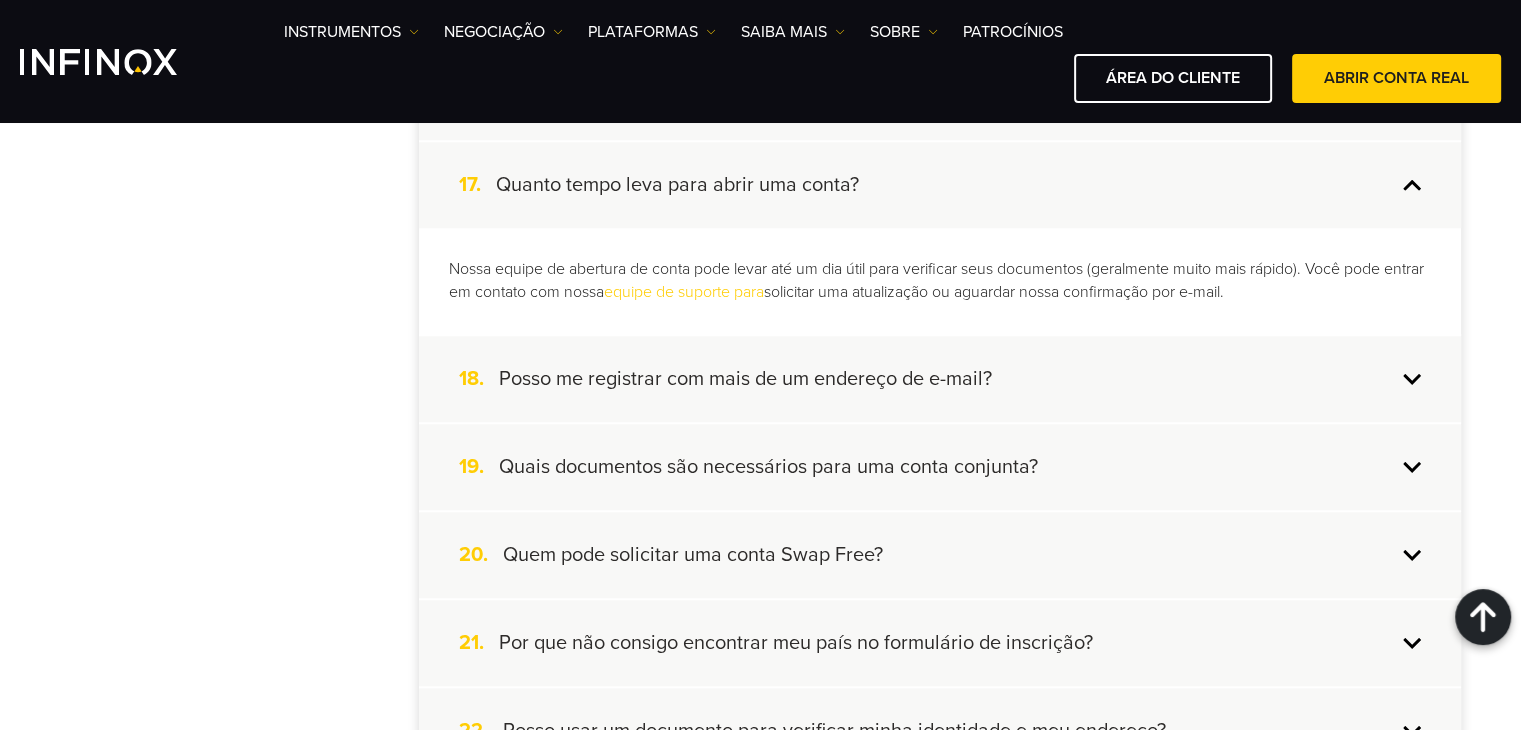 scroll, scrollTop: 1956, scrollLeft: 0, axis: vertical 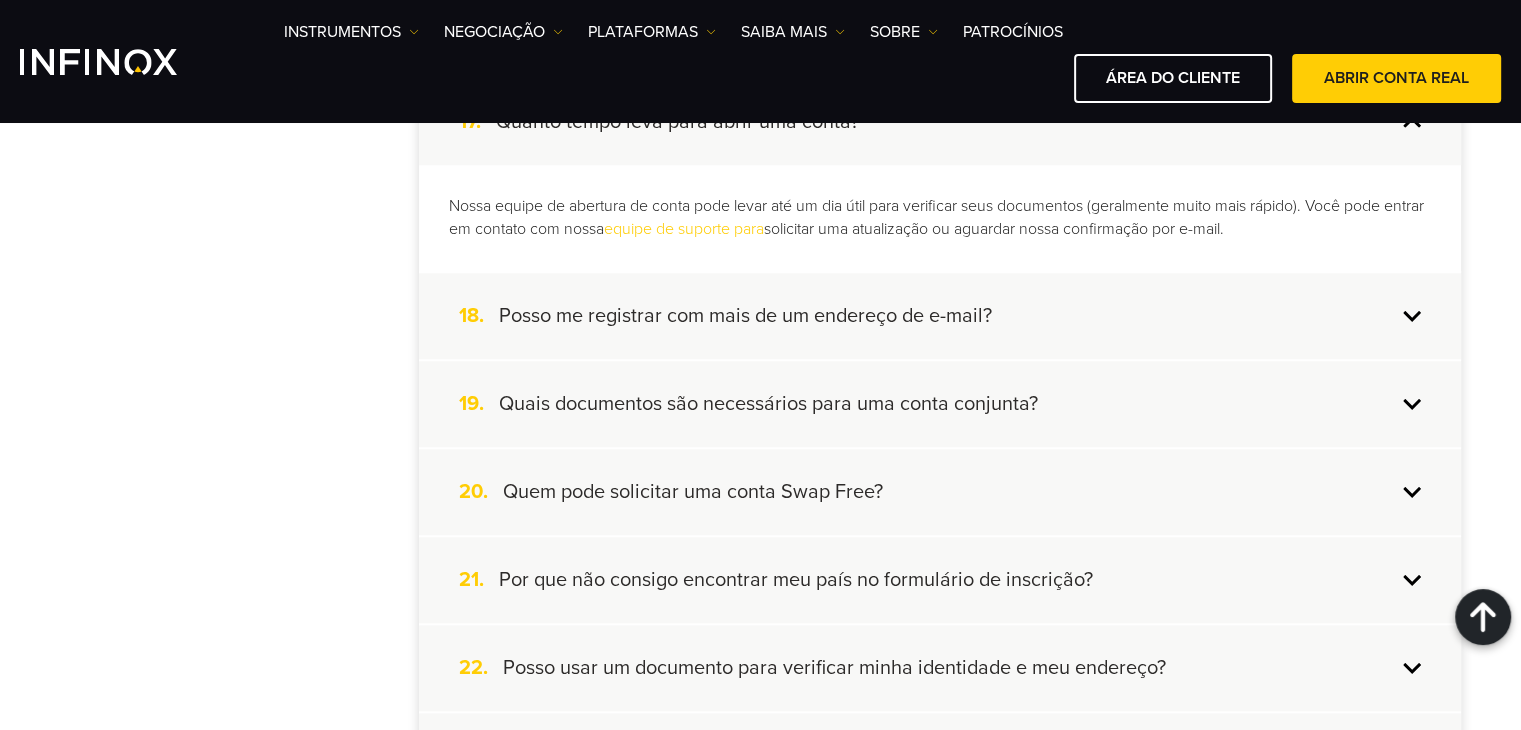 click on "20. Quem pode solicitar uma conta Swap Free?" at bounding box center [940, 492] 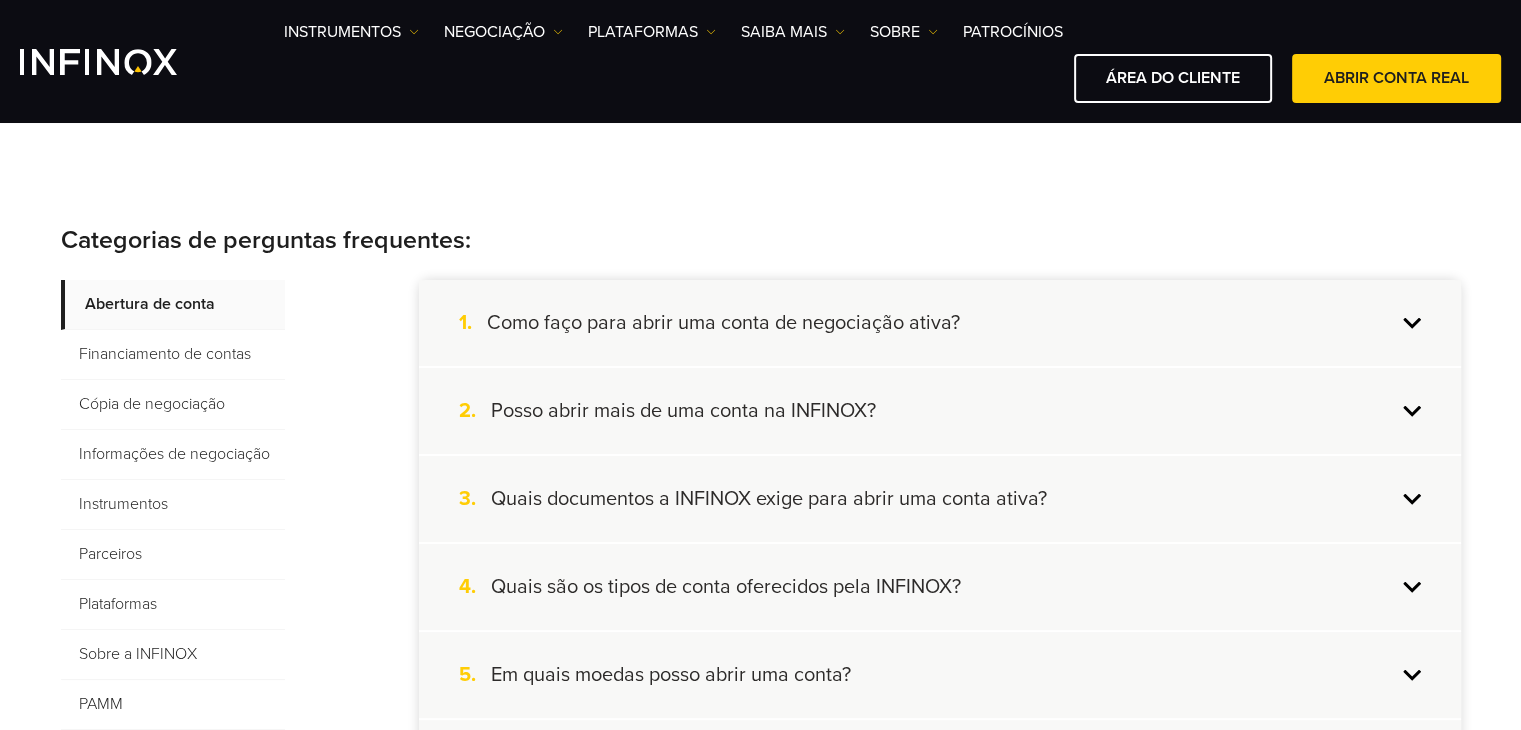 scroll, scrollTop: 356, scrollLeft: 0, axis: vertical 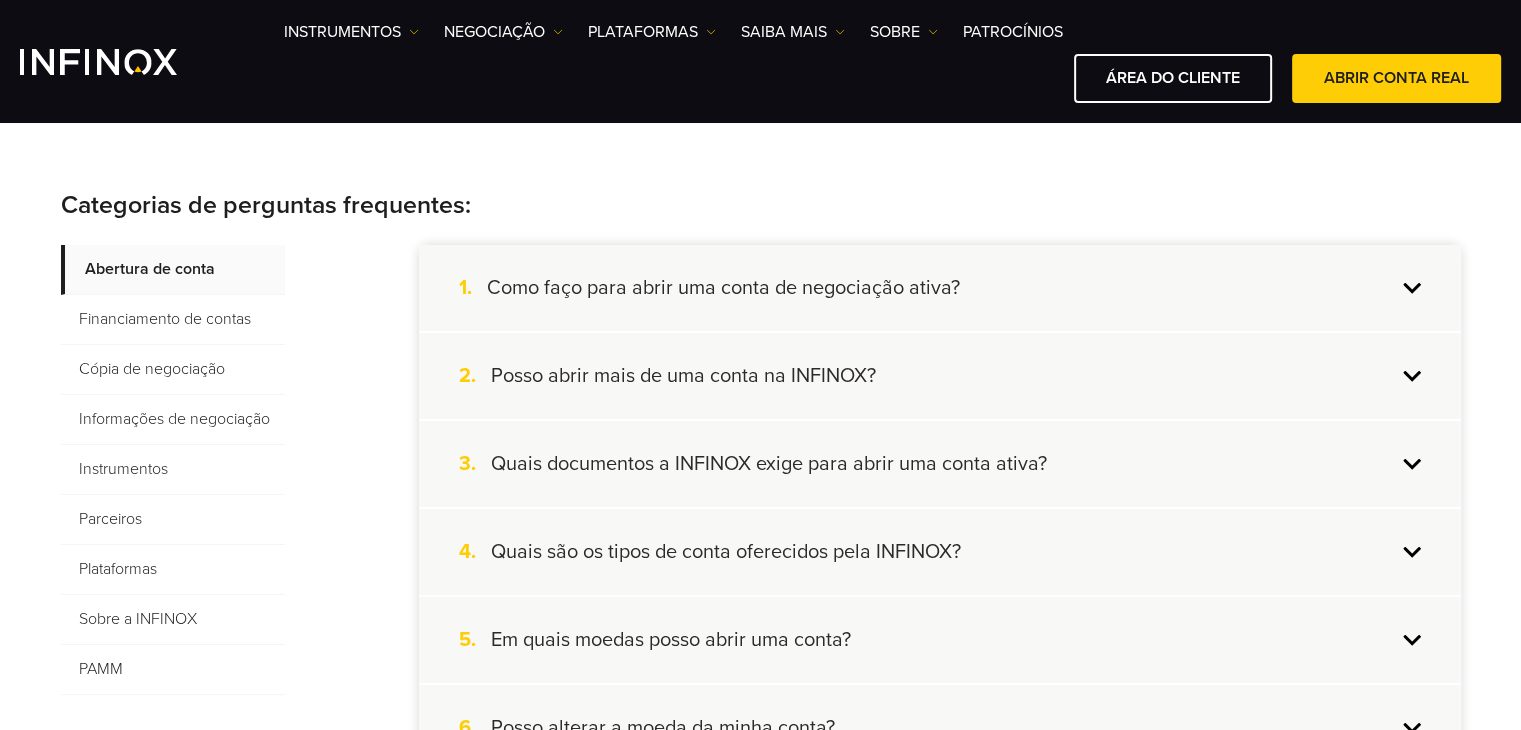 click on "Financiamento de contas" at bounding box center (173, 320) 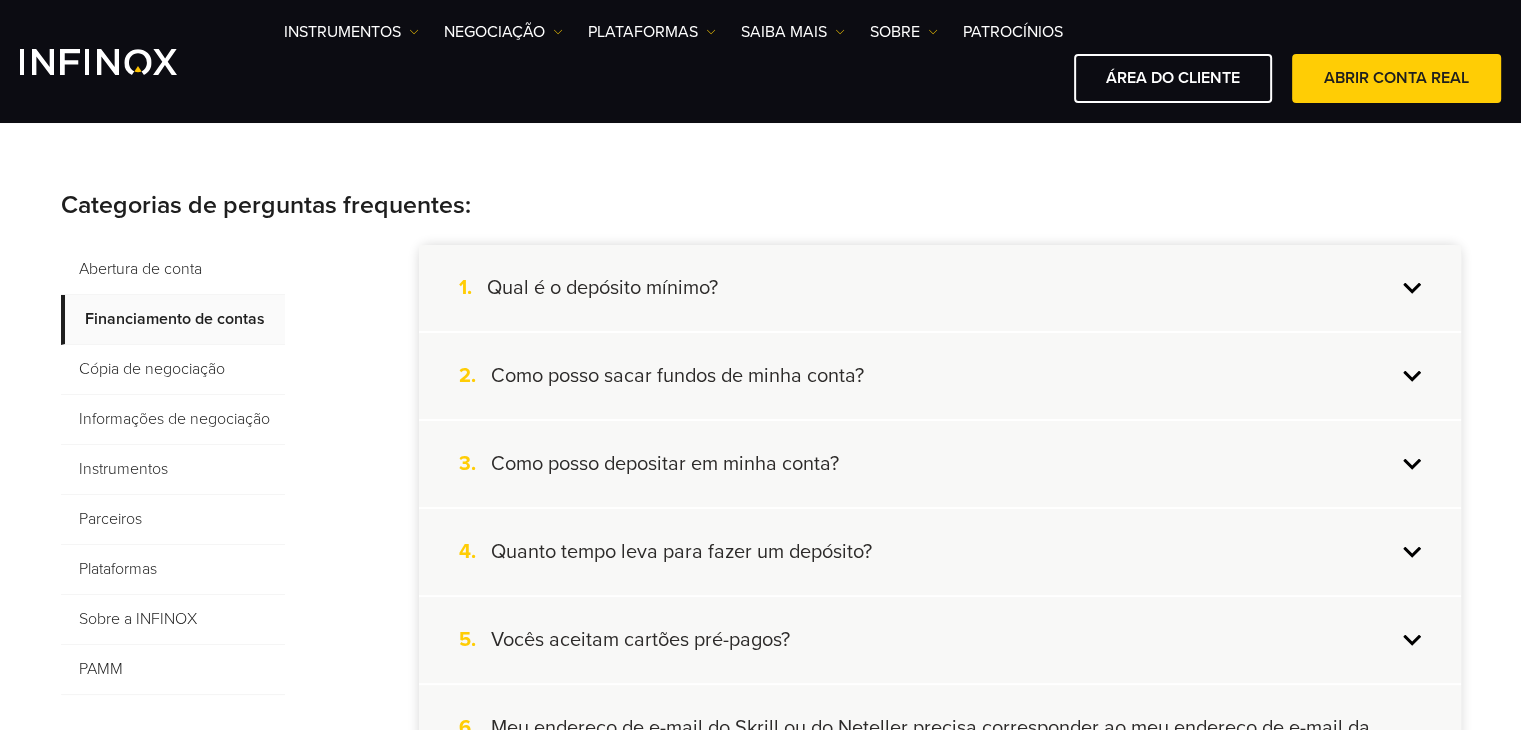 click on "1. Qual é o depósito mínimo?" at bounding box center (940, 288) 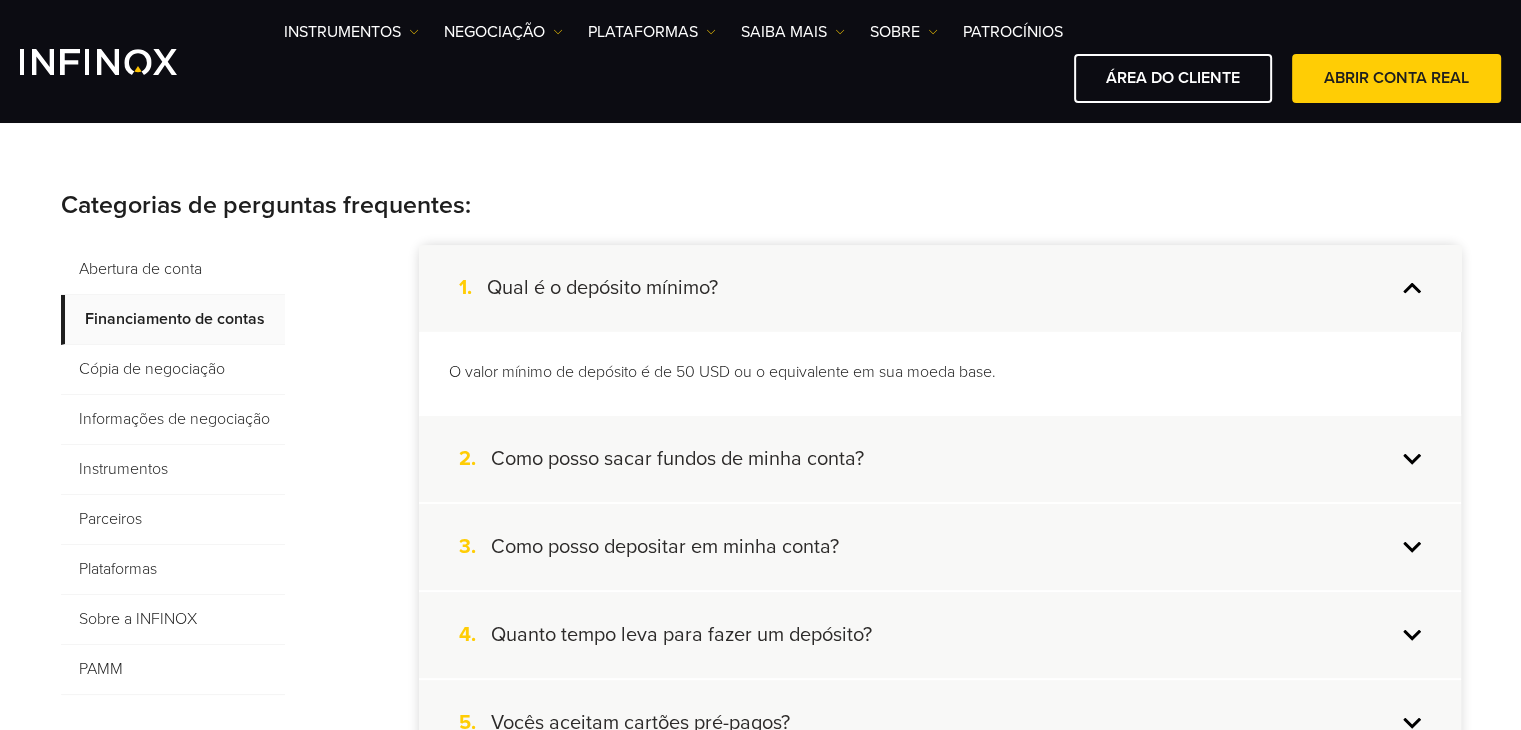 click on "2. Como posso sacar fundos de minha conta?" at bounding box center (940, 459) 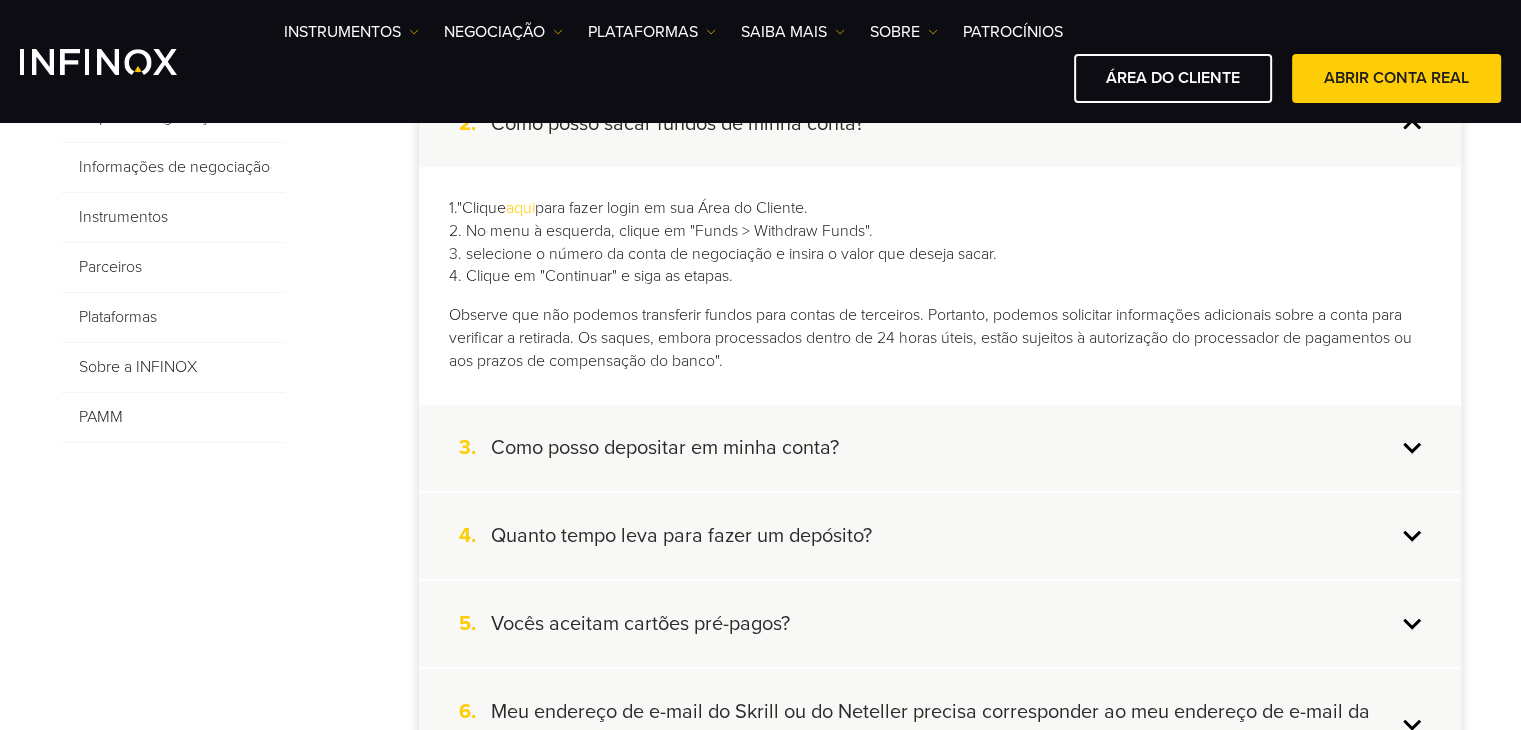 scroll, scrollTop: 656, scrollLeft: 0, axis: vertical 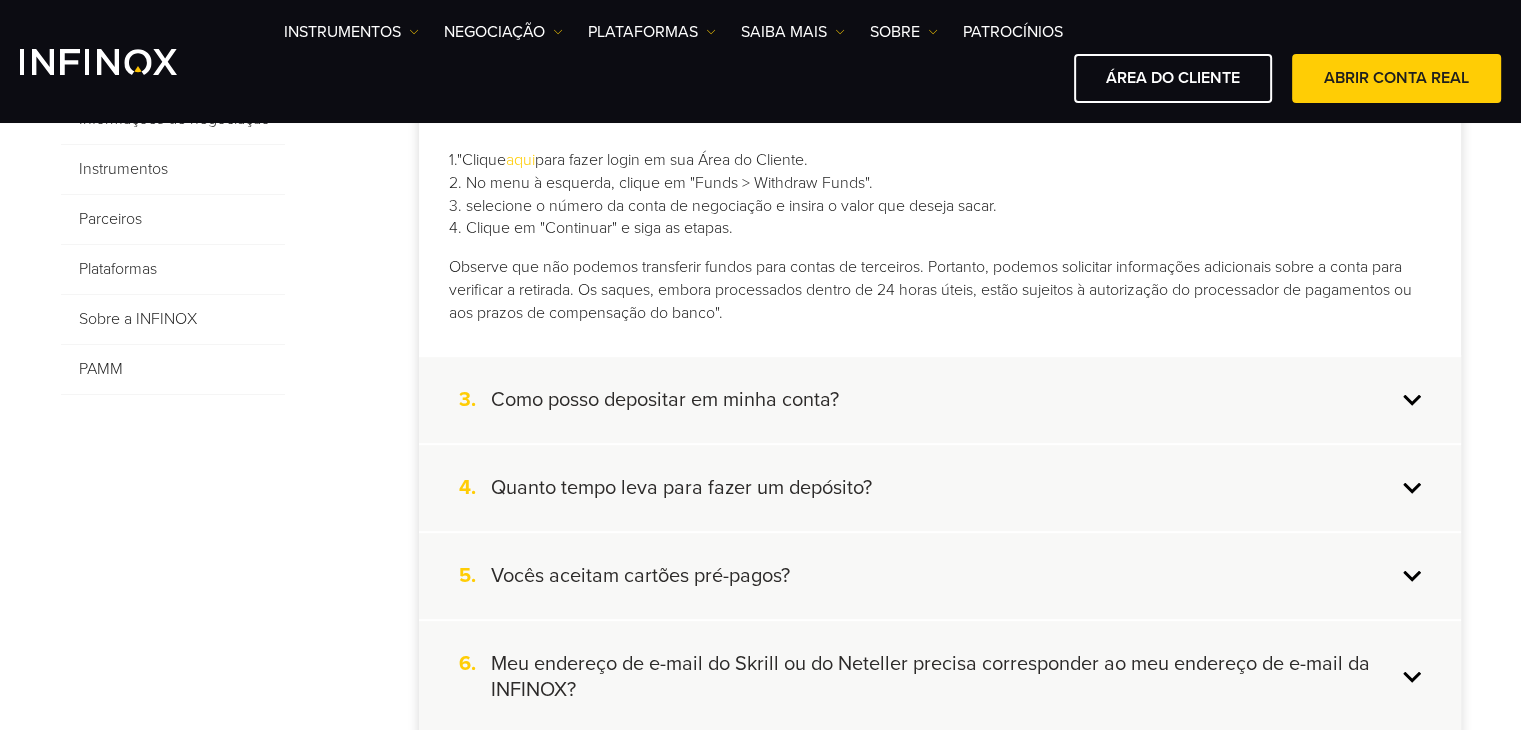 click on "3. Como posso depositar em minha conta?" at bounding box center [940, 400] 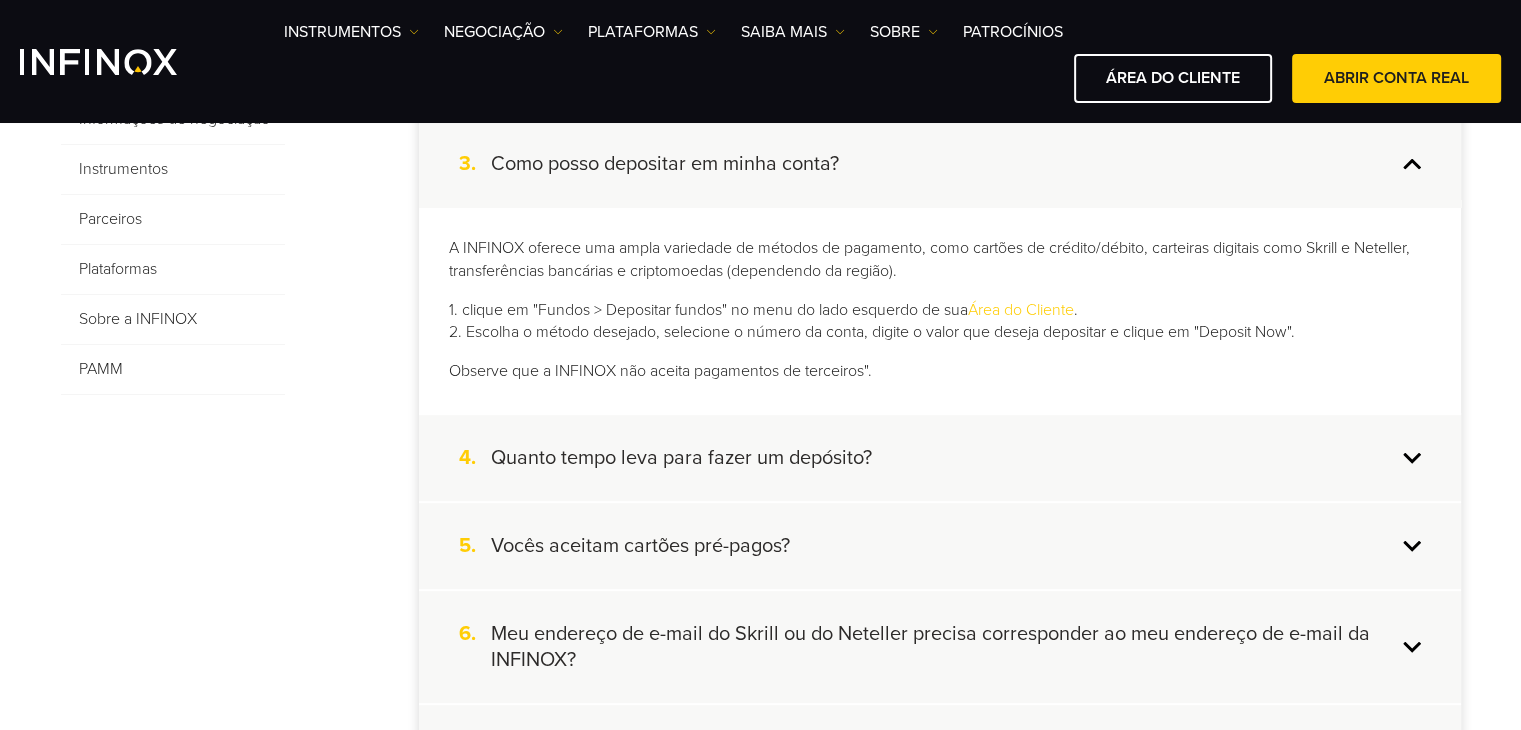 click on "5. Vocês aceitam cartões pré-pagos?" at bounding box center (940, 546) 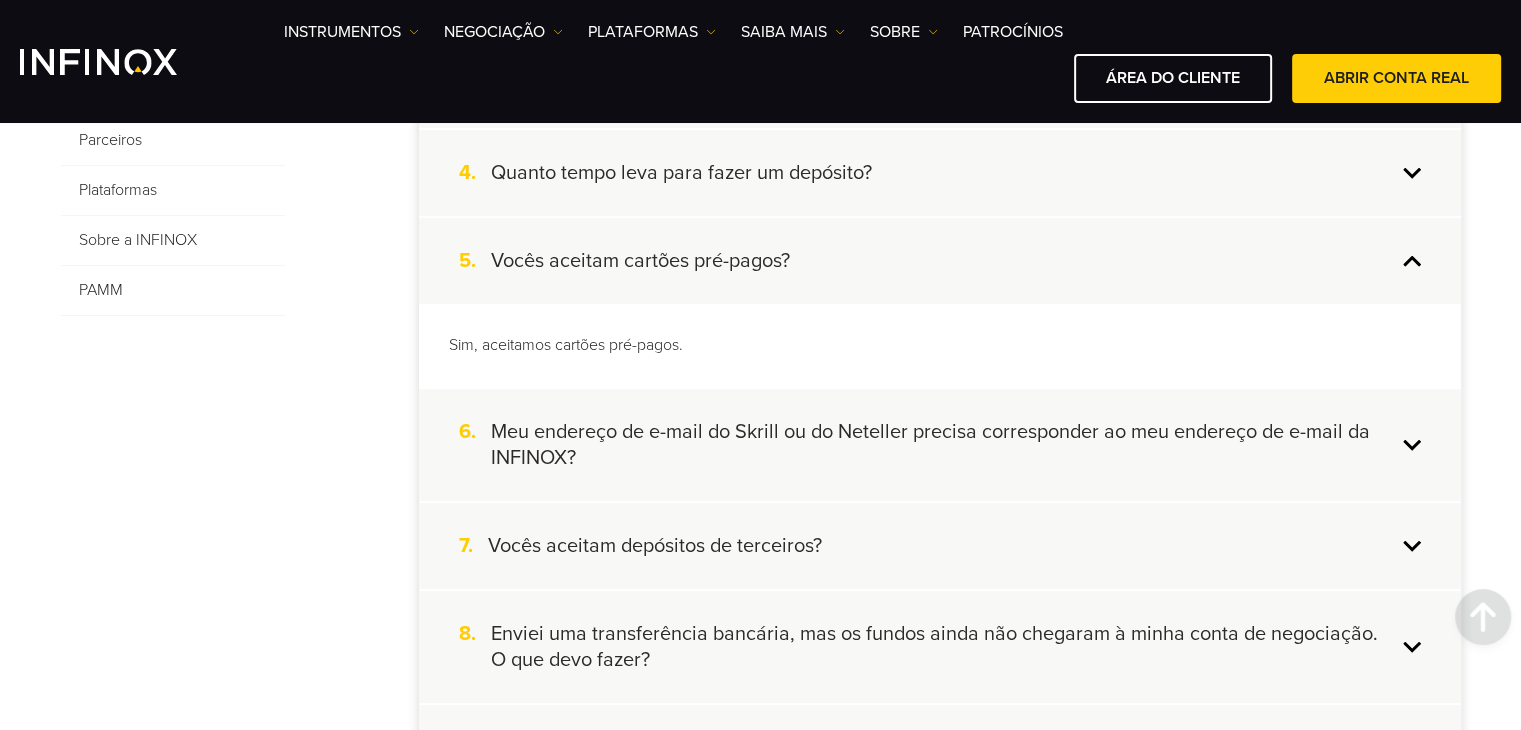 scroll, scrollTop: 856, scrollLeft: 0, axis: vertical 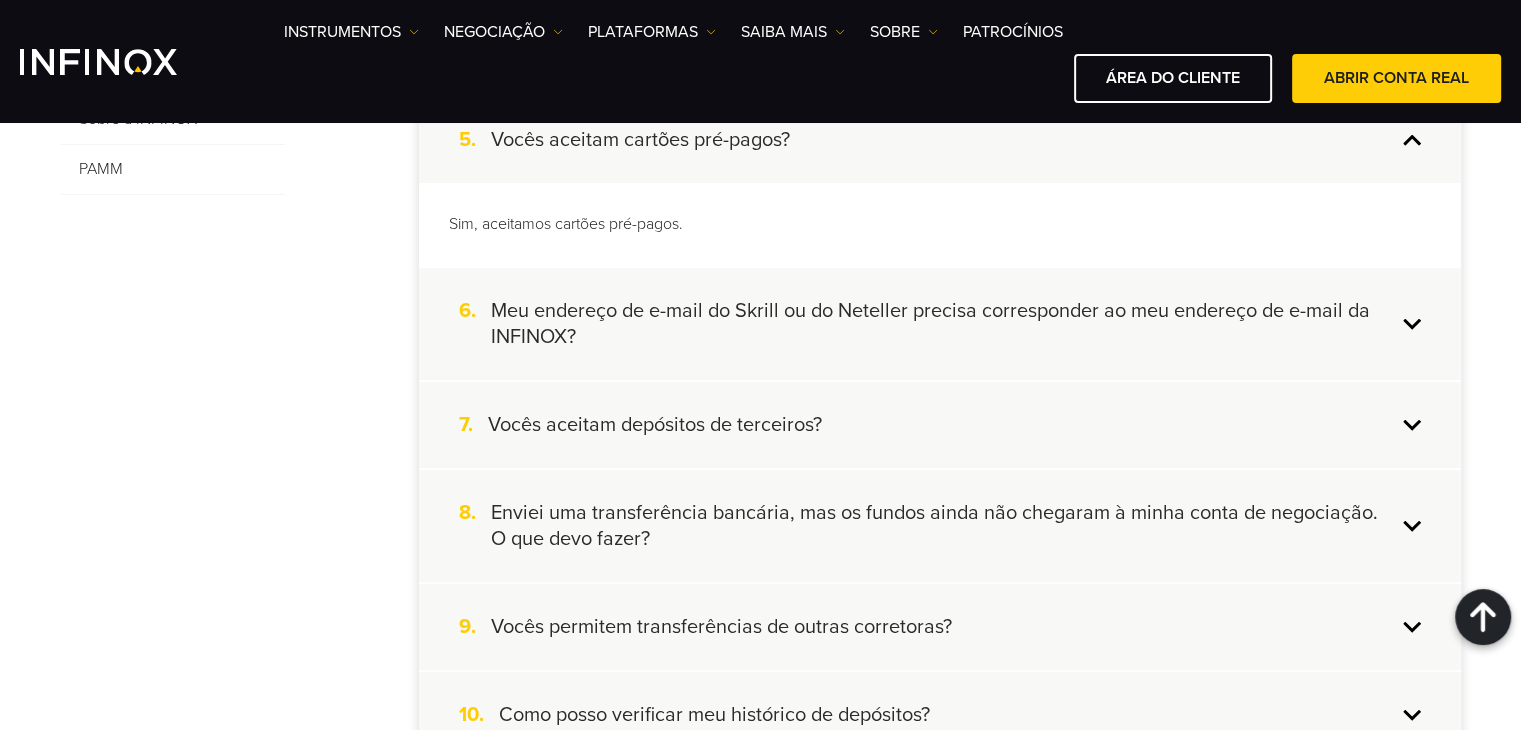 click on "7. Vocês aceitam depósitos de terceiros?" at bounding box center (940, 425) 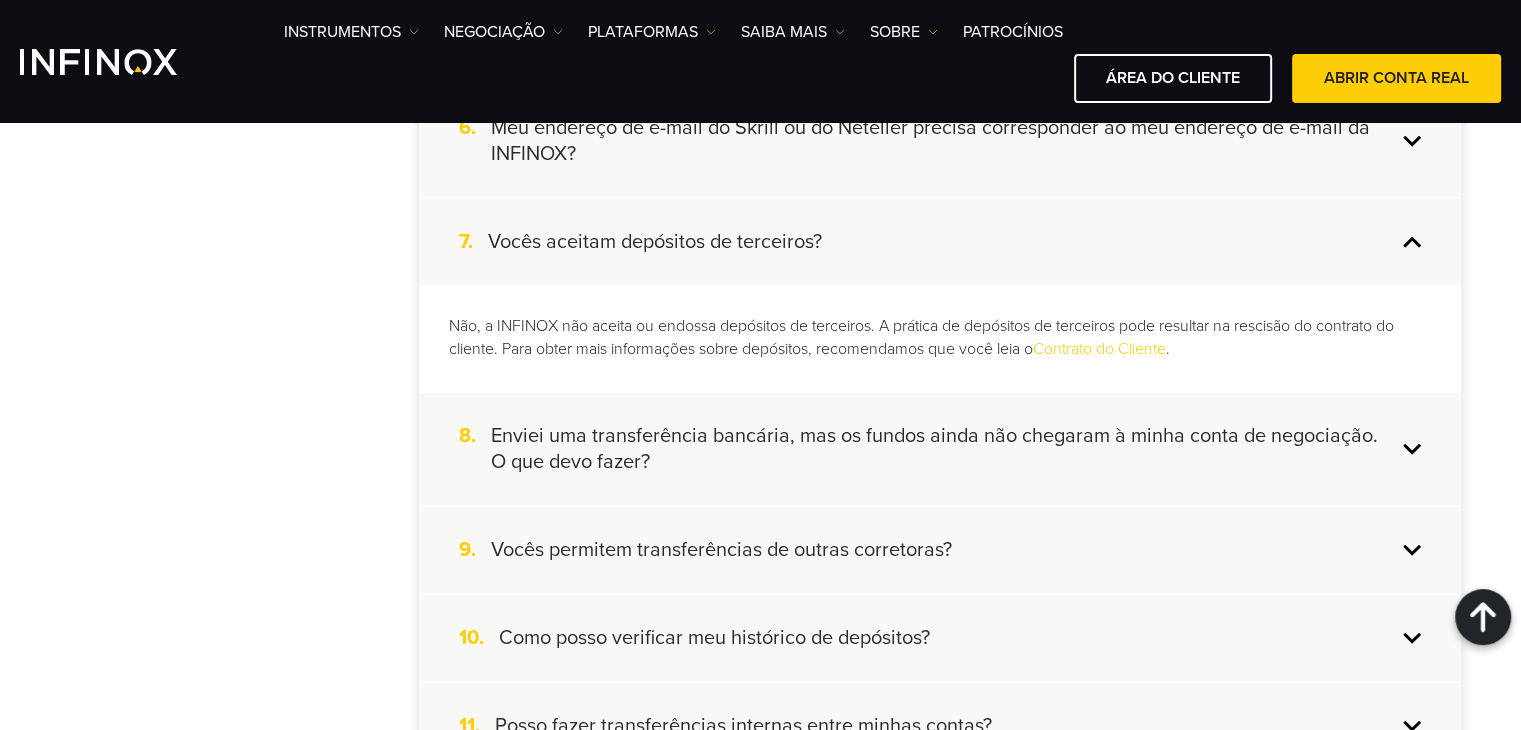 scroll, scrollTop: 956, scrollLeft: 0, axis: vertical 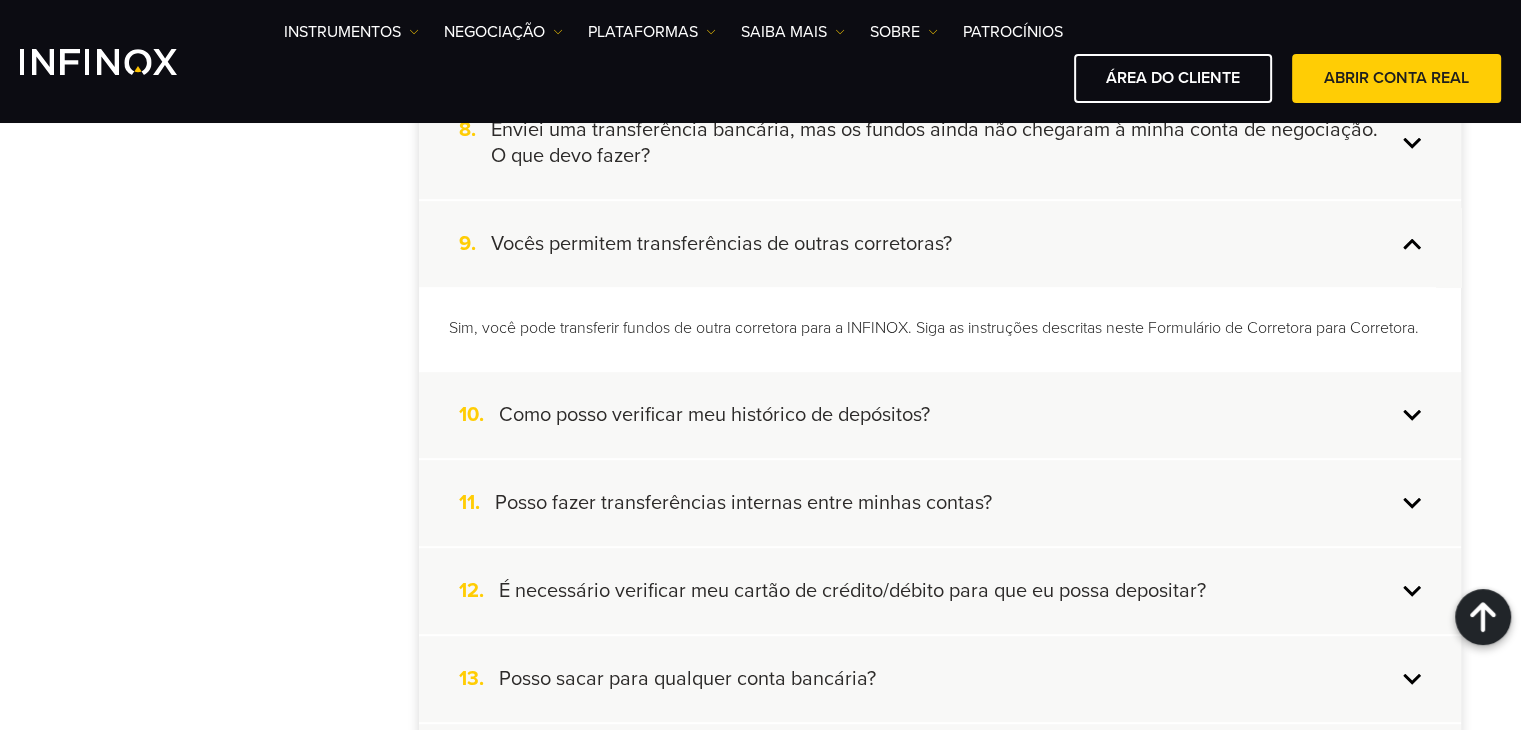 click on "10. Como posso verificar meu histórico de depósitos?" at bounding box center (940, 415) 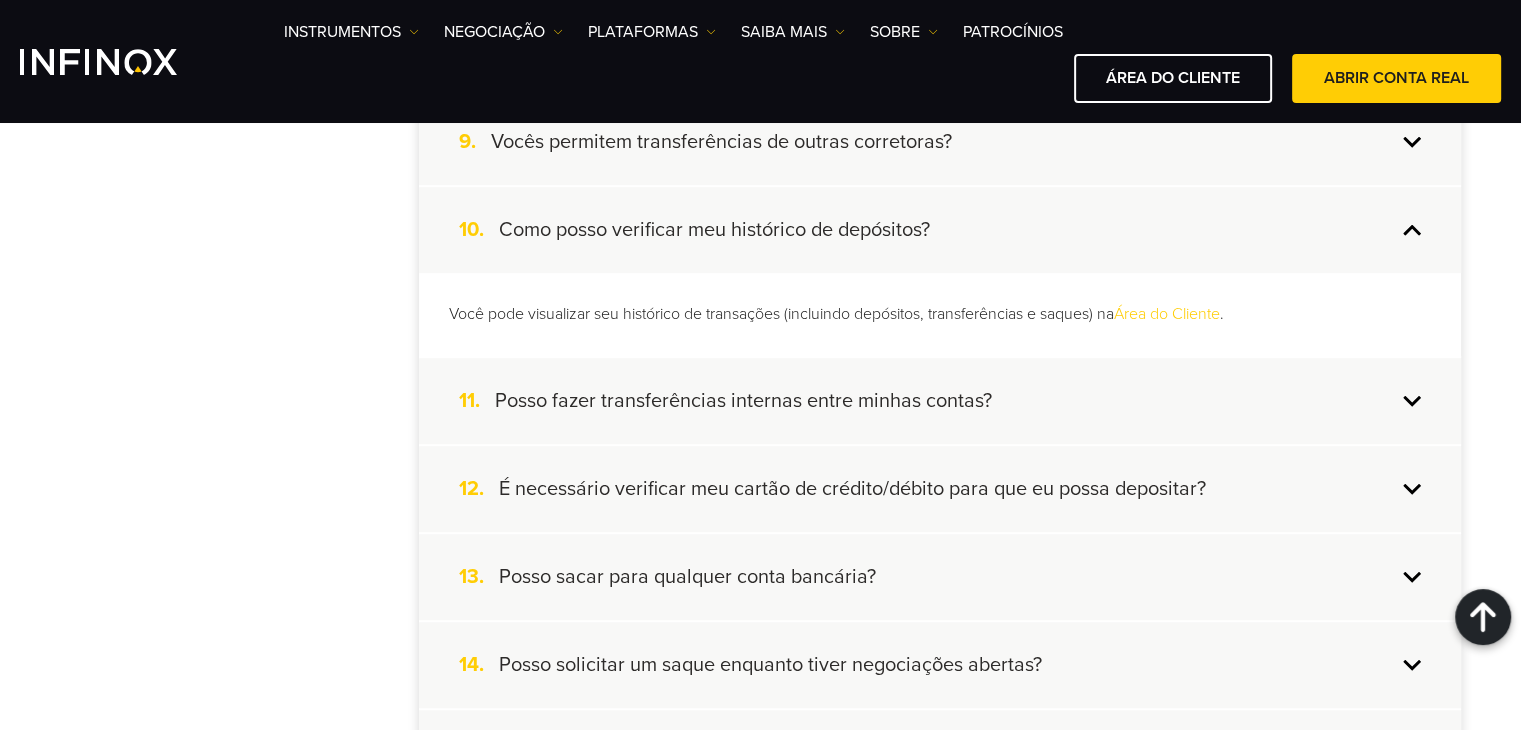 scroll, scrollTop: 1356, scrollLeft: 0, axis: vertical 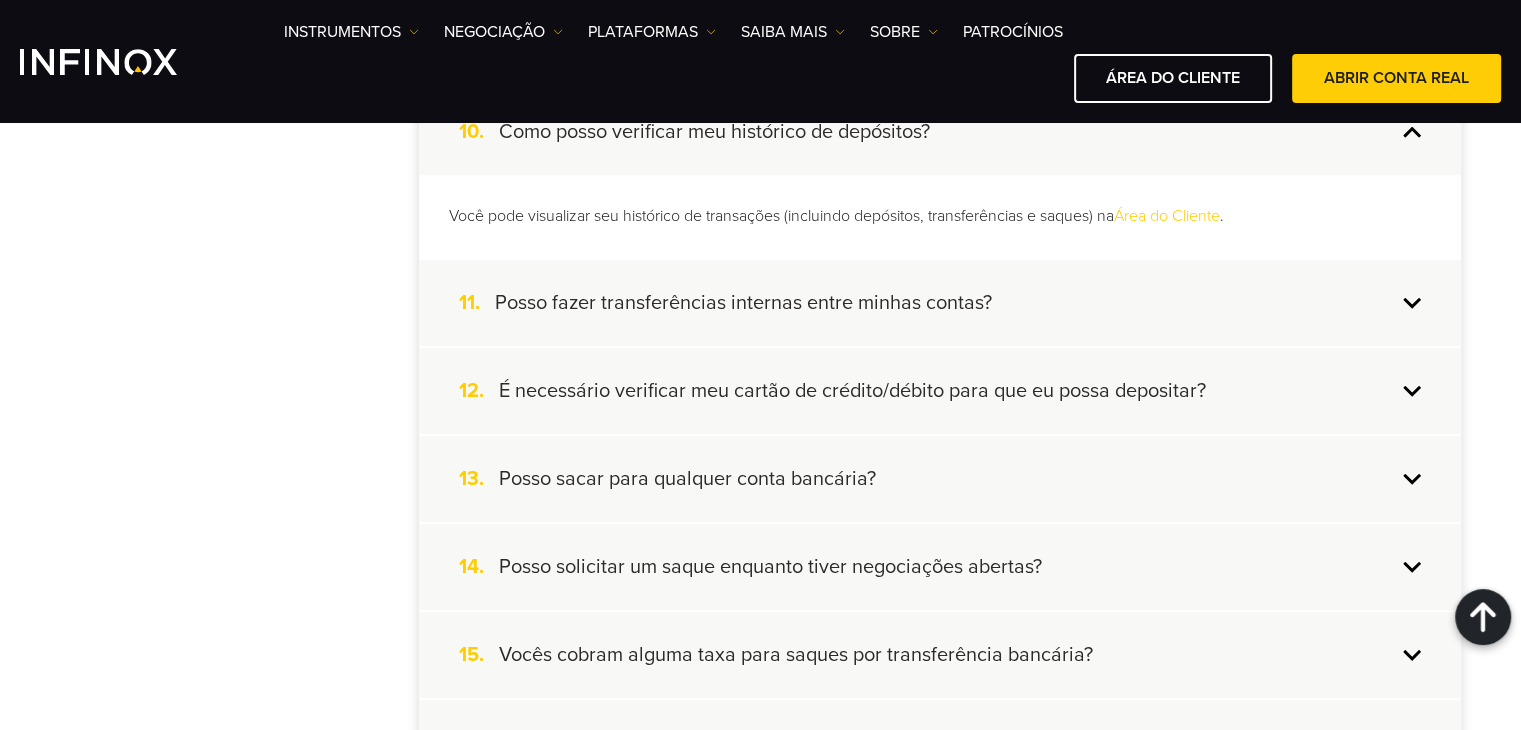 click on "13. Posso sacar para qualquer conta bancária?" at bounding box center (940, 479) 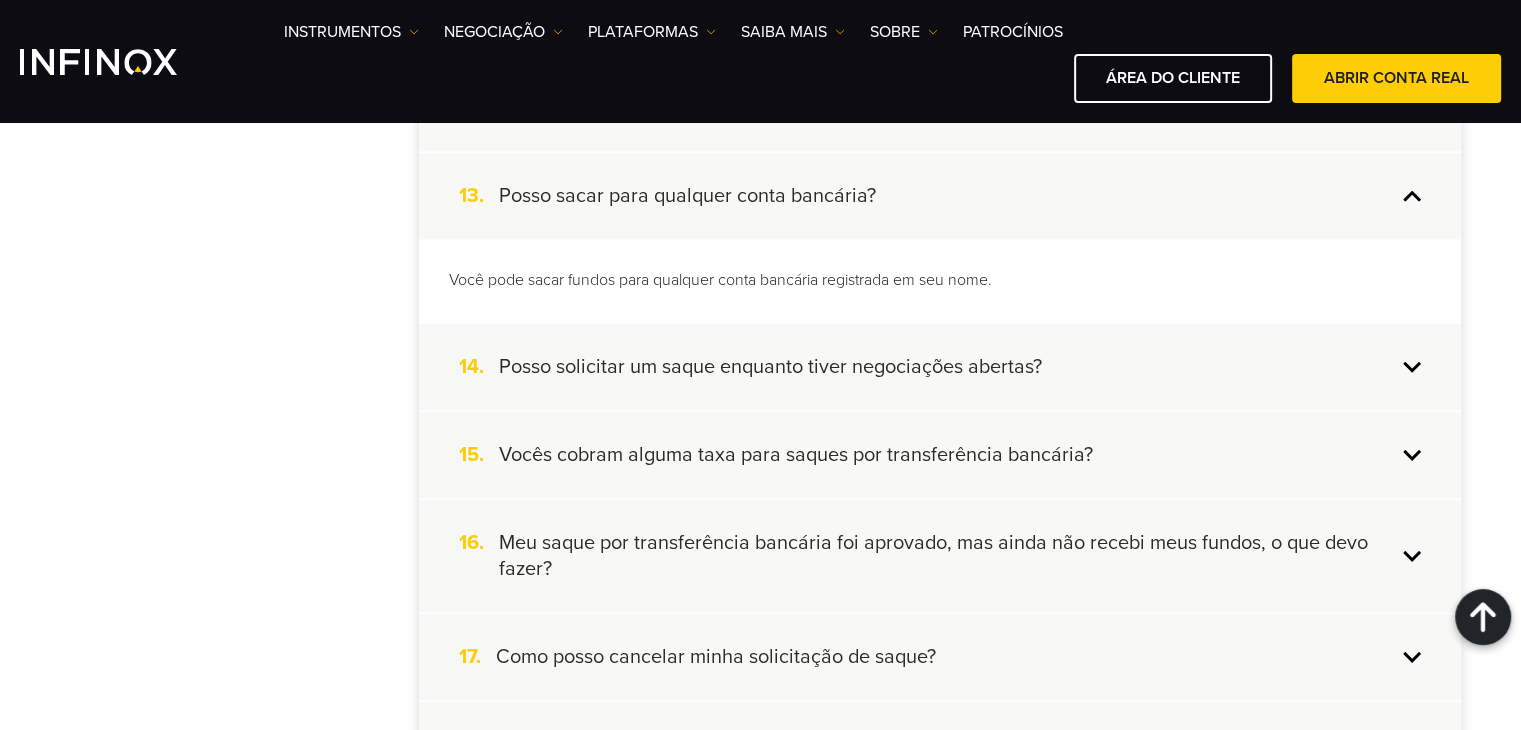 scroll, scrollTop: 1556, scrollLeft: 0, axis: vertical 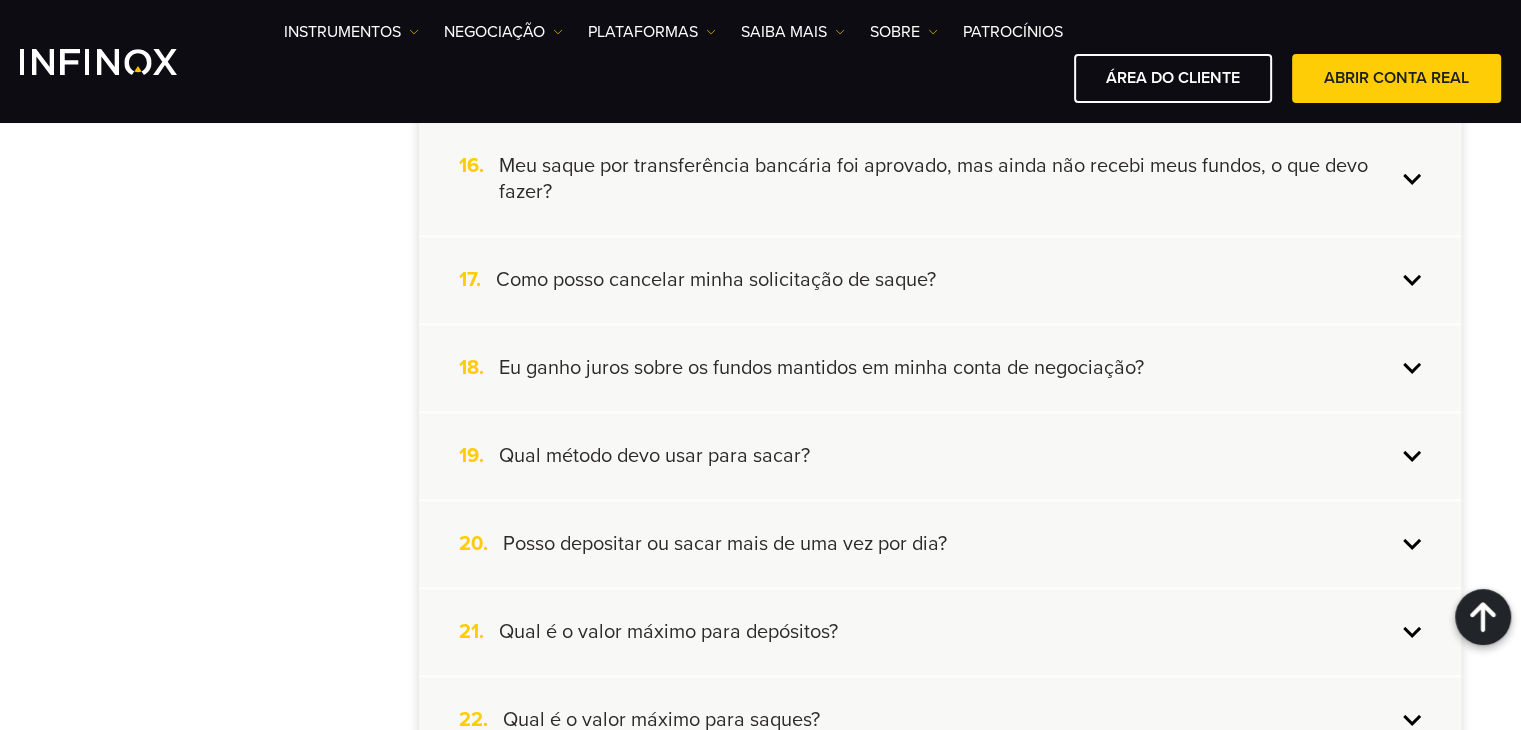 click on "19. Qual método devo usar para sacar?" at bounding box center (940, 456) 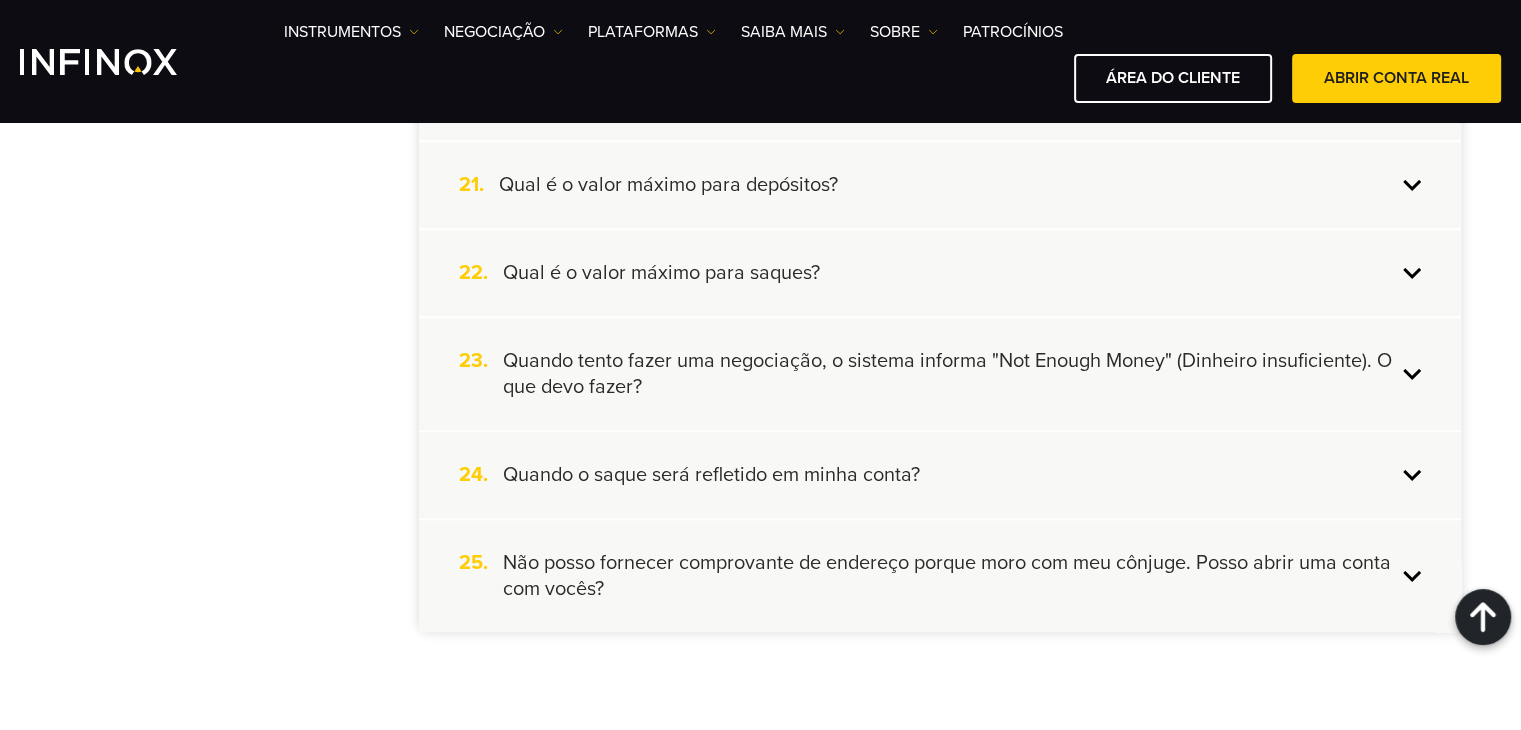 scroll, scrollTop: 2456, scrollLeft: 0, axis: vertical 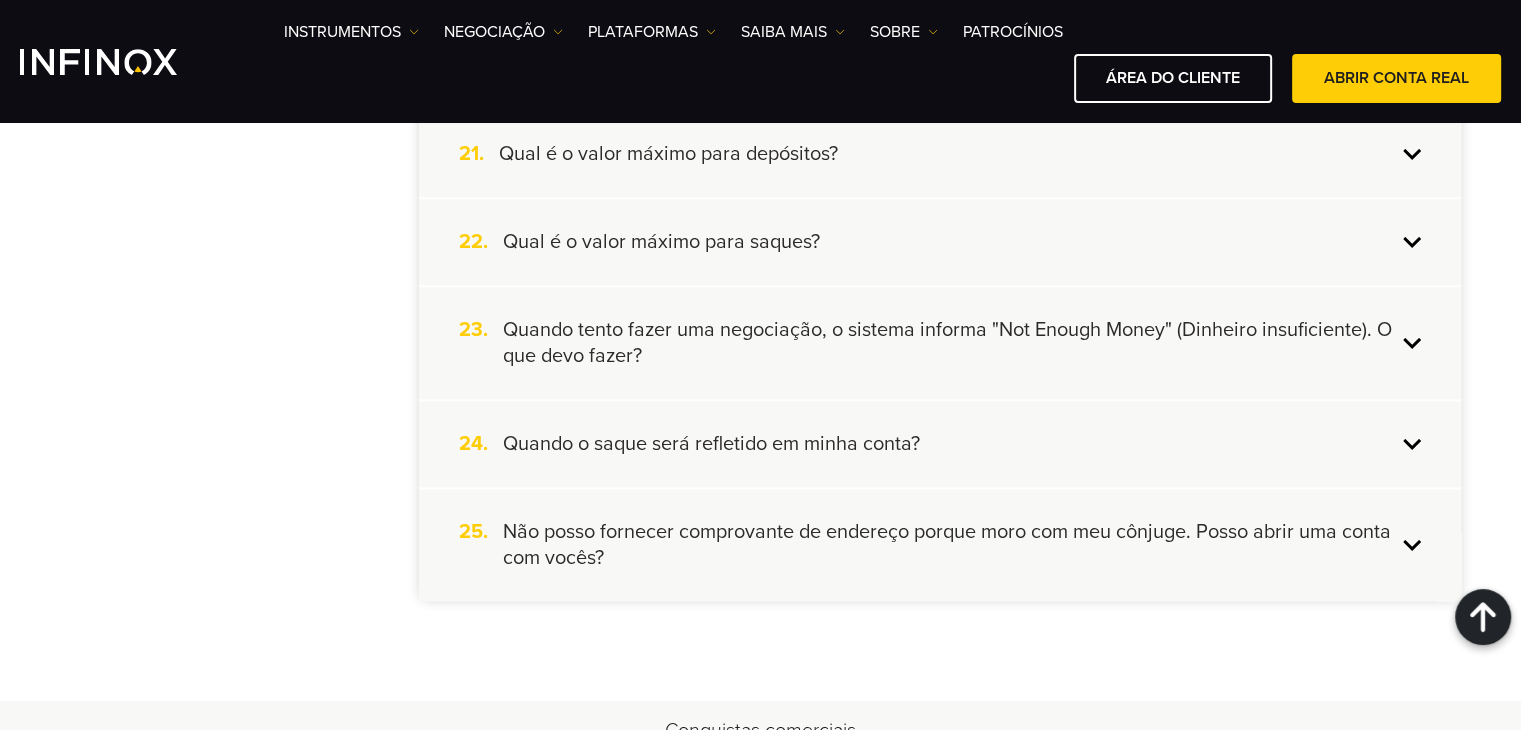 click on "24. Quando o saque será refletido em minha conta?" at bounding box center [940, 444] 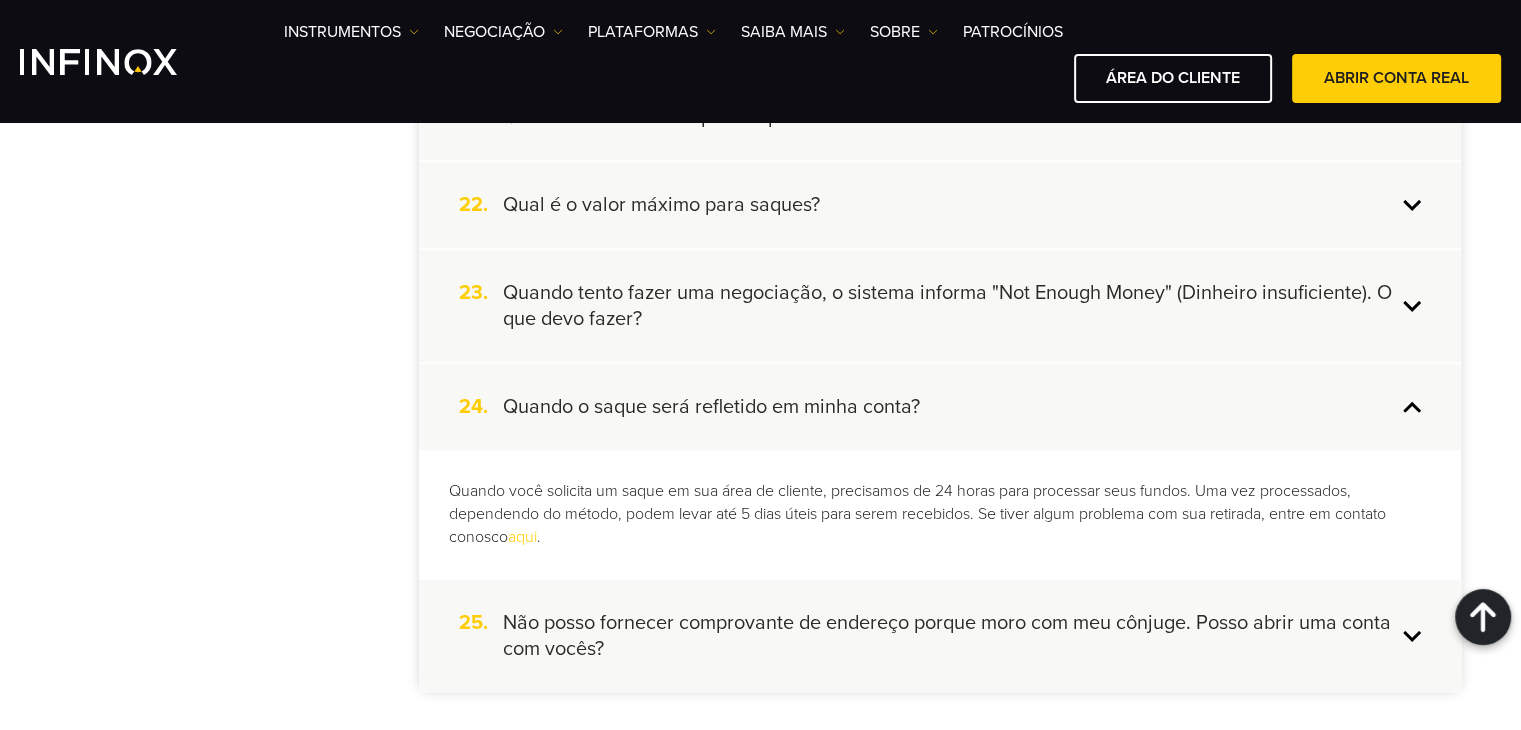 scroll, scrollTop: 2355, scrollLeft: 0, axis: vertical 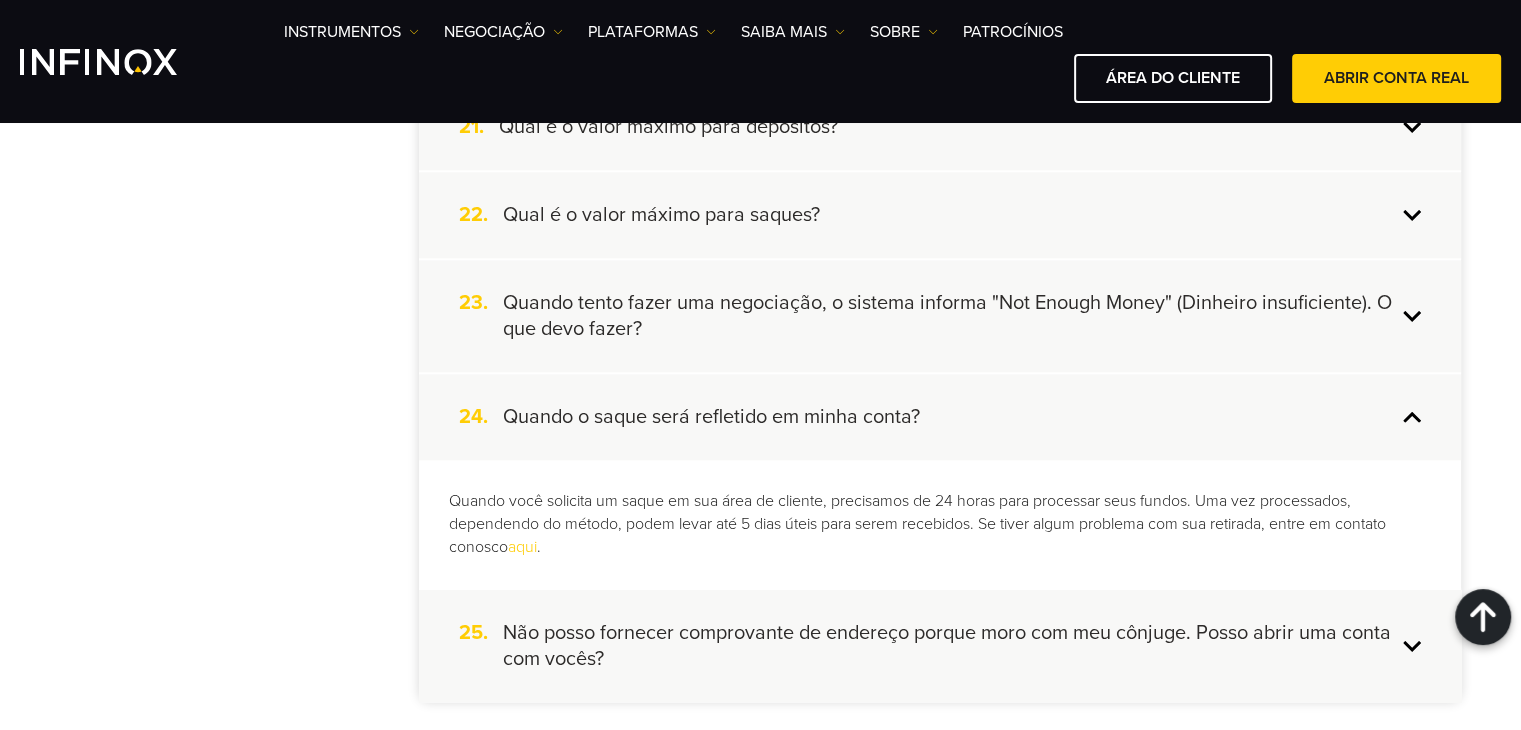 click on "aqui" at bounding box center (522, 547) 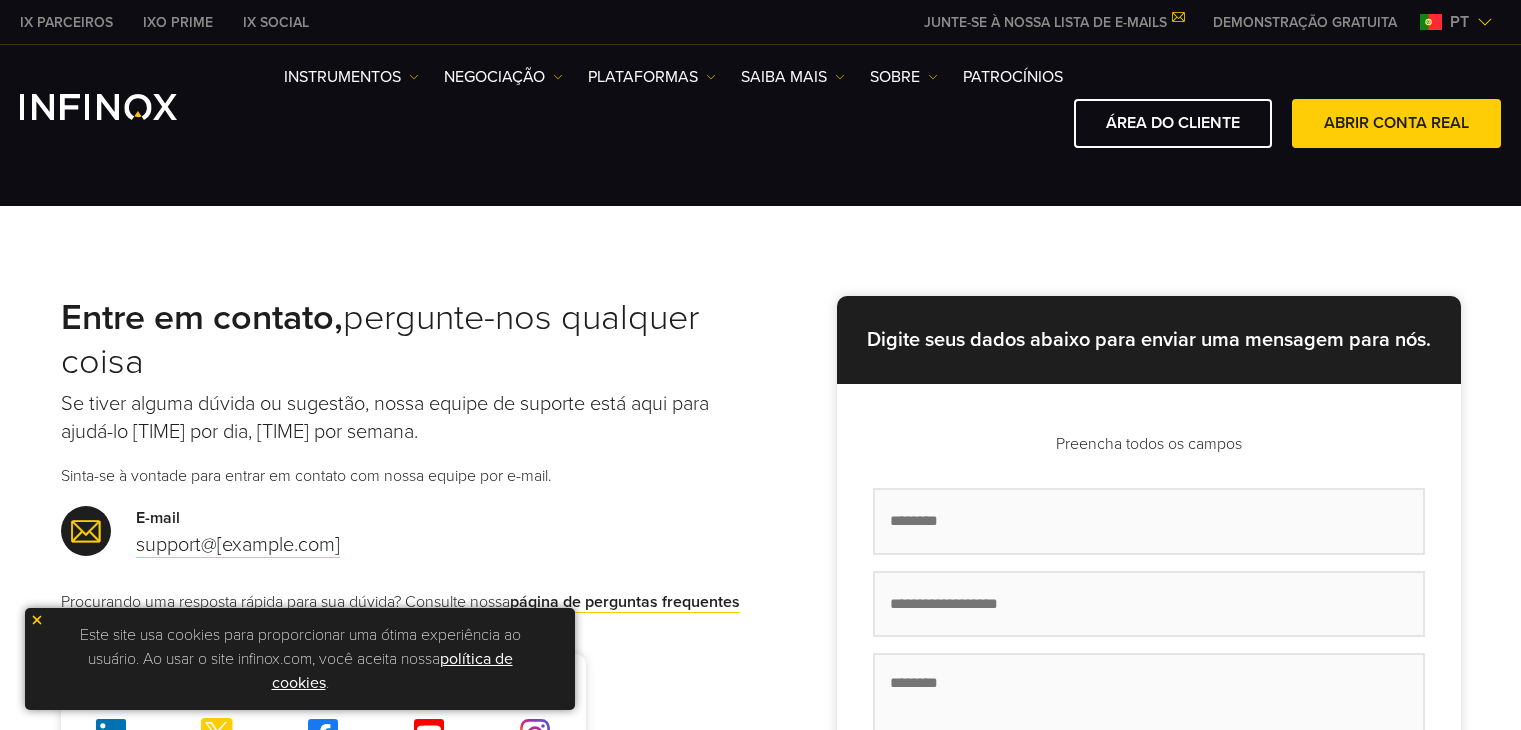 scroll, scrollTop: 0, scrollLeft: 0, axis: both 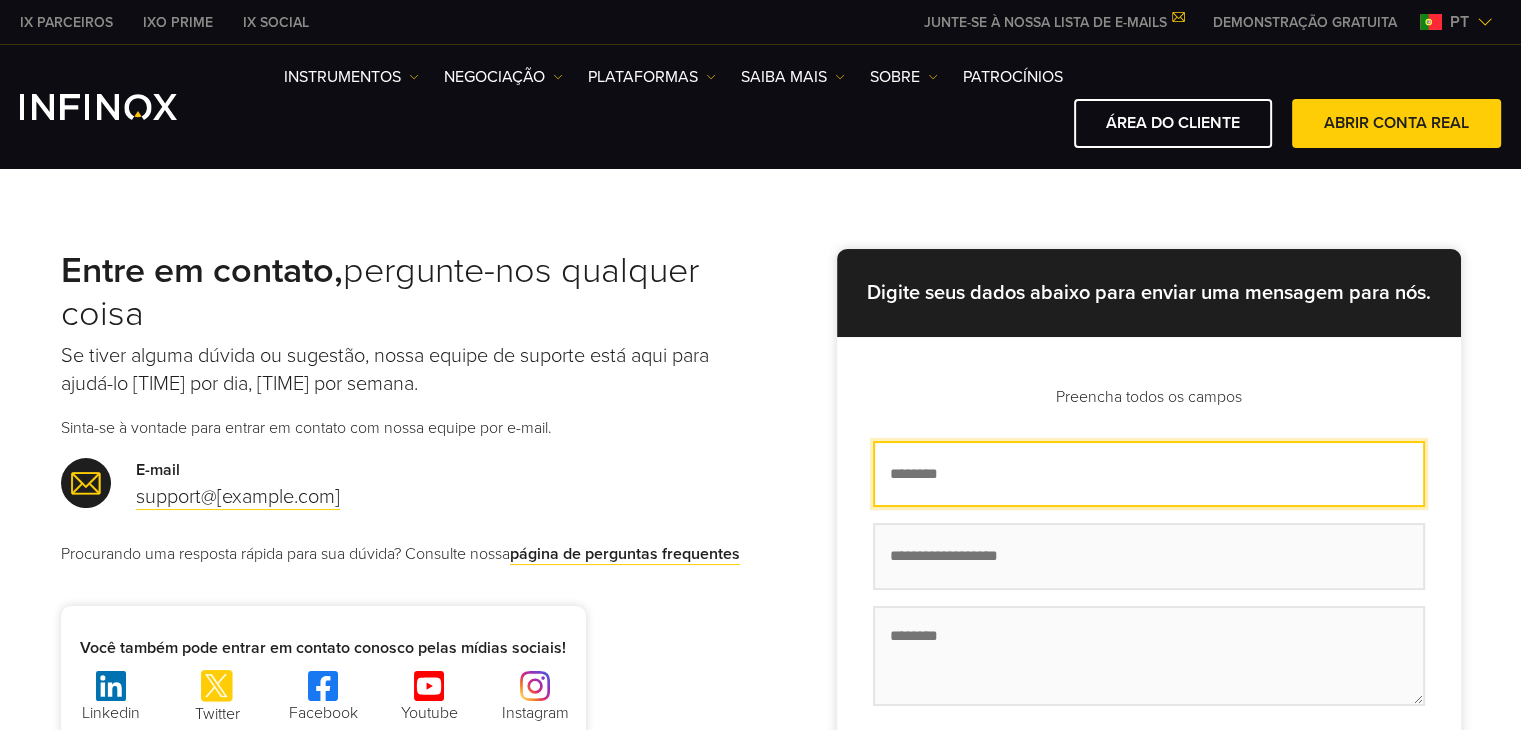 click on "Seu nome *" at bounding box center [1149, 474] 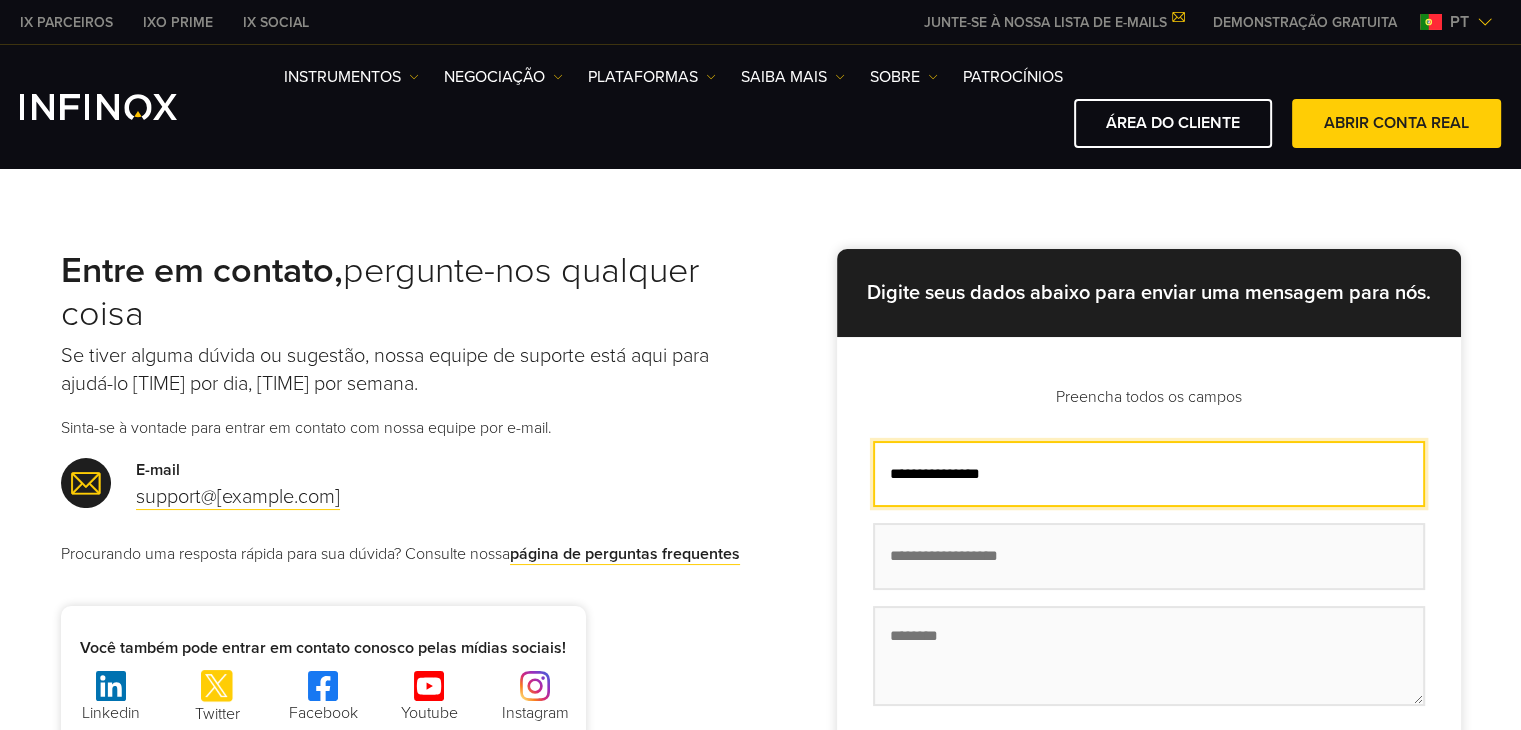 type on "**********" 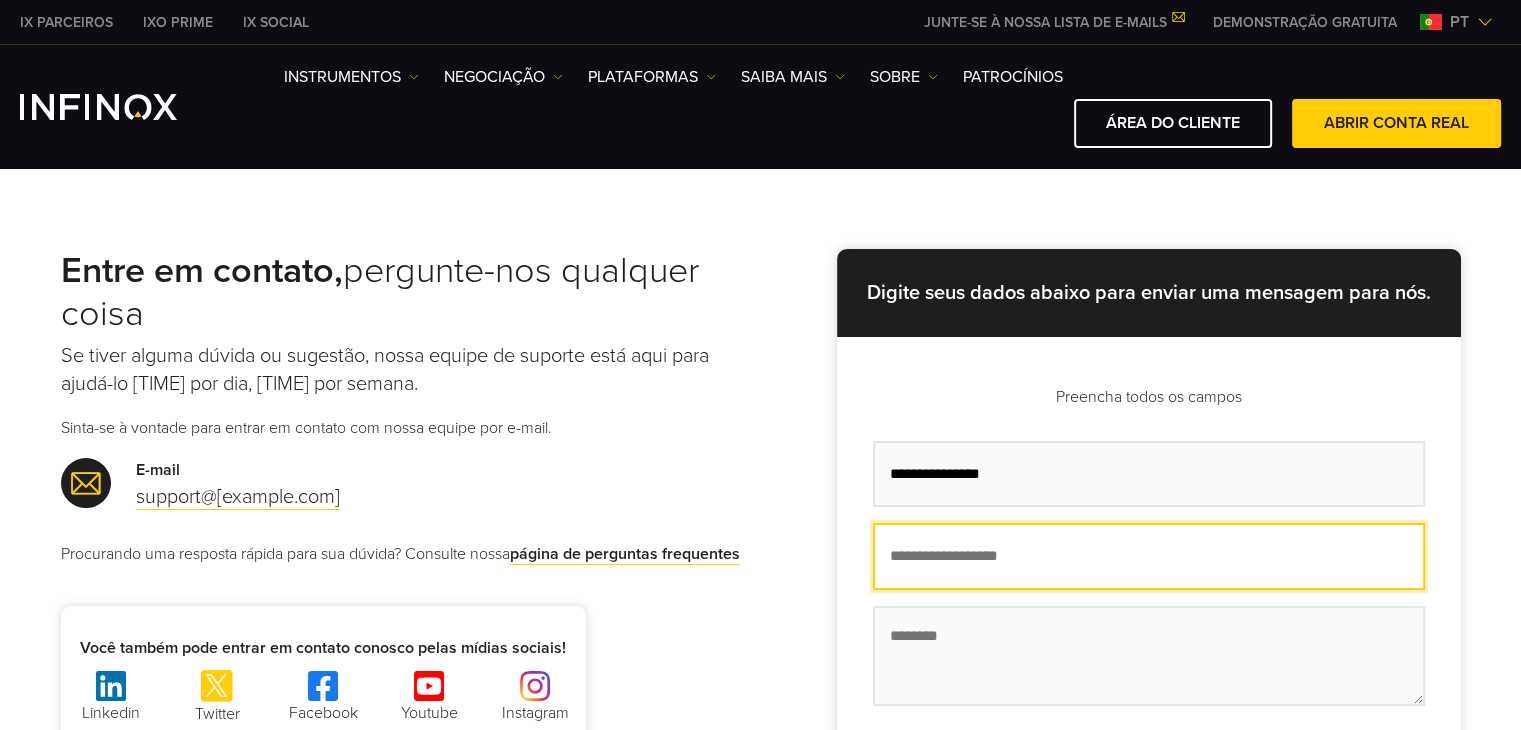 click on "Endereço de e-mail *" at bounding box center (1149, 556) 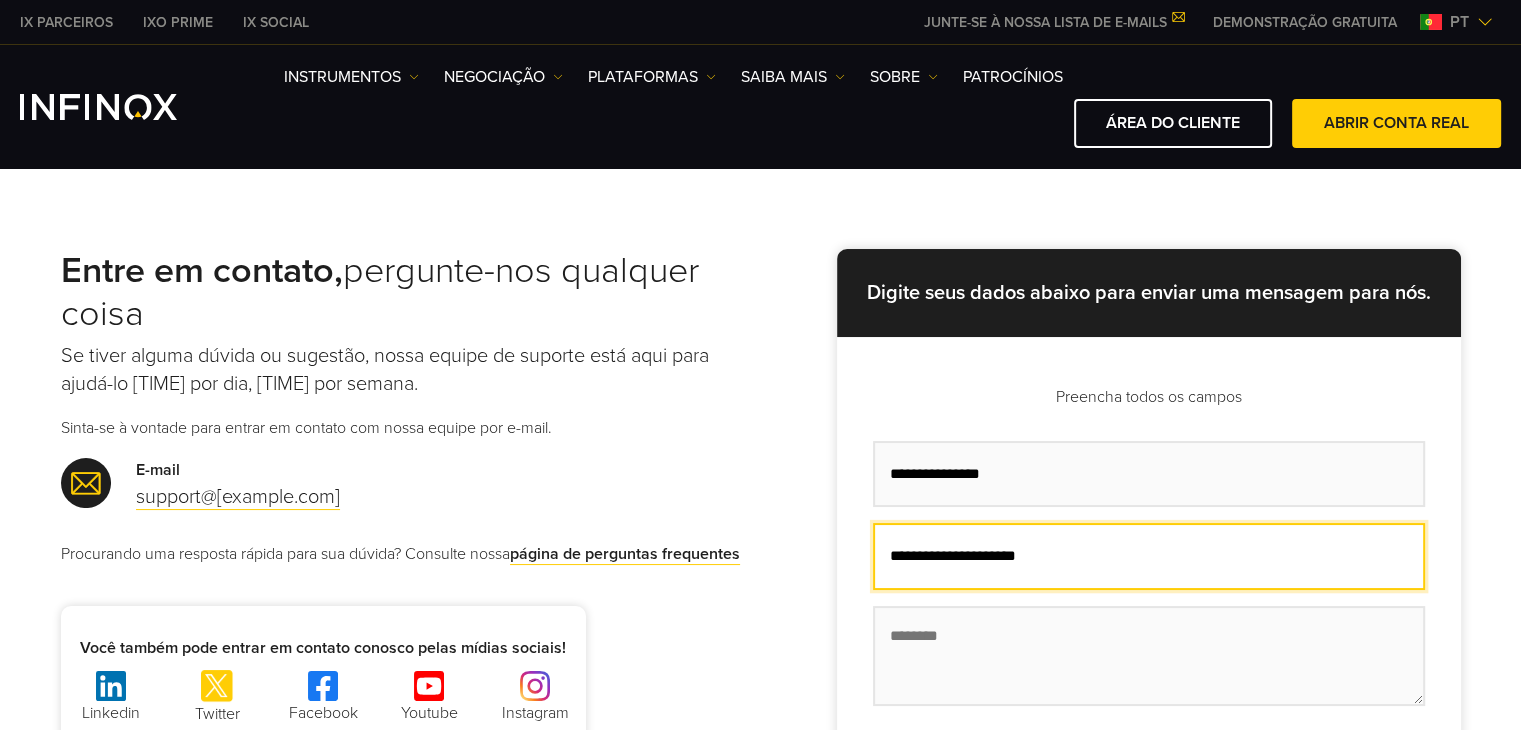type on "**********" 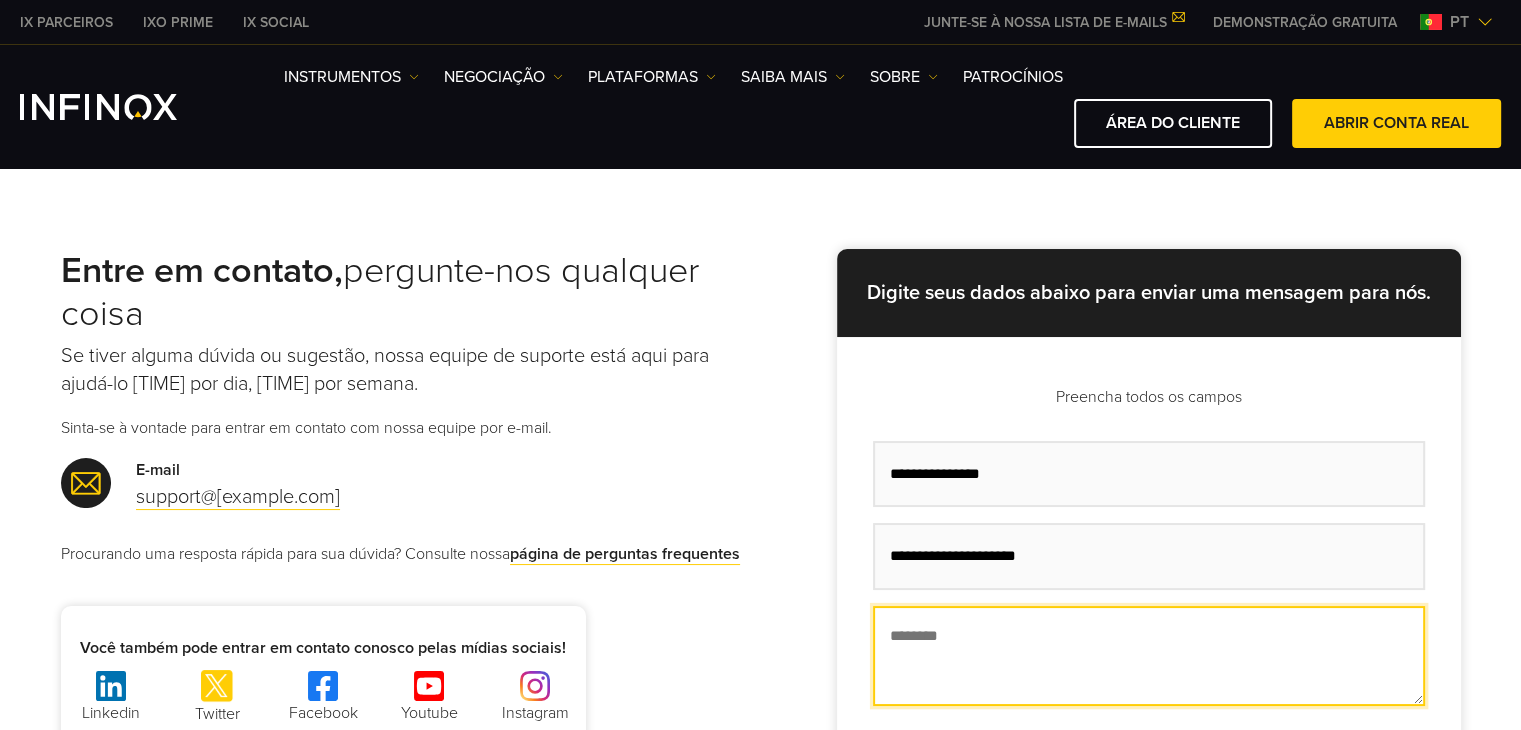 click on "Mensagem *" at bounding box center [1149, 656] 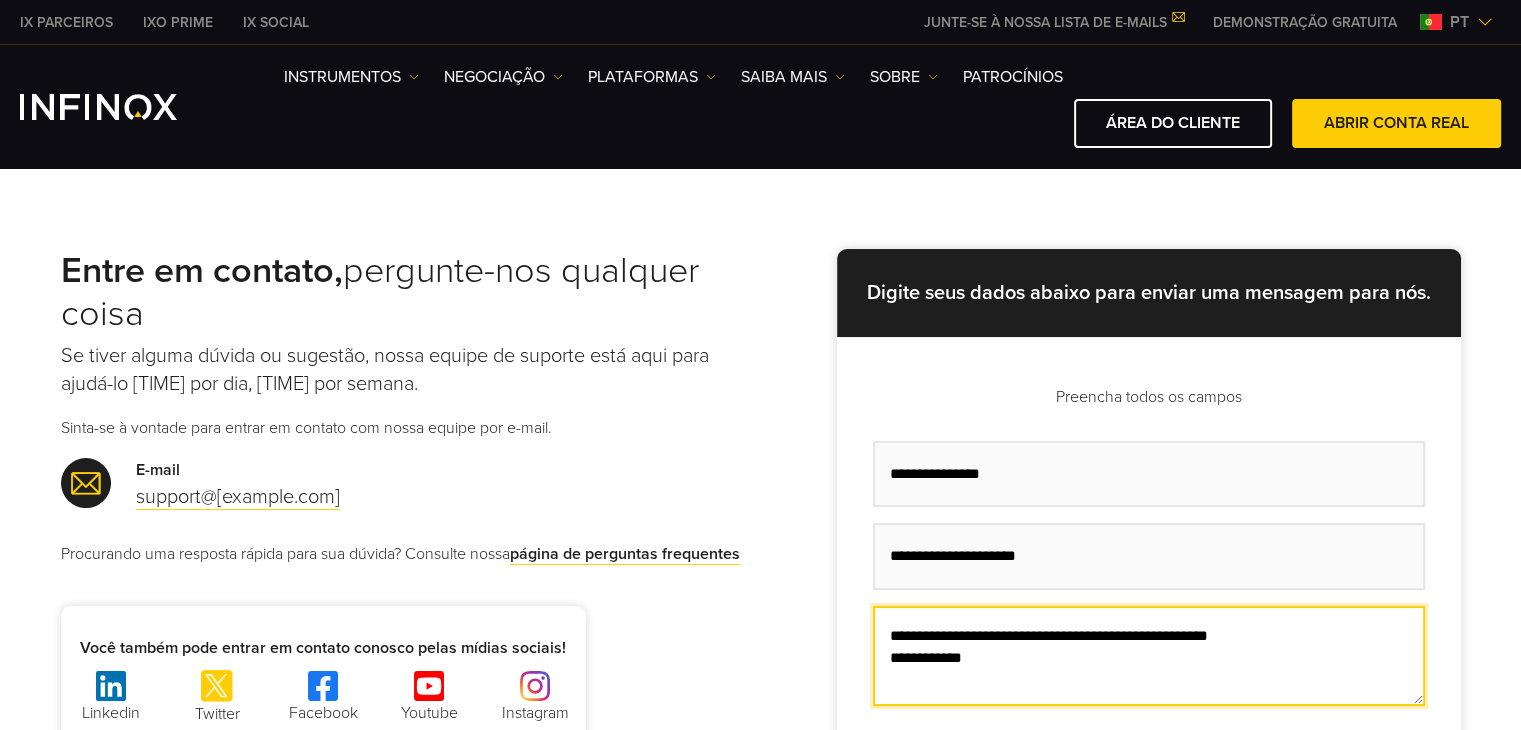 click on "**********" at bounding box center [1149, 656] 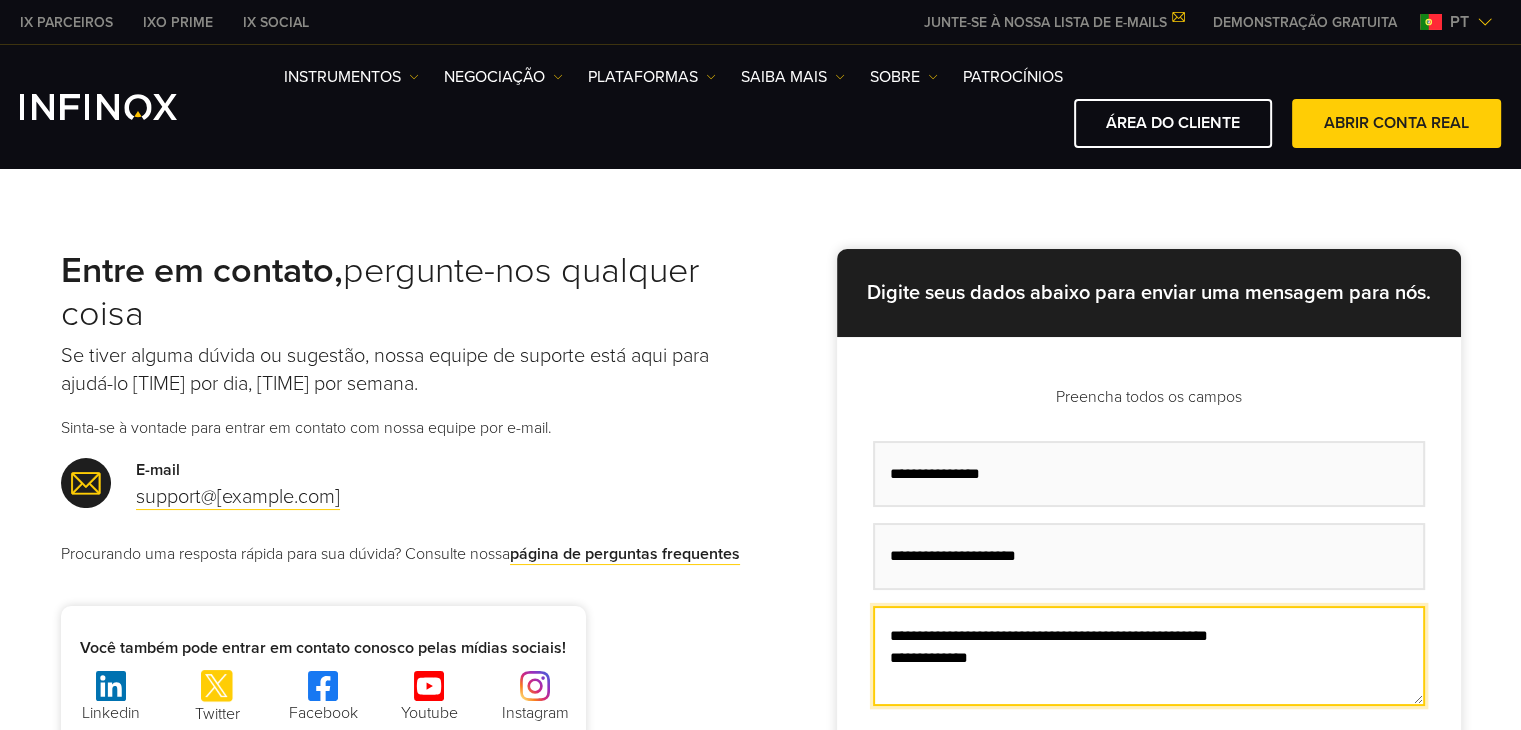 click on "**********" at bounding box center (1149, 656) 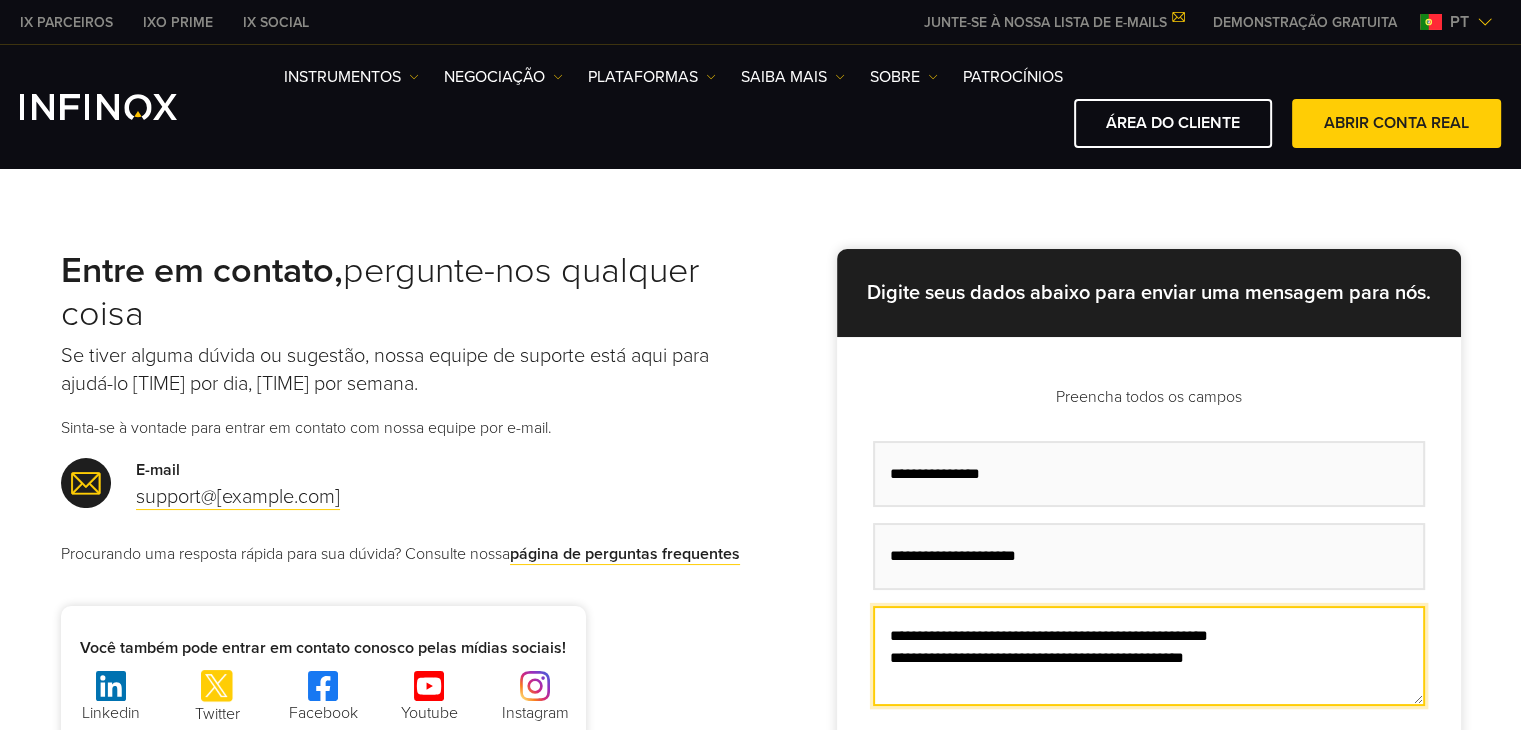 click on "**********" at bounding box center [1149, 656] 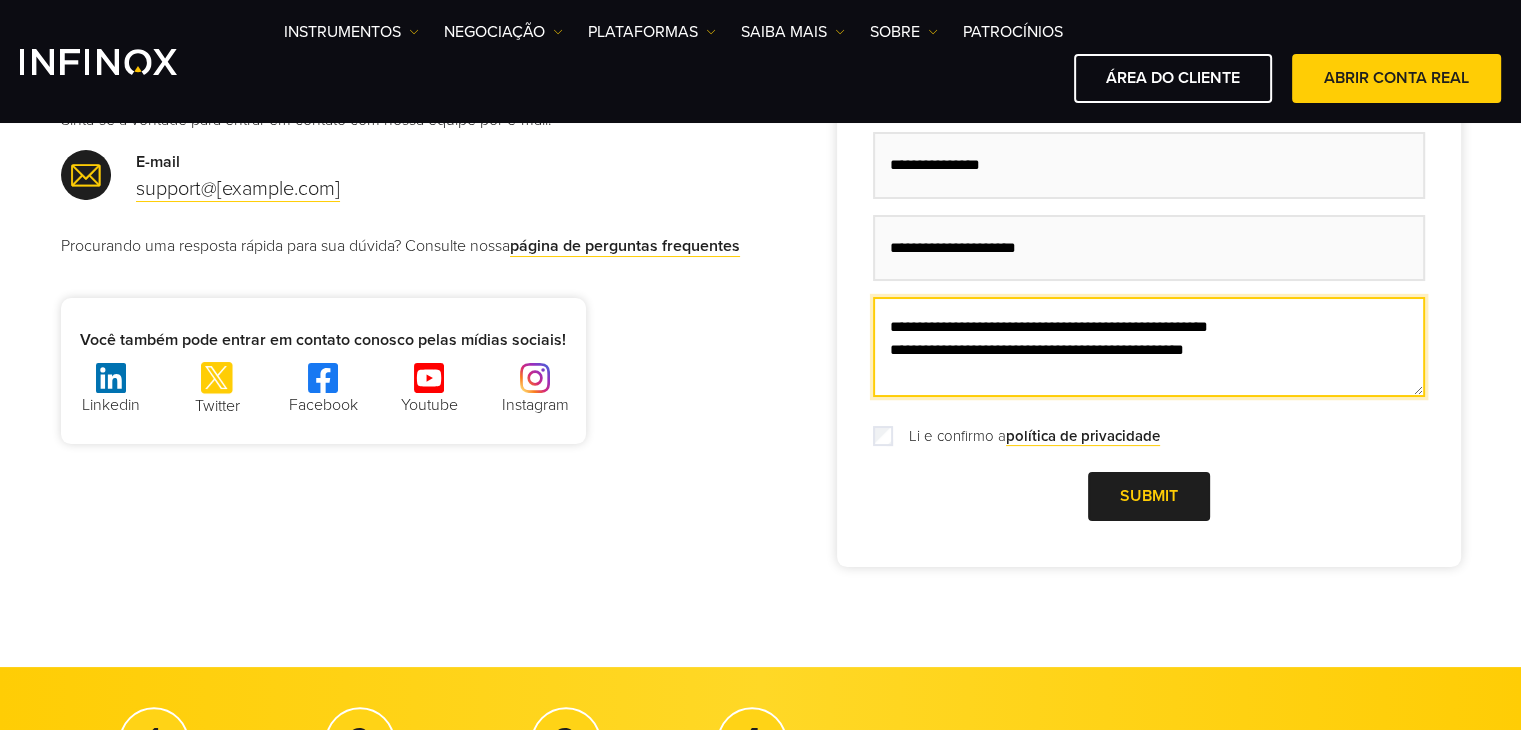 scroll, scrollTop: 300, scrollLeft: 0, axis: vertical 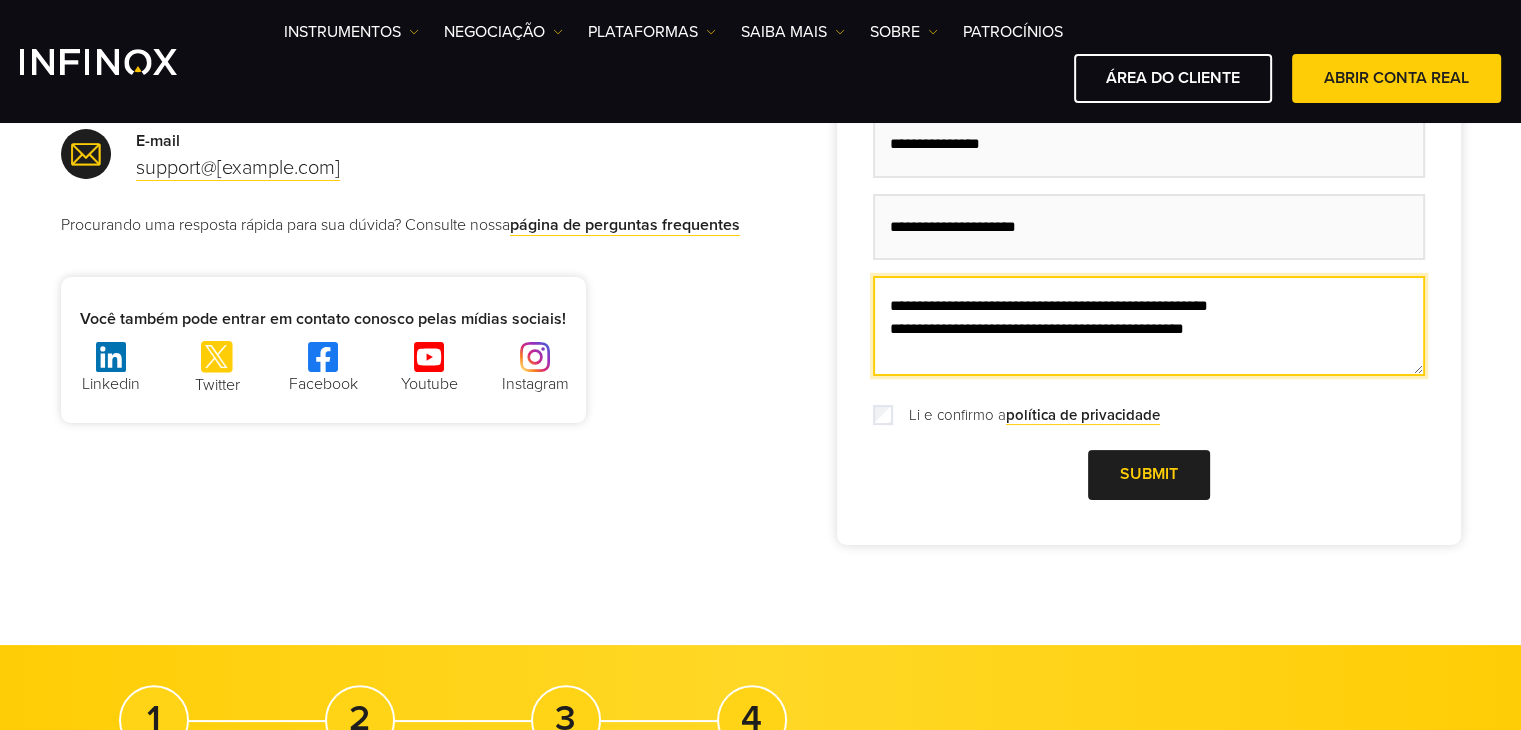 type on "**********" 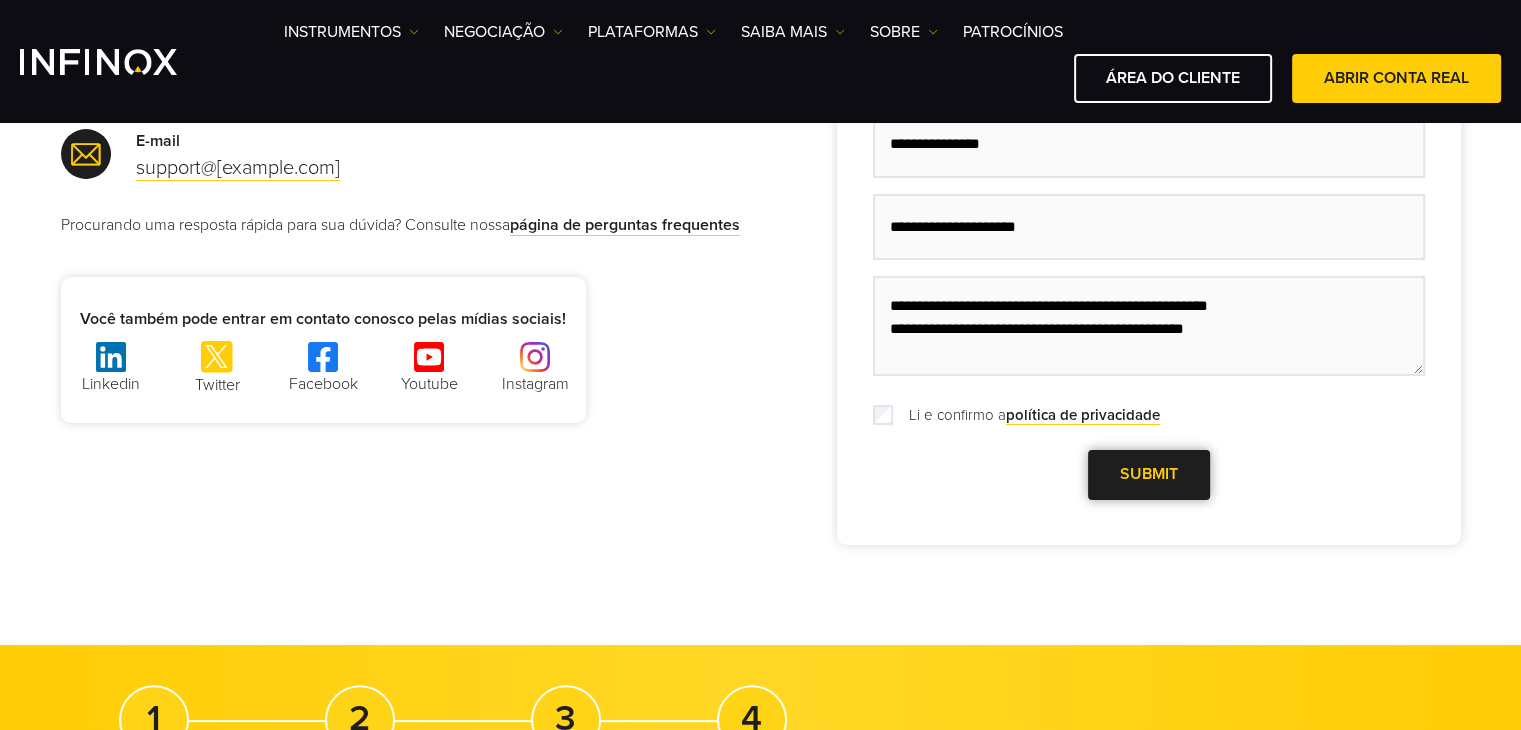click on "Submit" at bounding box center (1149, 474) 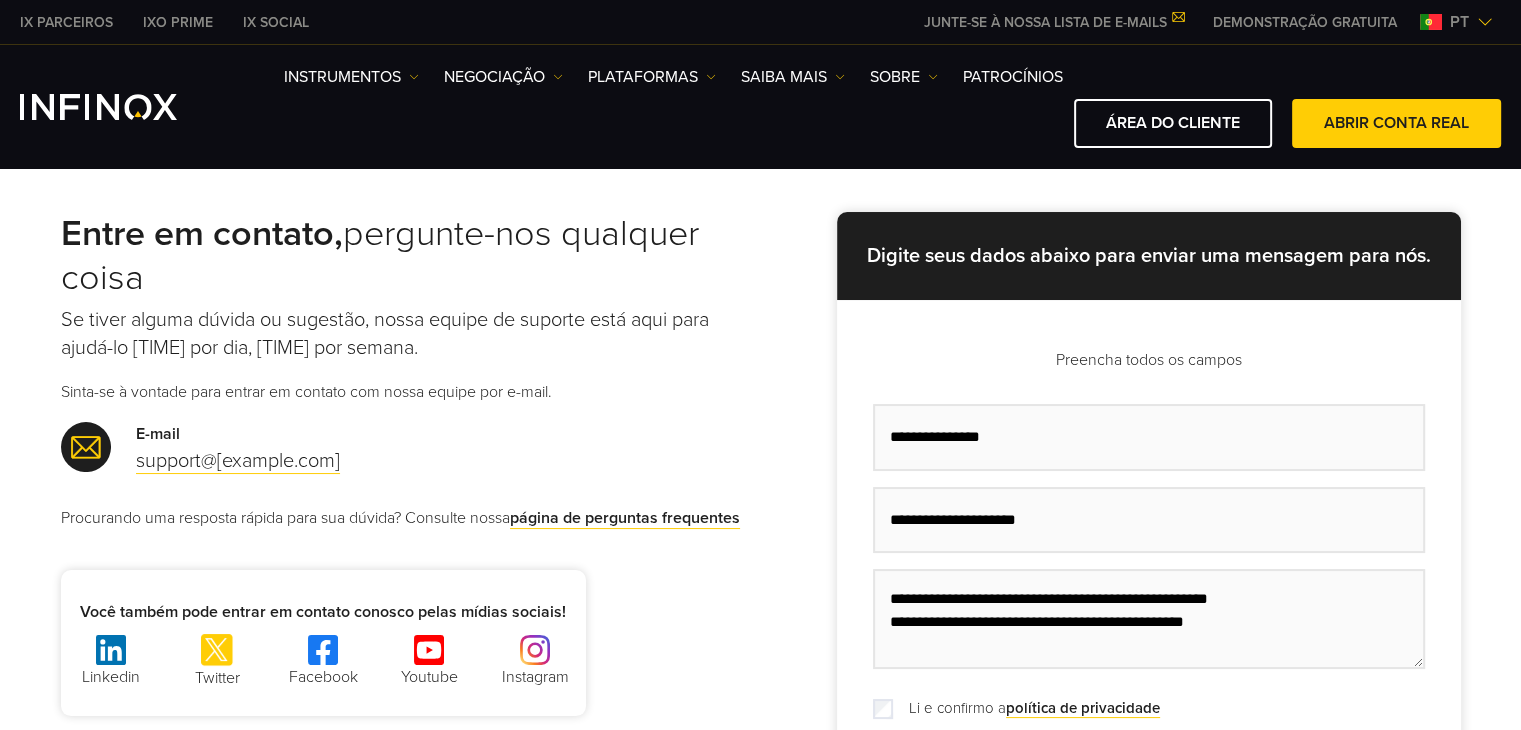 scroll, scrollTop: 248, scrollLeft: 0, axis: vertical 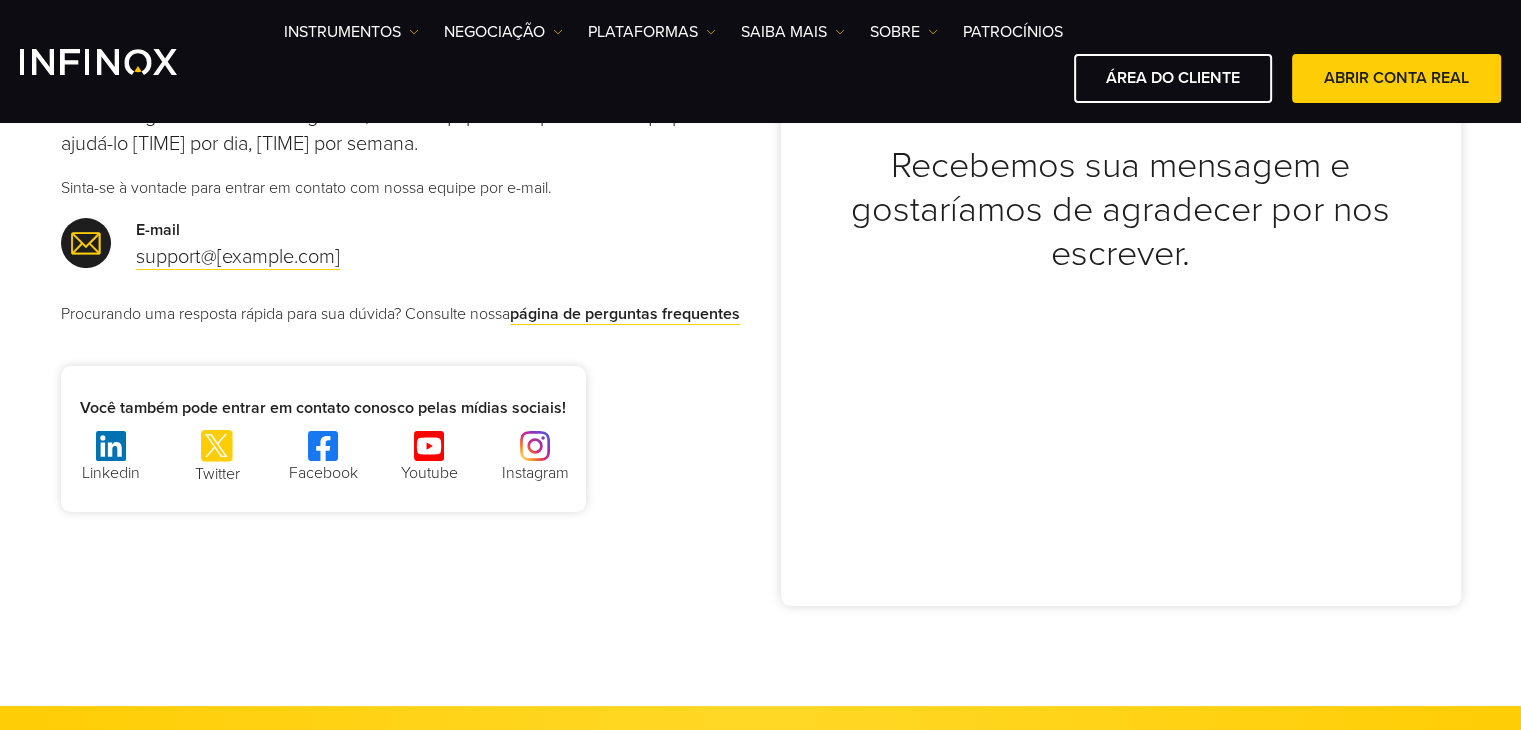 click at bounding box center [429, 446] 